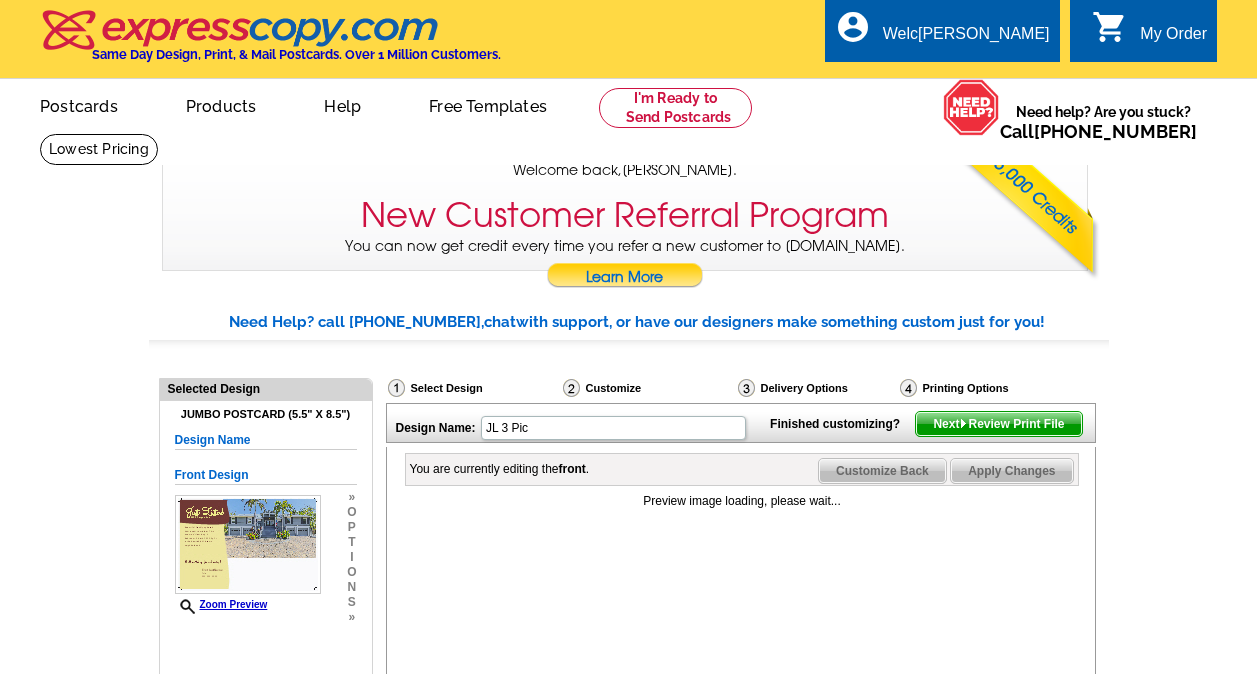 scroll, scrollTop: 0, scrollLeft: 0, axis: both 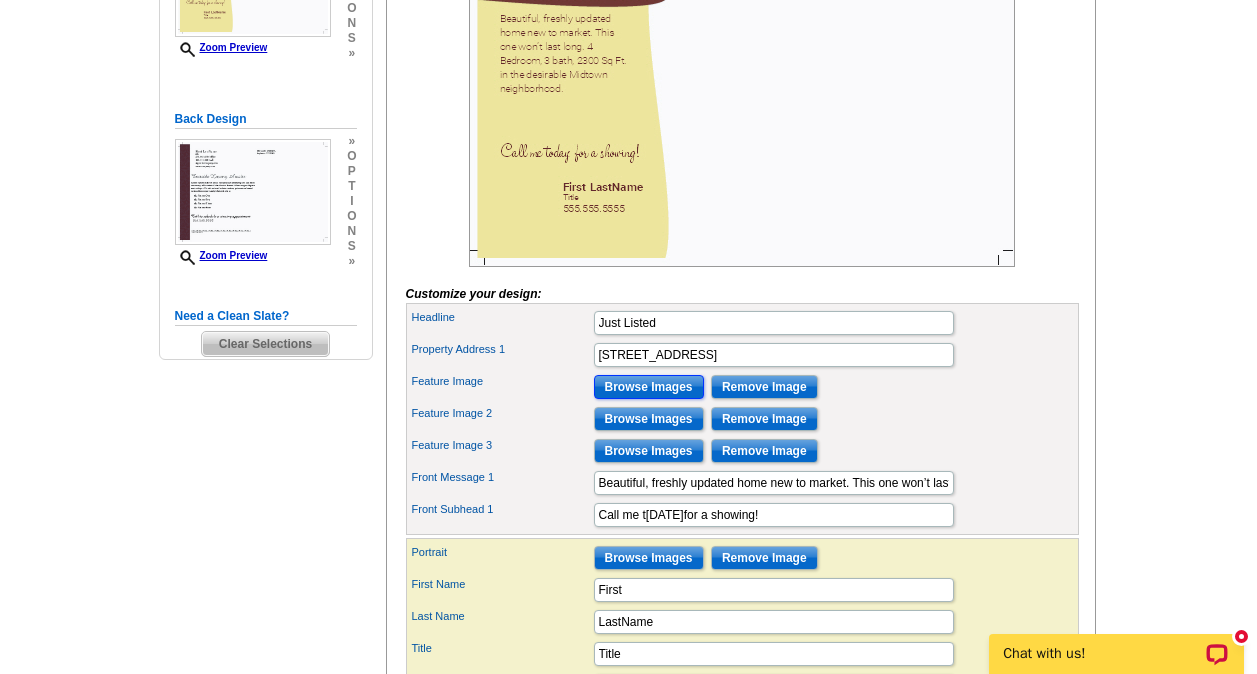 click on "Browse Images" at bounding box center (649, 387) 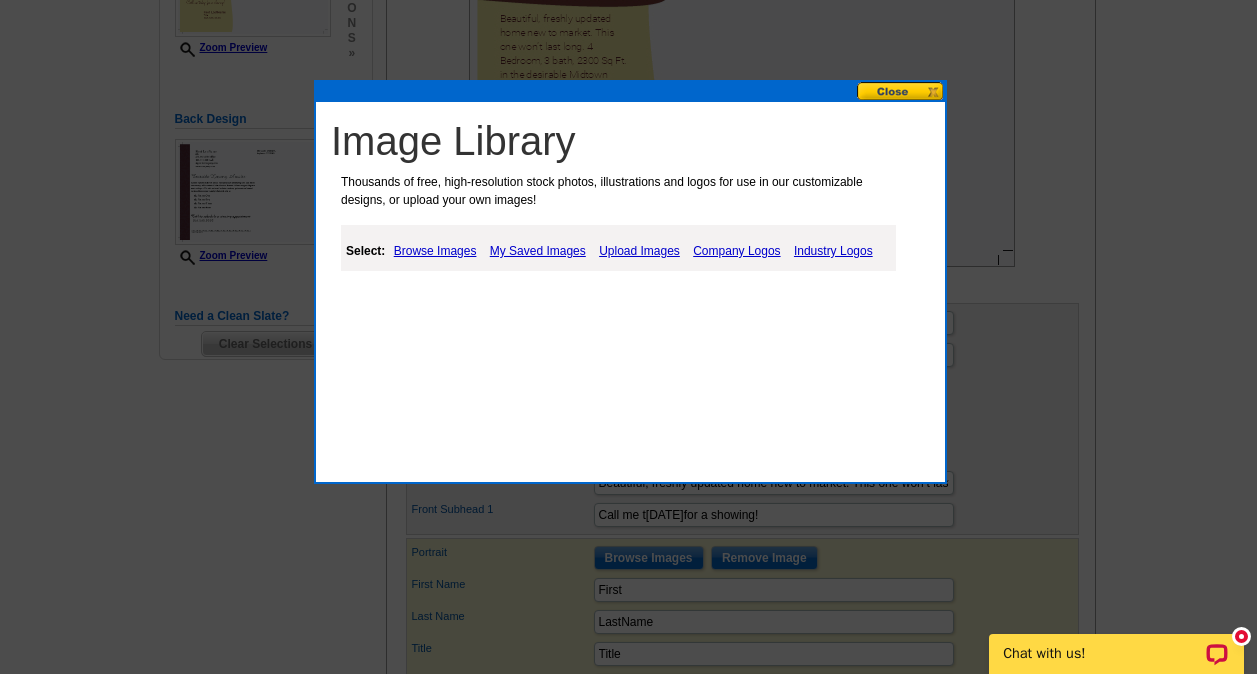 click on "Upload Images" at bounding box center [639, 251] 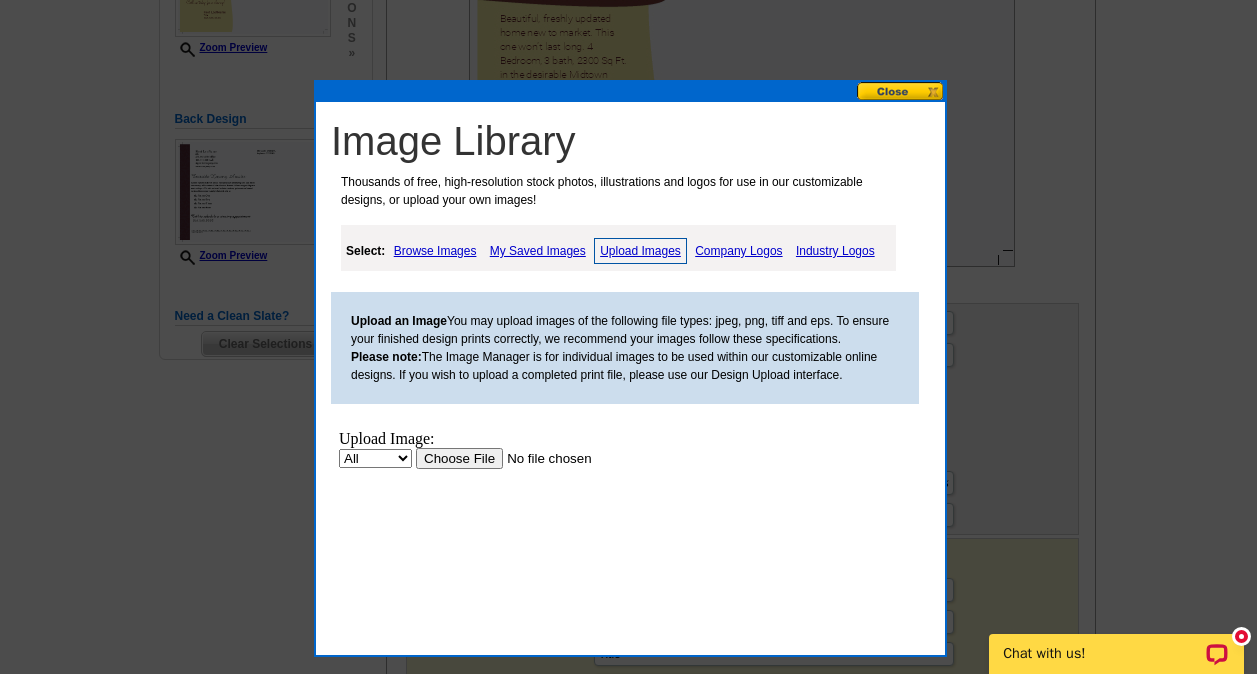 scroll, scrollTop: 0, scrollLeft: 0, axis: both 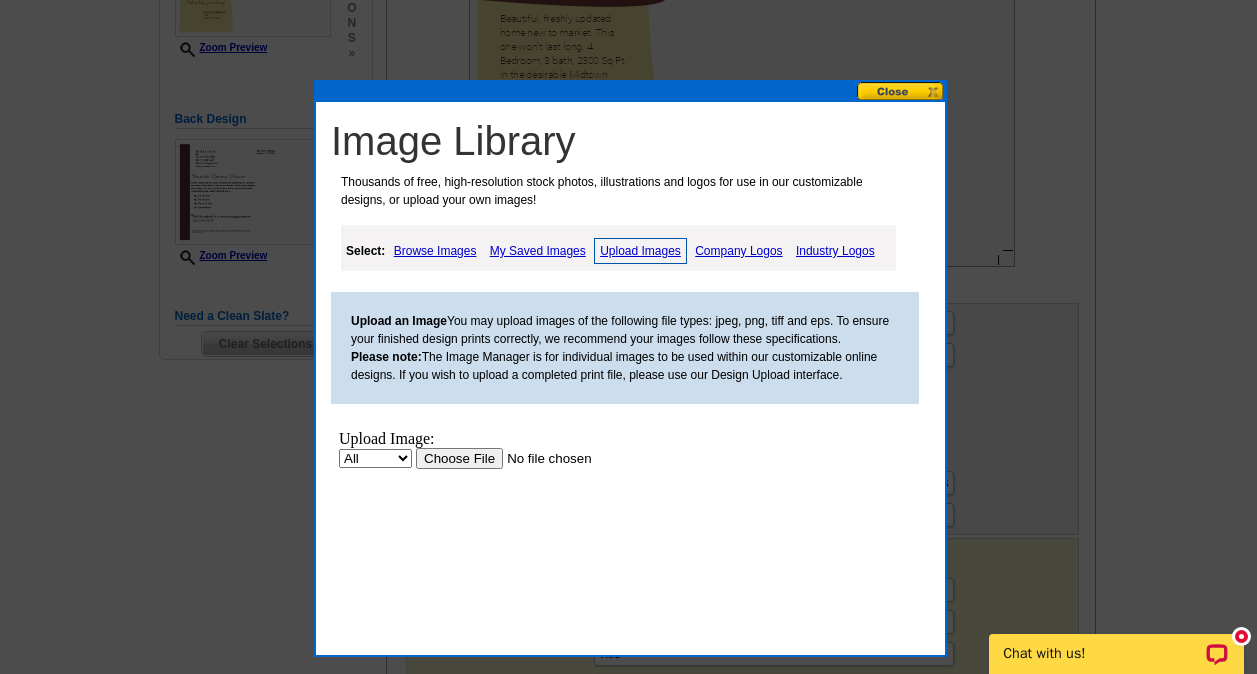 click on "All
Property" at bounding box center (375, 458) 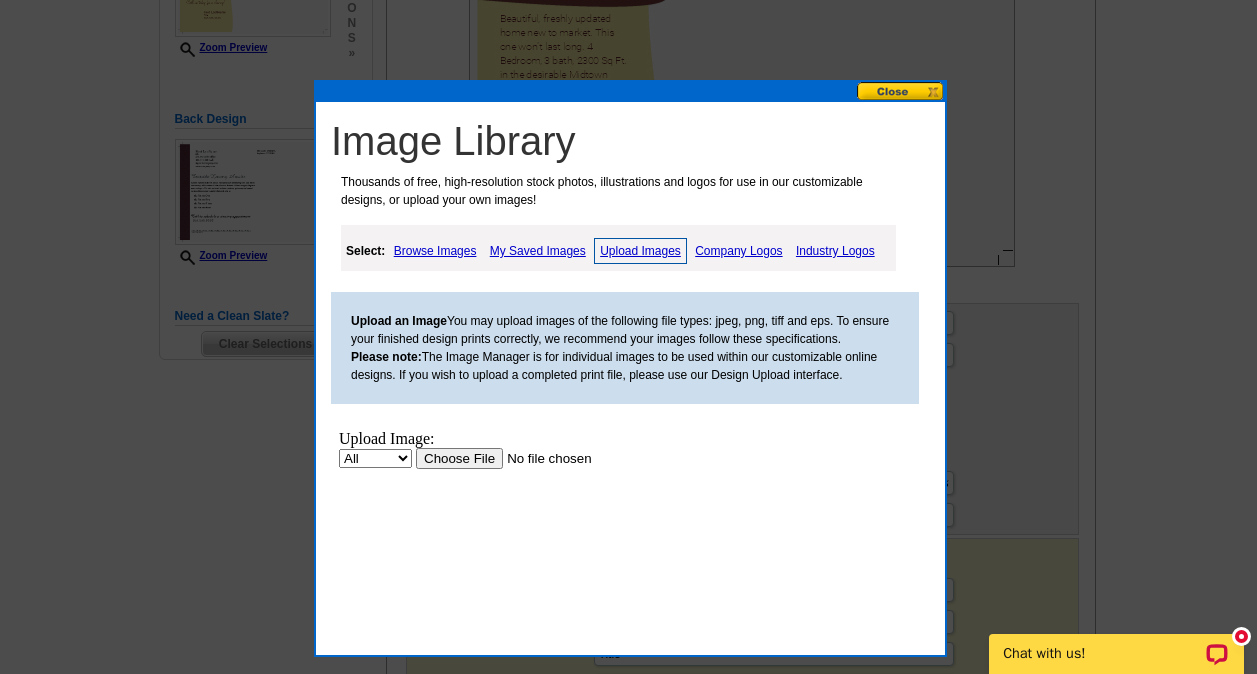 click at bounding box center [542, 458] 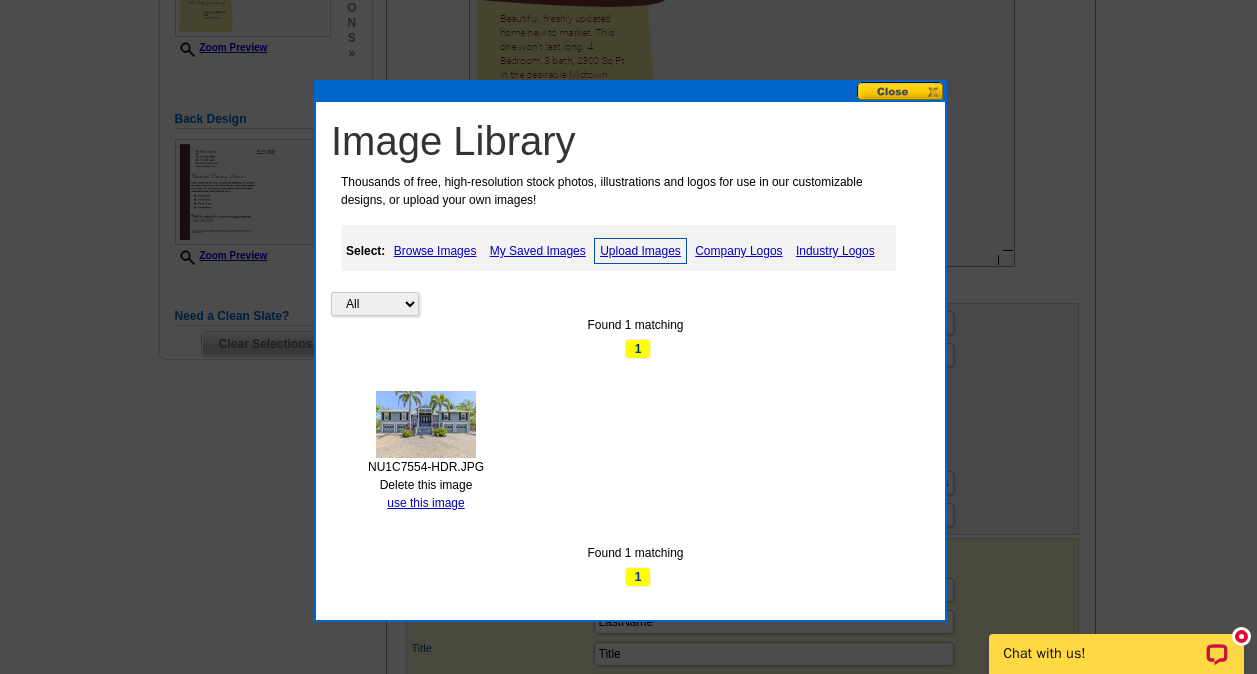 click at bounding box center (426, 424) 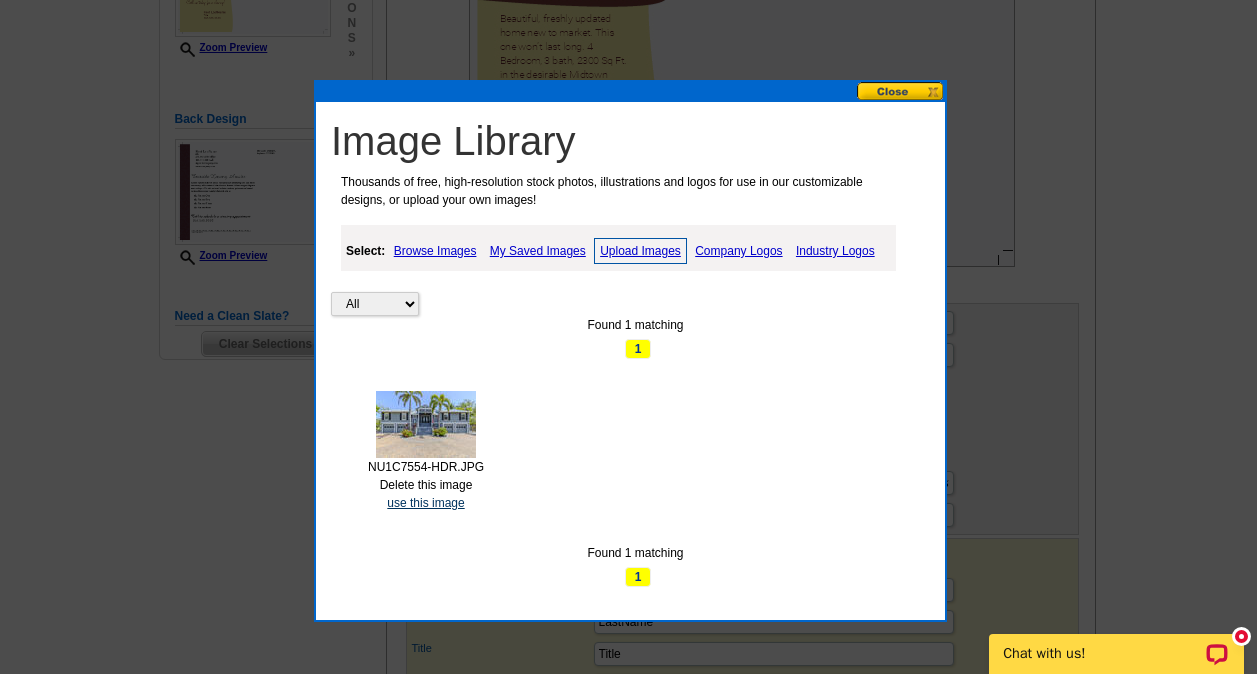 click on "use this image" at bounding box center (425, 503) 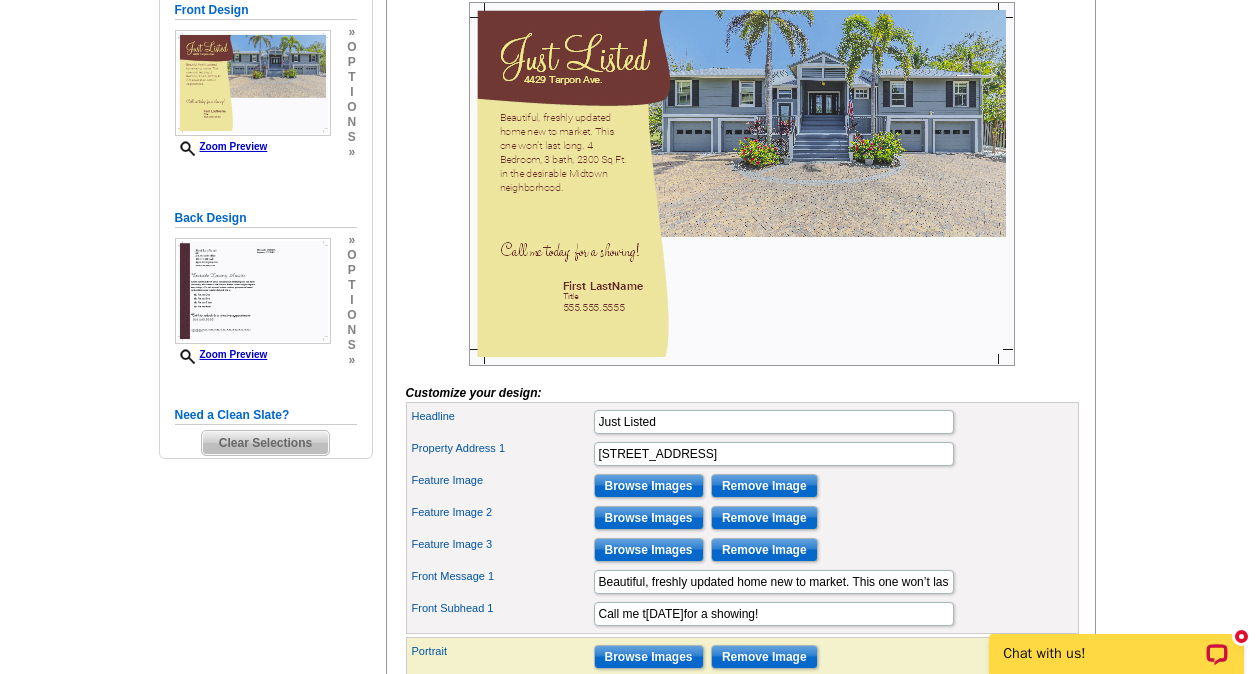 scroll, scrollTop: 491, scrollLeft: 0, axis: vertical 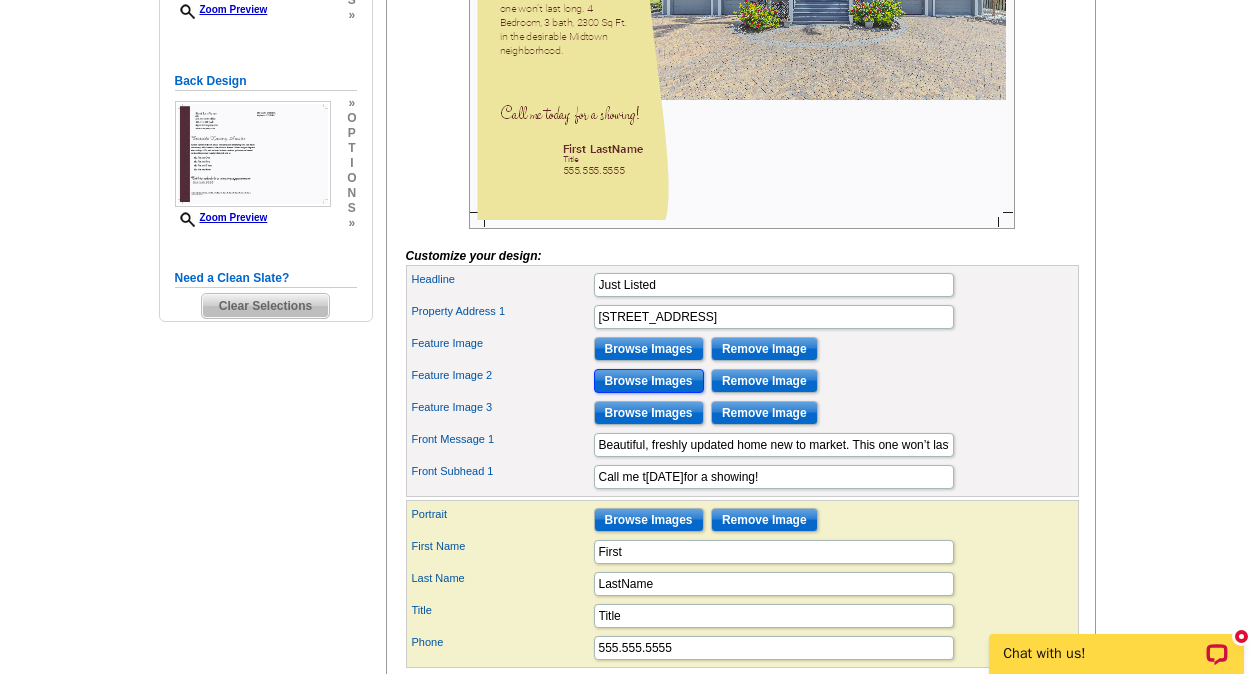 click on "Browse Images" at bounding box center (649, 381) 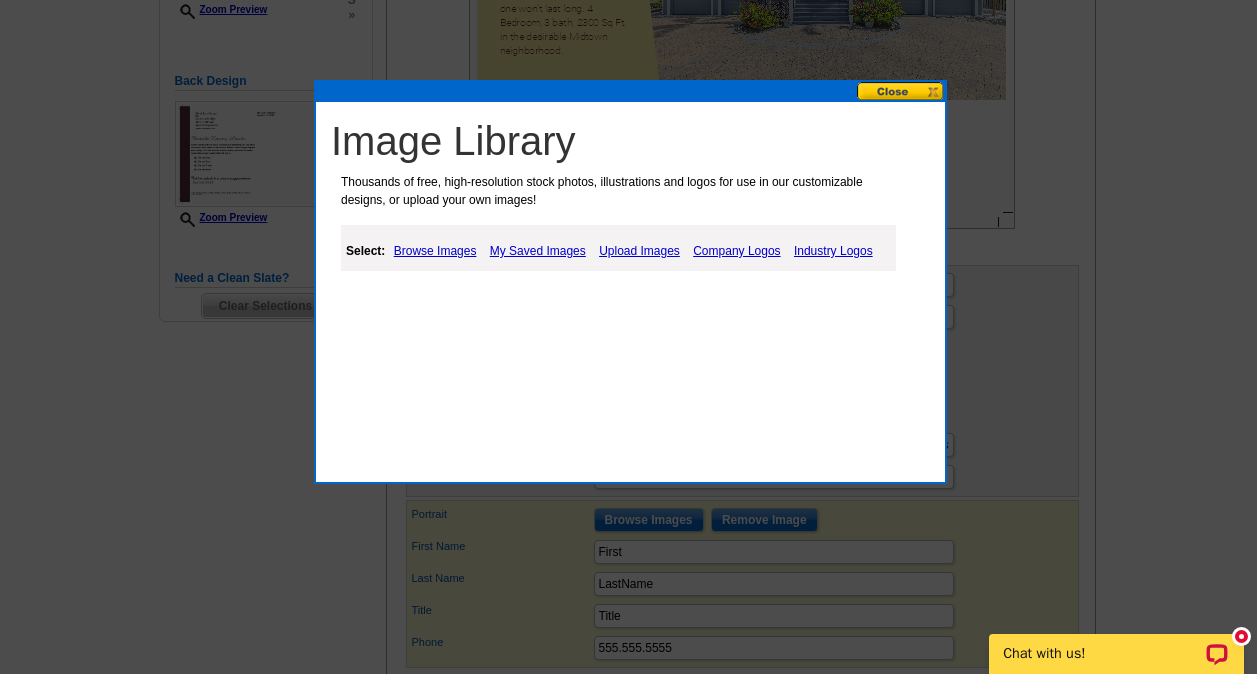 click on "Upload Images" at bounding box center (639, 251) 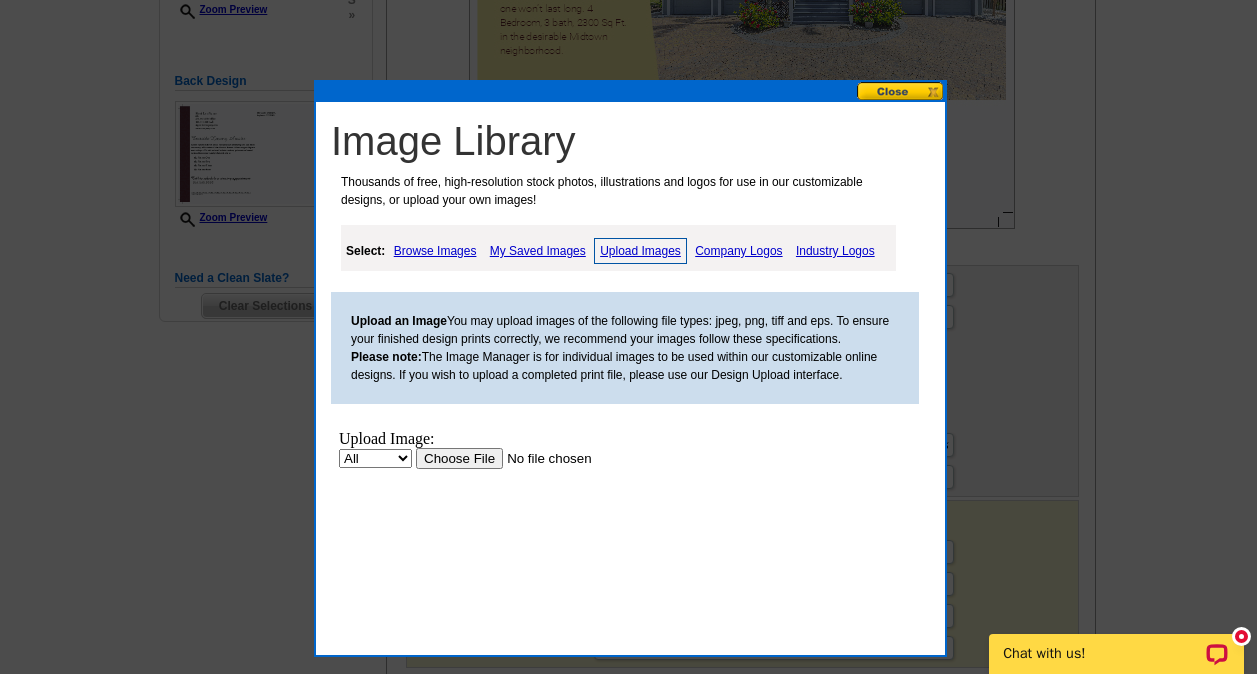 scroll, scrollTop: 0, scrollLeft: 0, axis: both 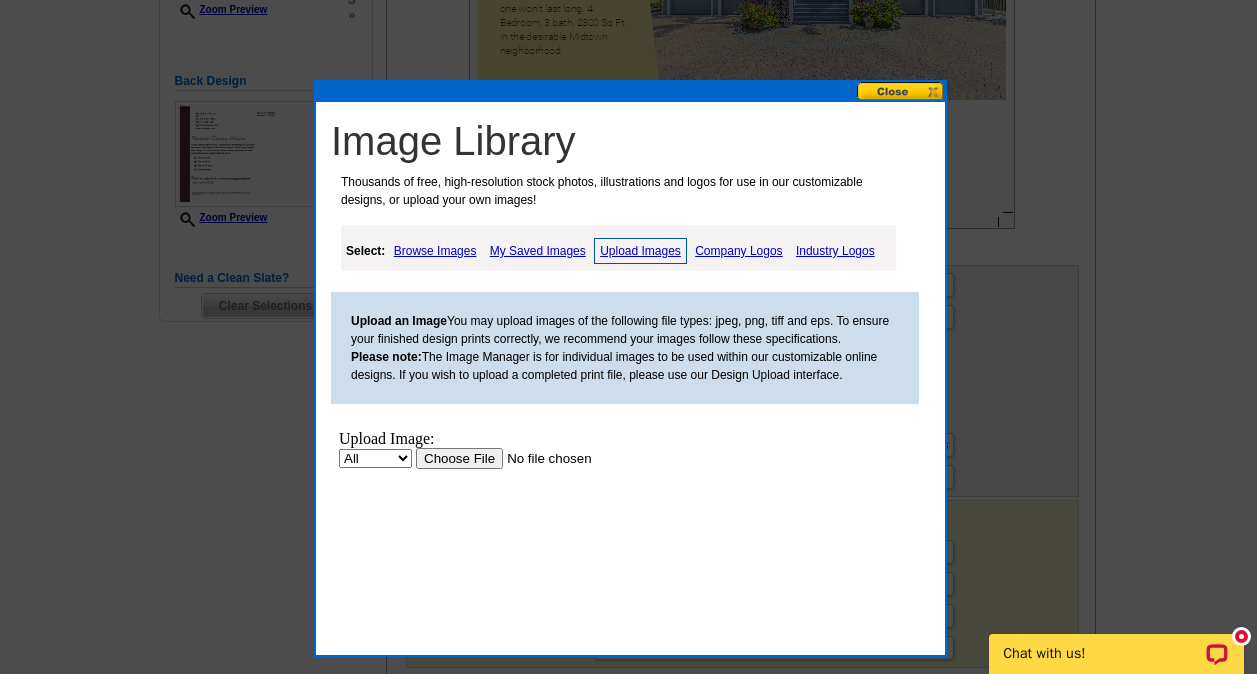 click on "Upload Image:
All
Property
Upload" at bounding box center [521, 518] 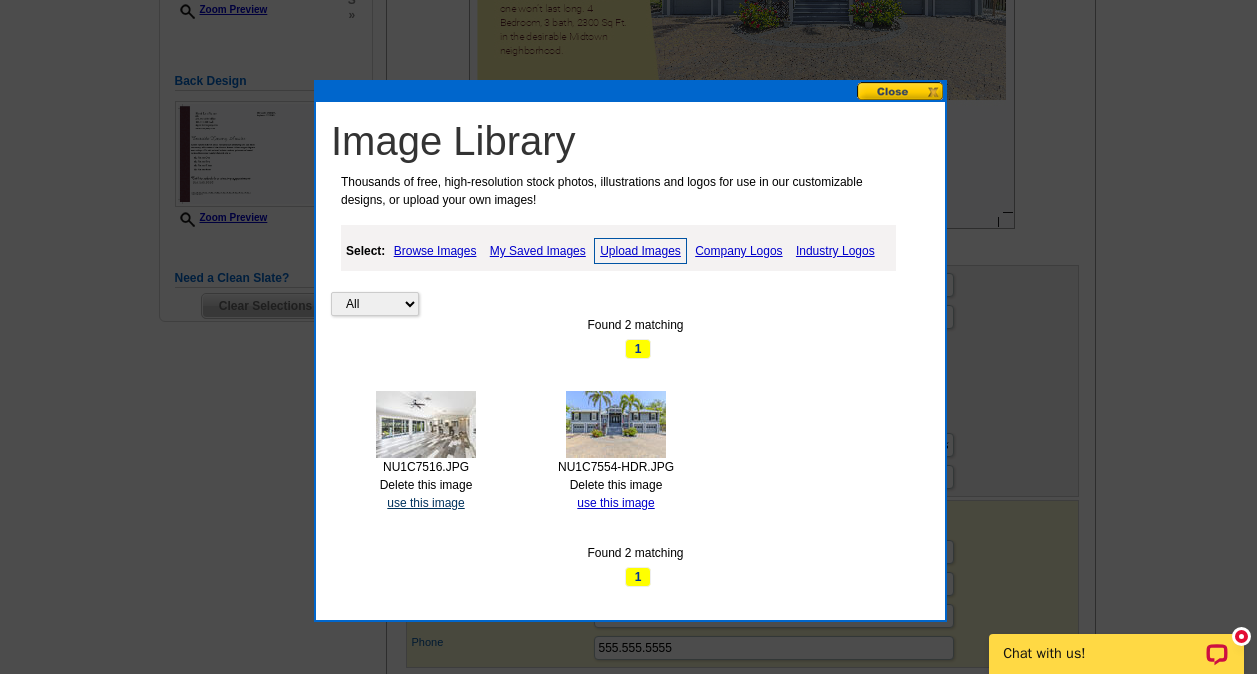 click on "use this image" at bounding box center (425, 503) 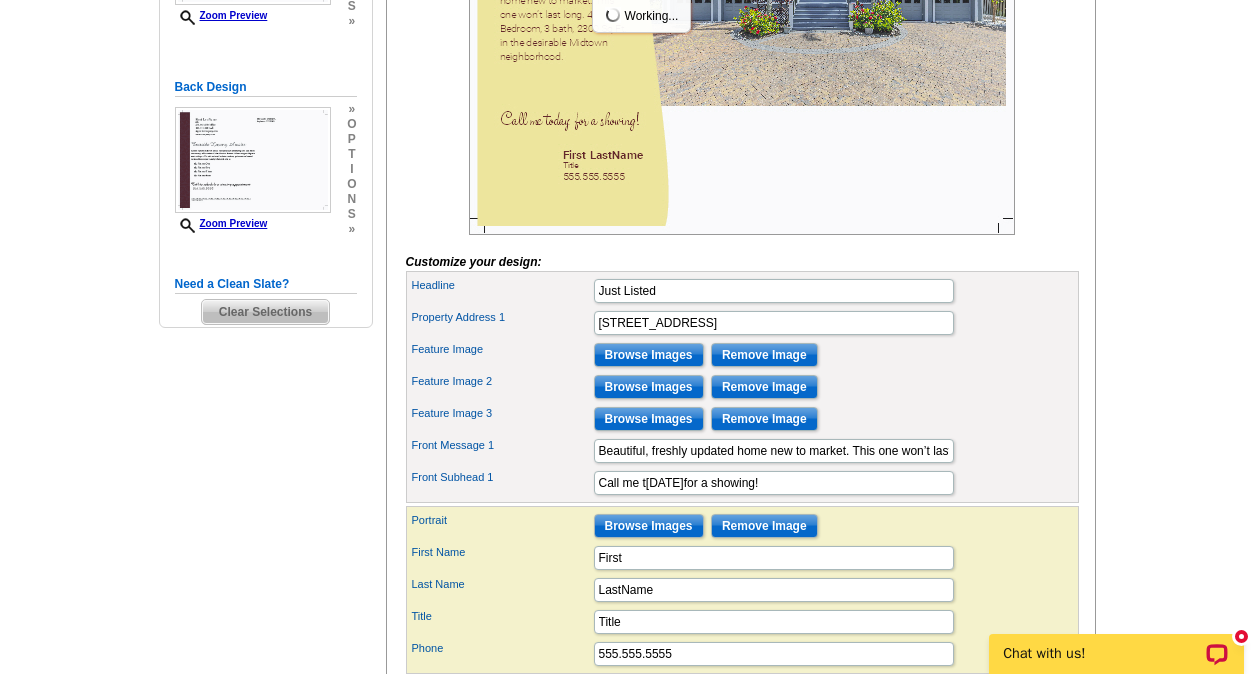 scroll, scrollTop: 620, scrollLeft: 0, axis: vertical 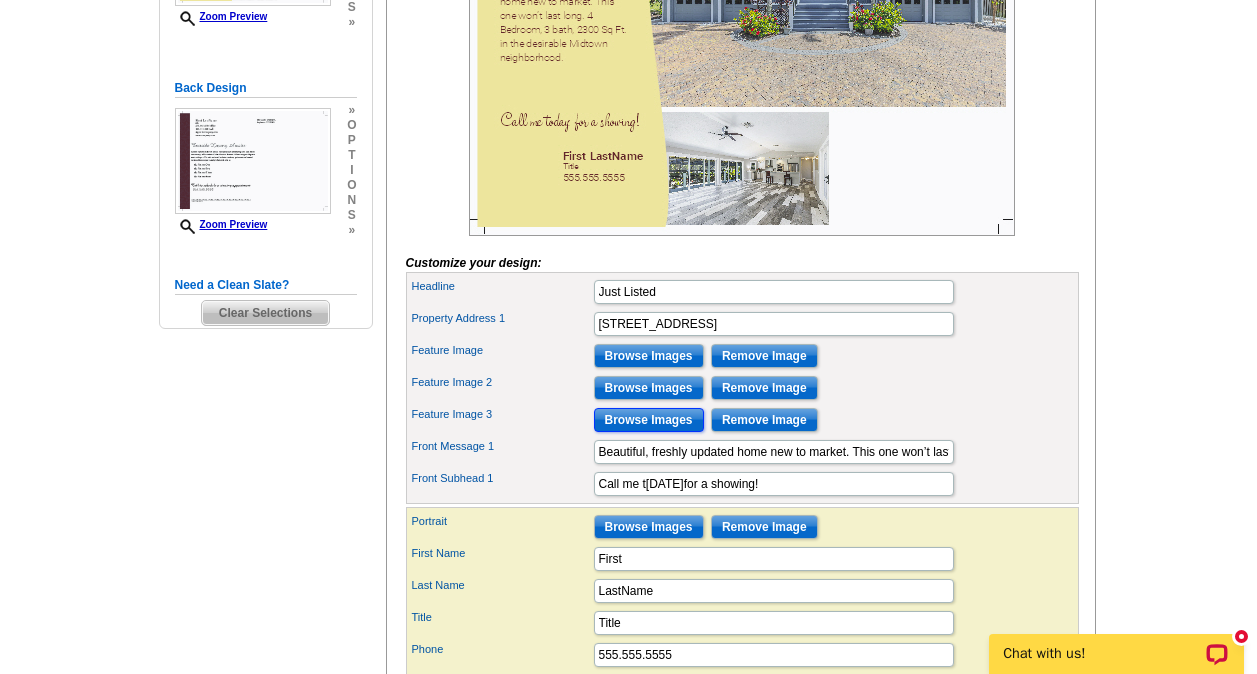 click on "Browse Images" at bounding box center [649, 420] 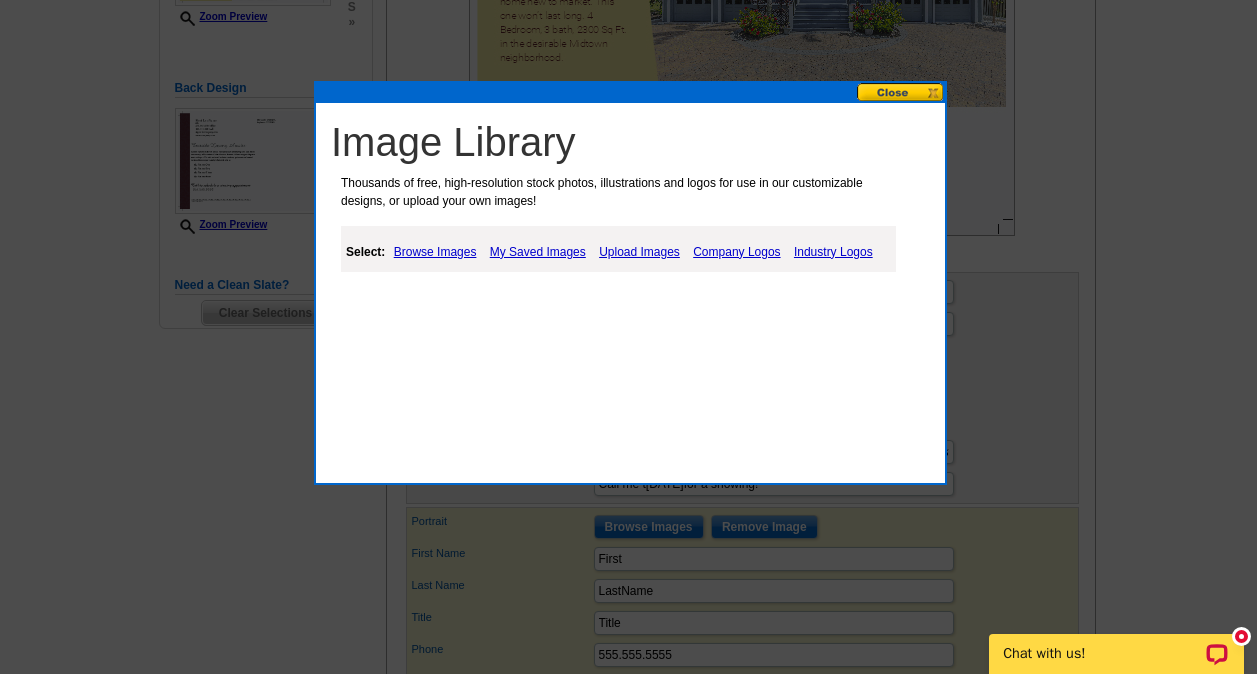 click on "Upload Images" at bounding box center (639, 252) 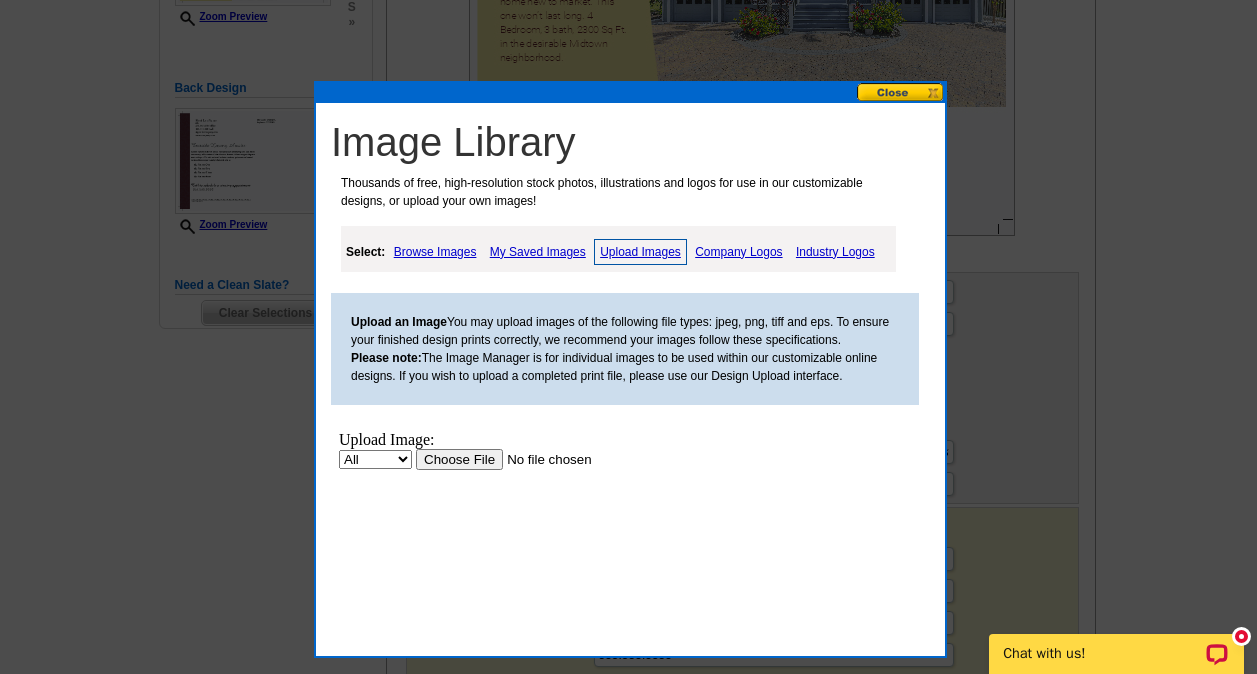 scroll, scrollTop: 0, scrollLeft: 0, axis: both 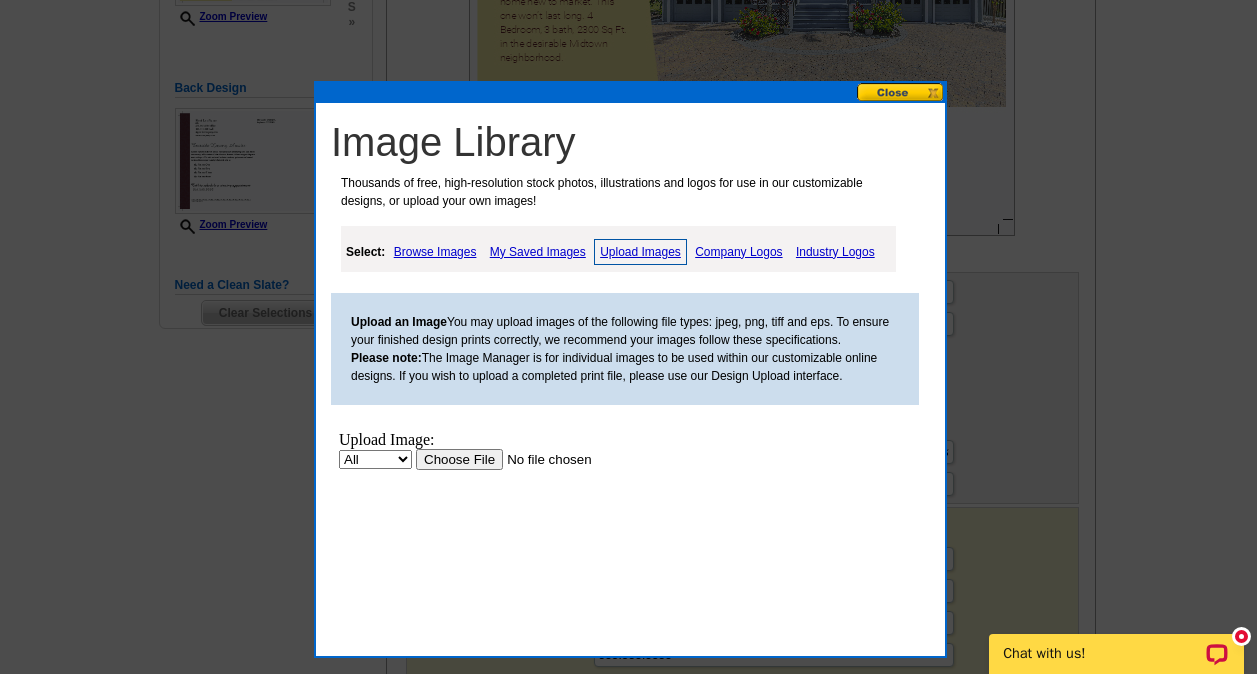 click at bounding box center [542, 458] 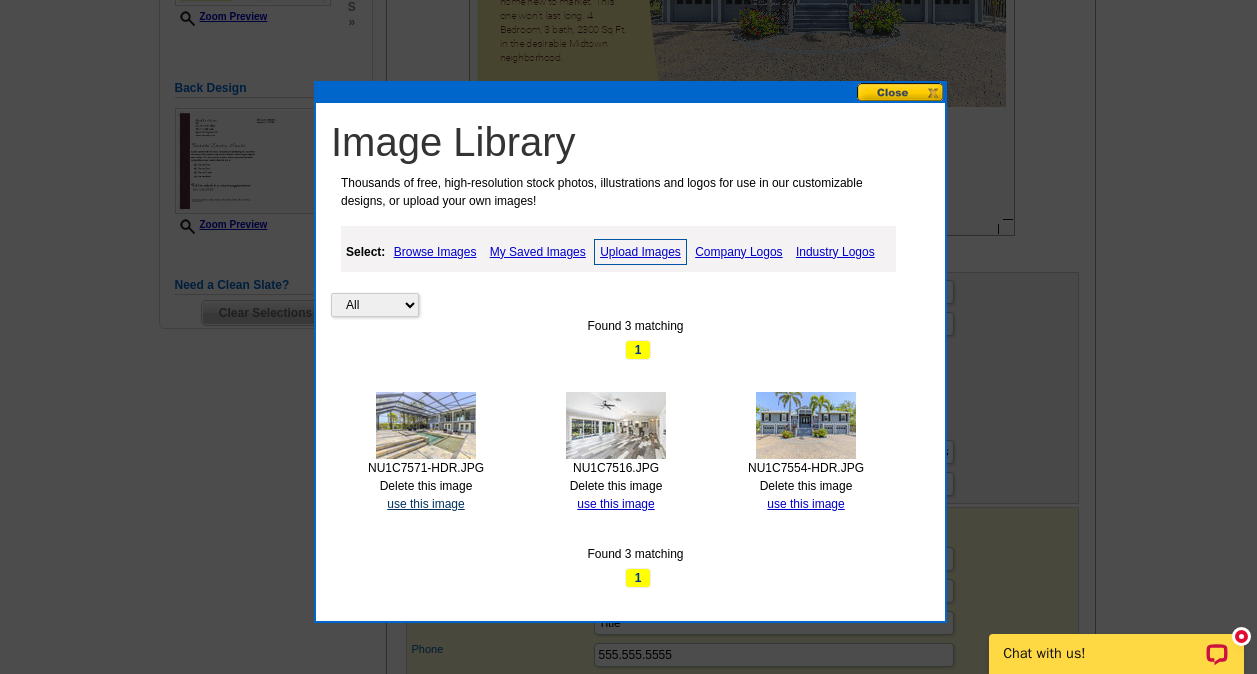 click on "use this image" at bounding box center (425, 504) 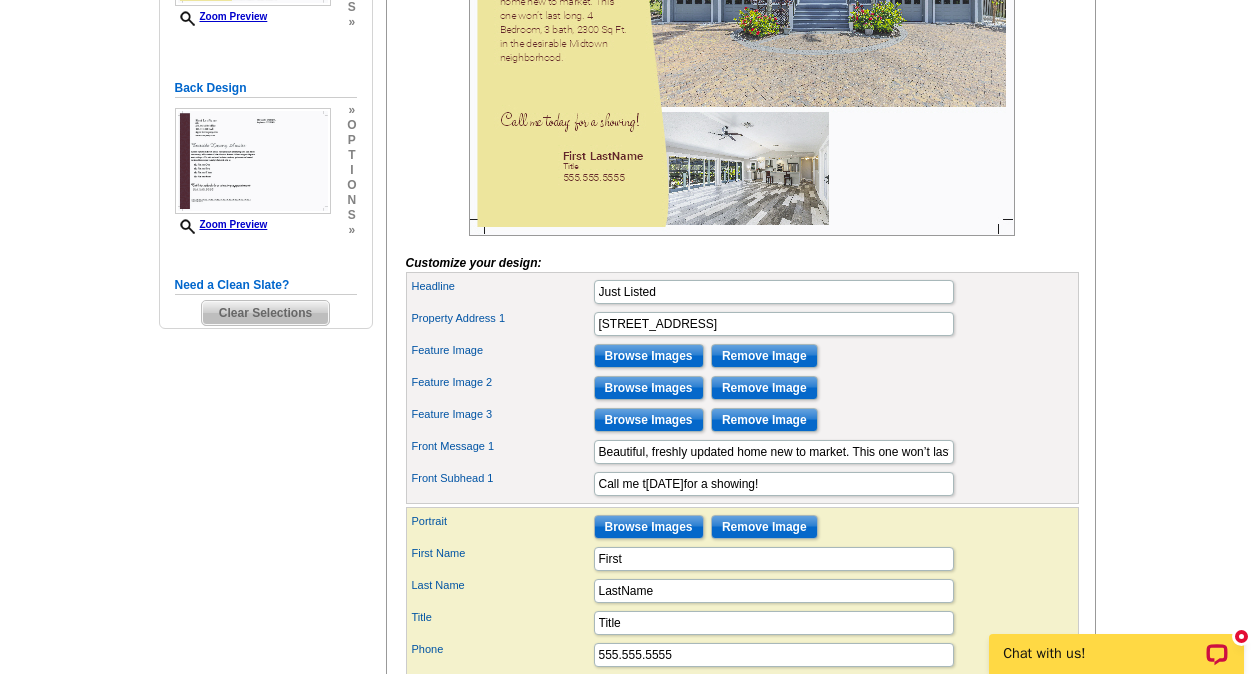 scroll, scrollTop: 0, scrollLeft: 0, axis: both 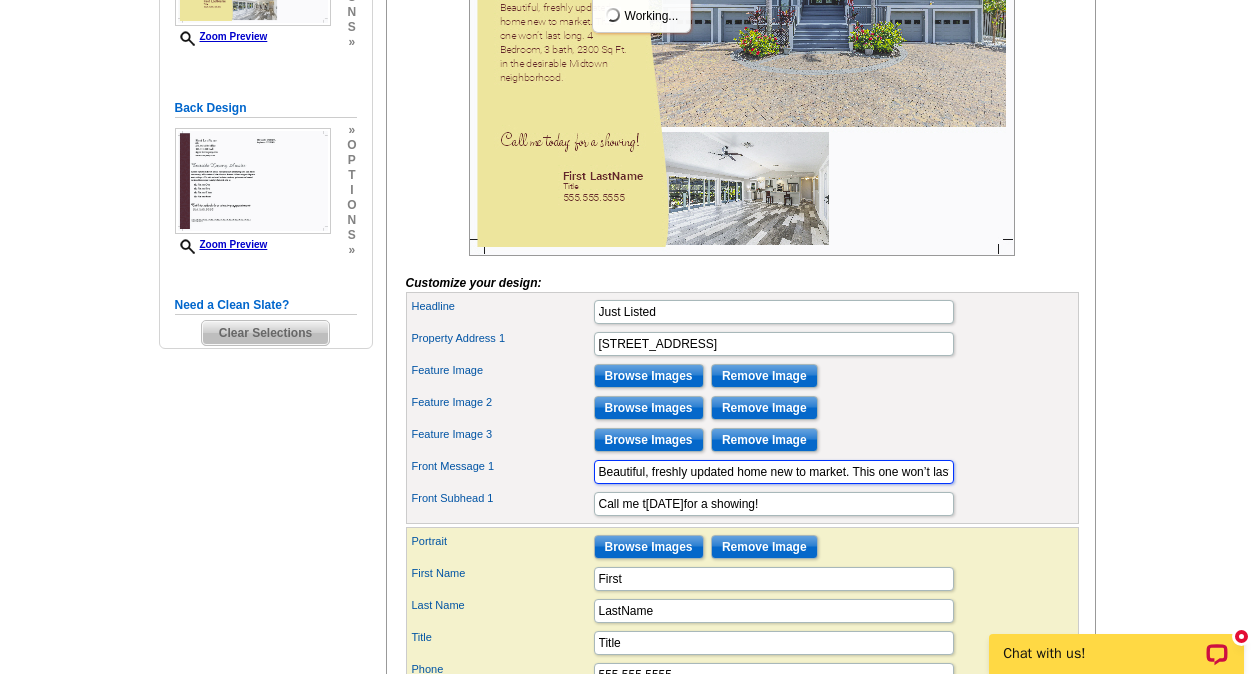 click on "Beautiful, freshly updated home new to market. This one won’t last long. 4 Bedroom, 3 bath, [STREET_ADDRESS] in the desirable [GEOGRAPHIC_DATA] neighborhood." at bounding box center [774, 472] 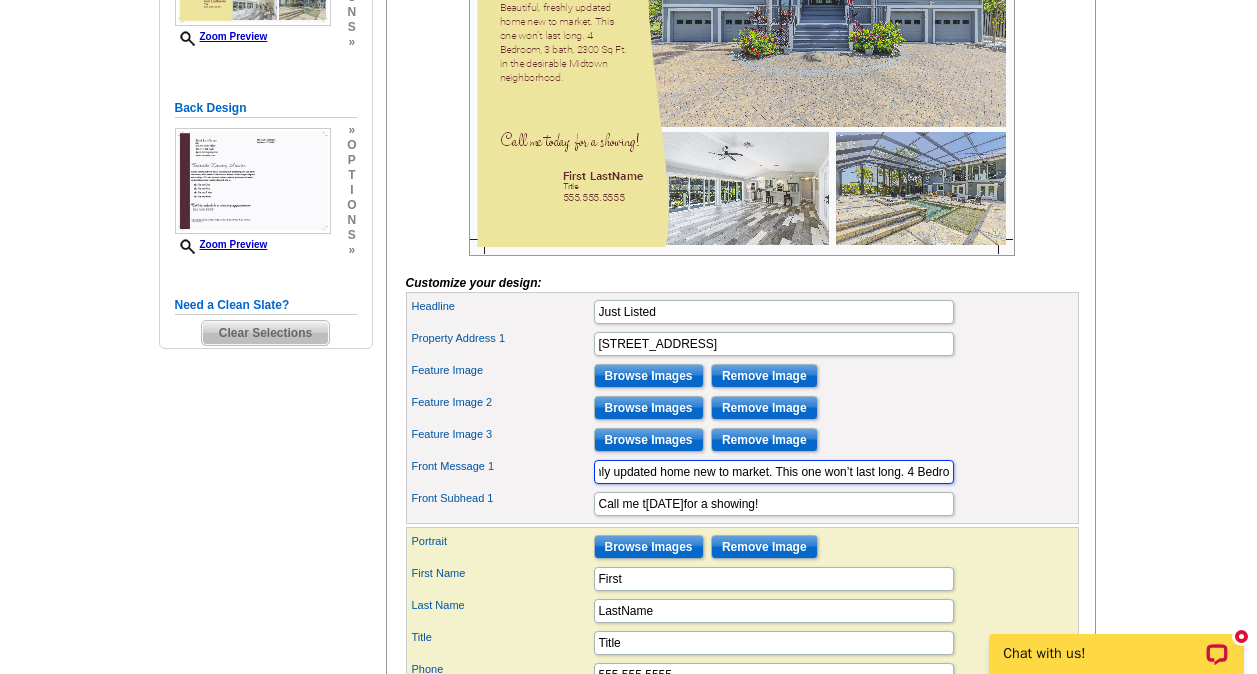 scroll, scrollTop: 0, scrollLeft: 416, axis: horizontal 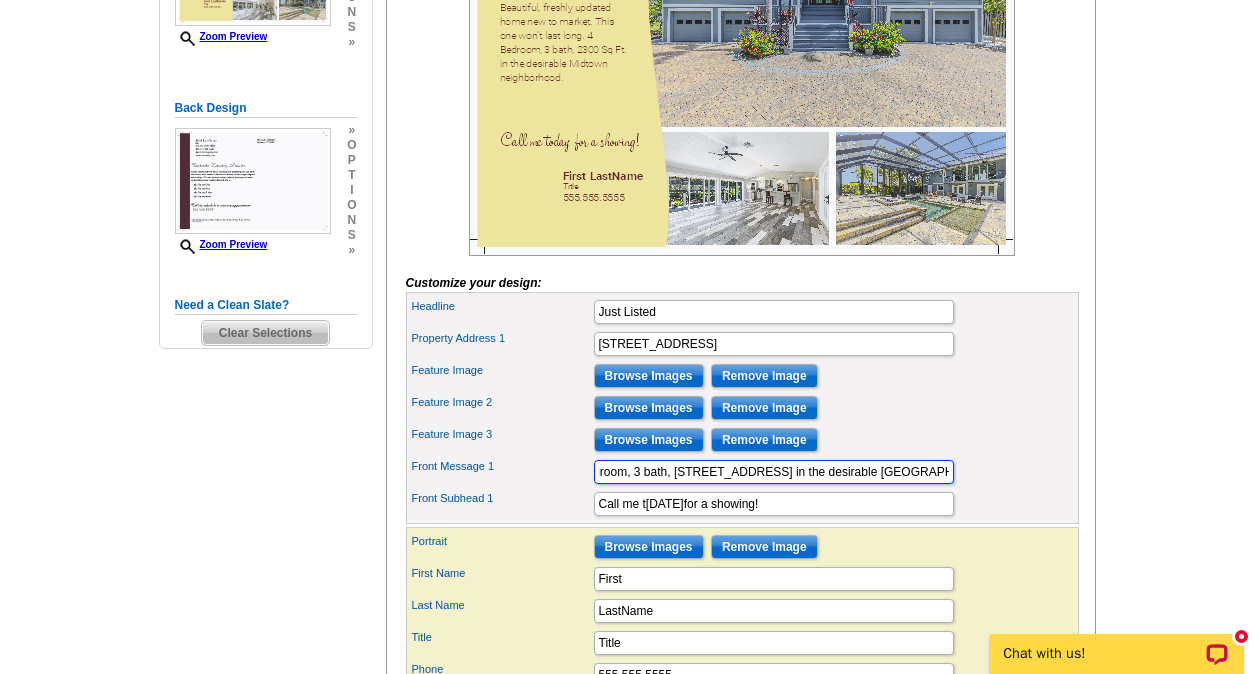 drag, startPoint x: 602, startPoint y: 510, endPoint x: 1140, endPoint y: 528, distance: 538.301 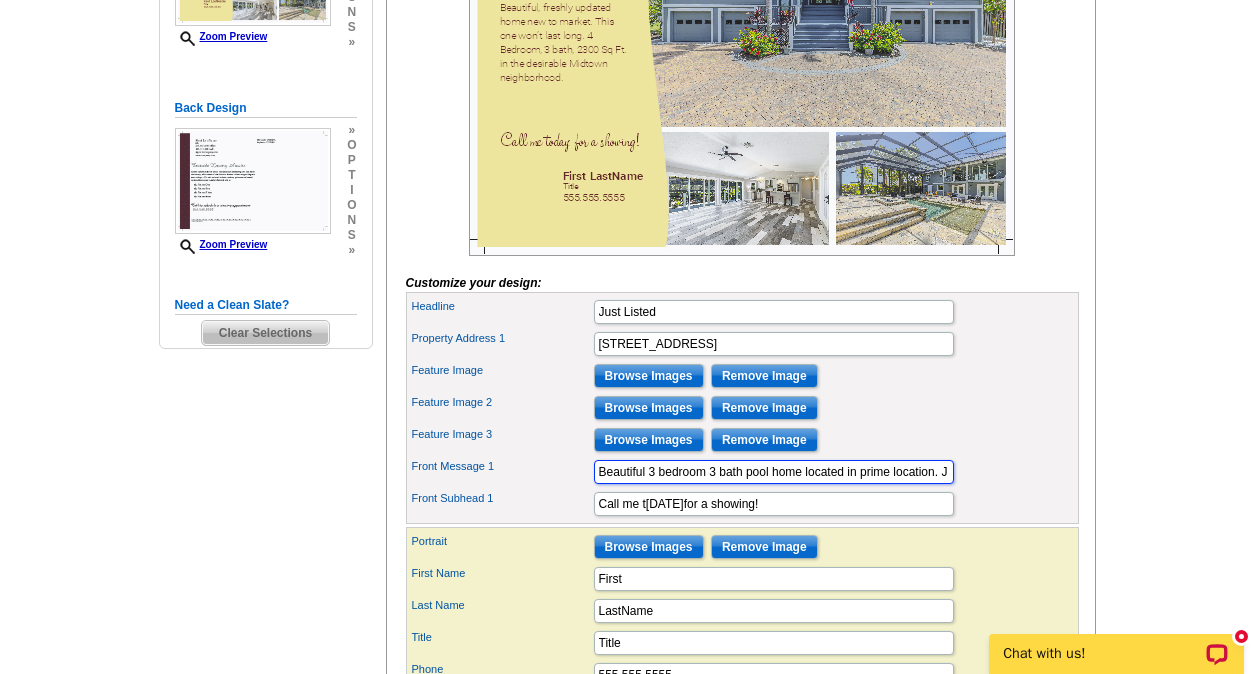 scroll, scrollTop: 0, scrollLeft: 0, axis: both 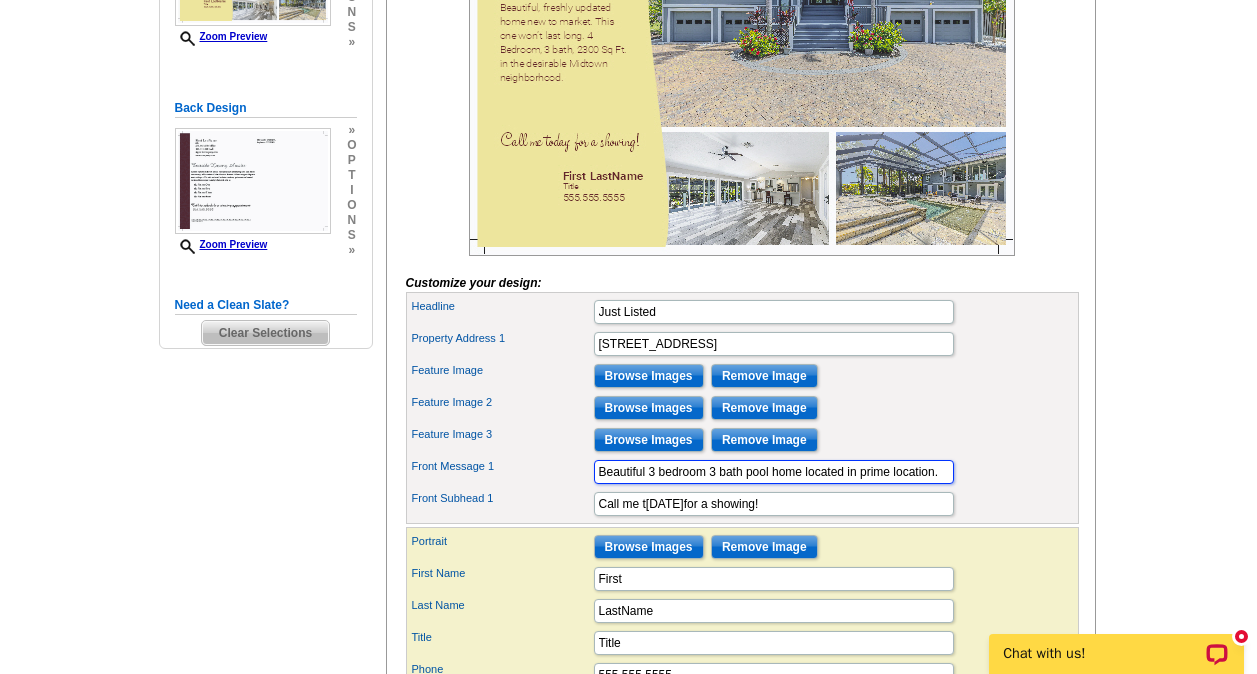 drag, startPoint x: 938, startPoint y: 508, endPoint x: 501, endPoint y: 535, distance: 437.8333 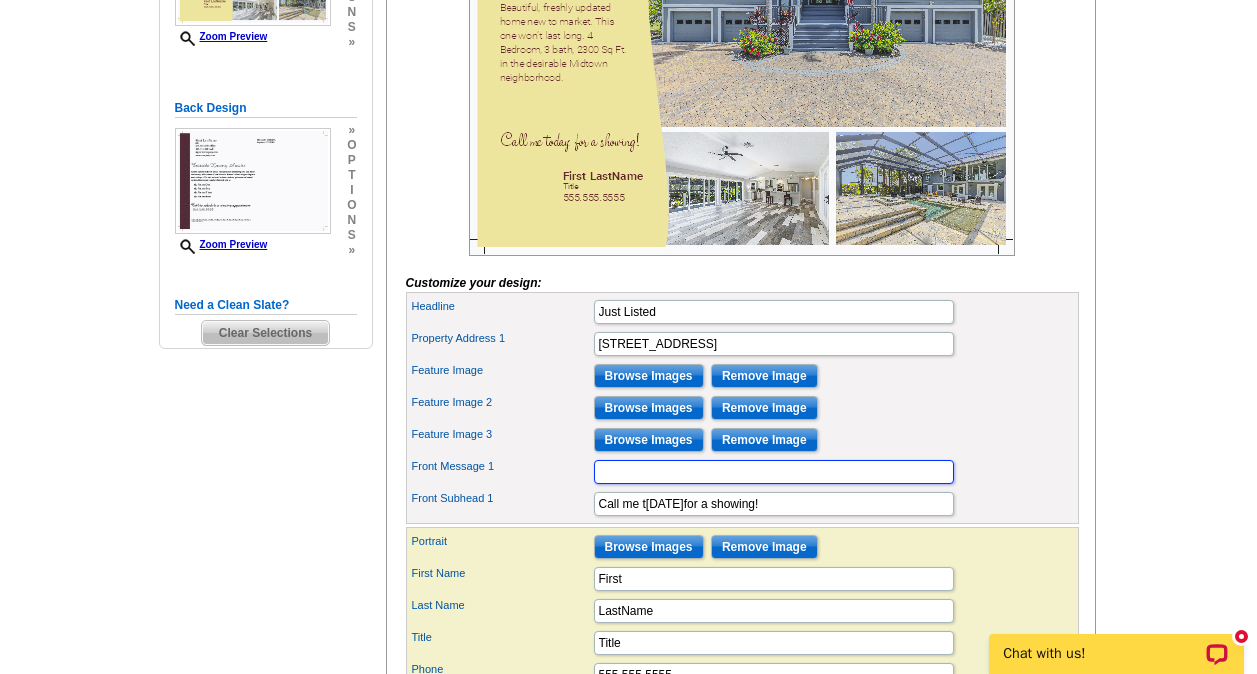 type on "r" 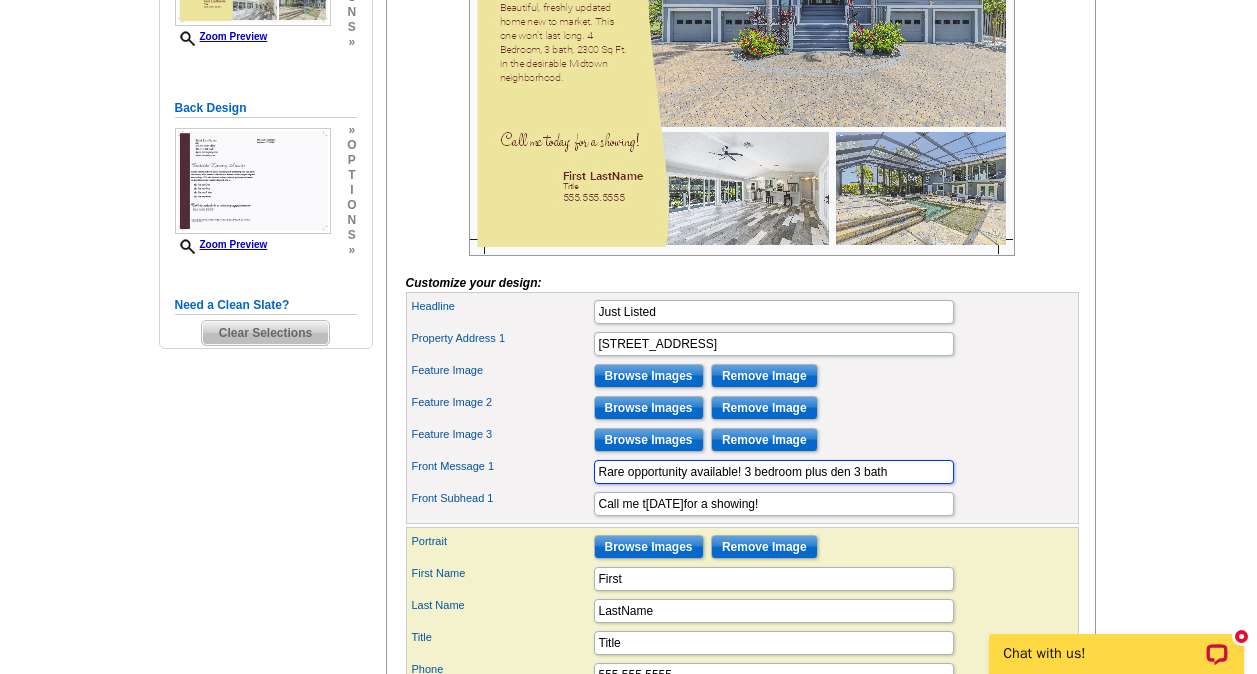 click on "Rare opportunity available! 3 bedroom plus den 3 bath" at bounding box center [774, 472] 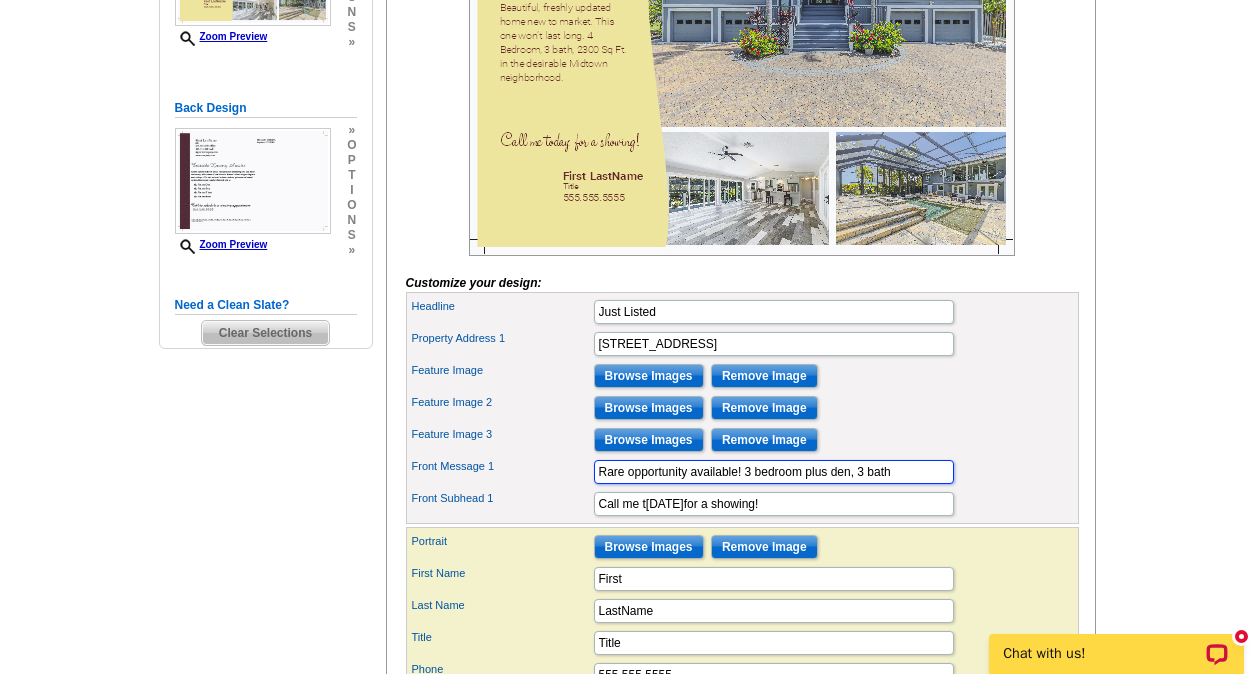 click on "Rare opportunity available! 3 bedroom plus den, 3 bath" at bounding box center [774, 472] 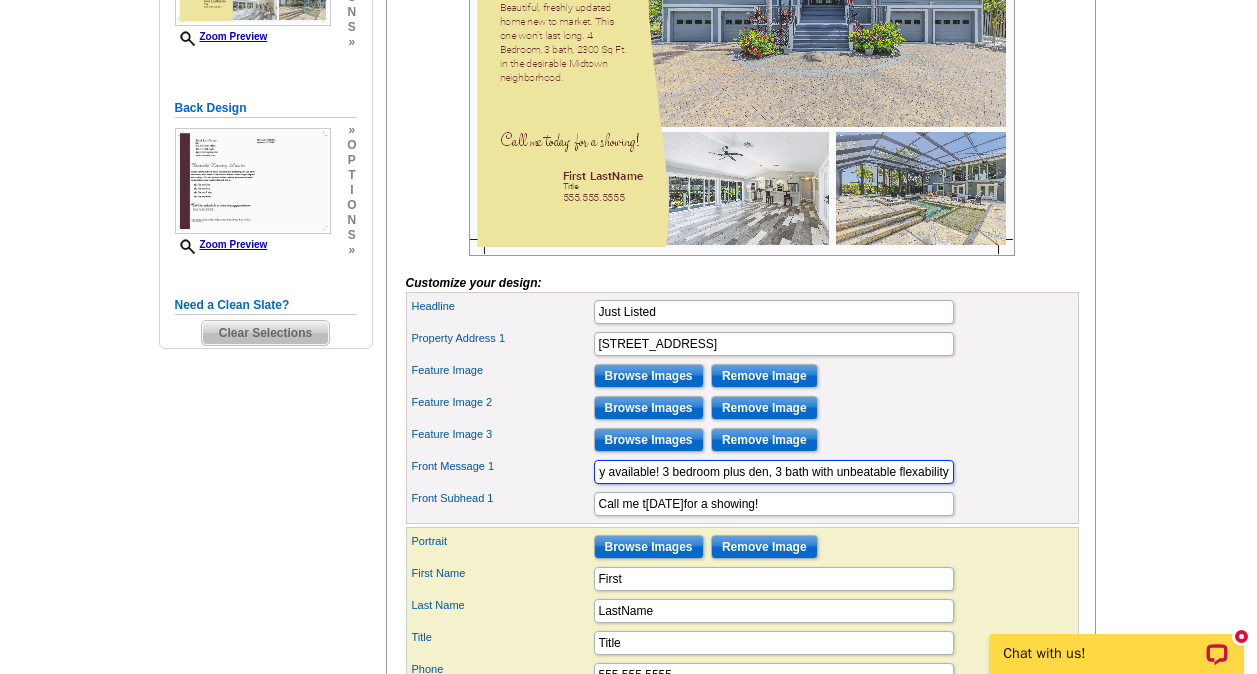 scroll, scrollTop: 0, scrollLeft: 84, axis: horizontal 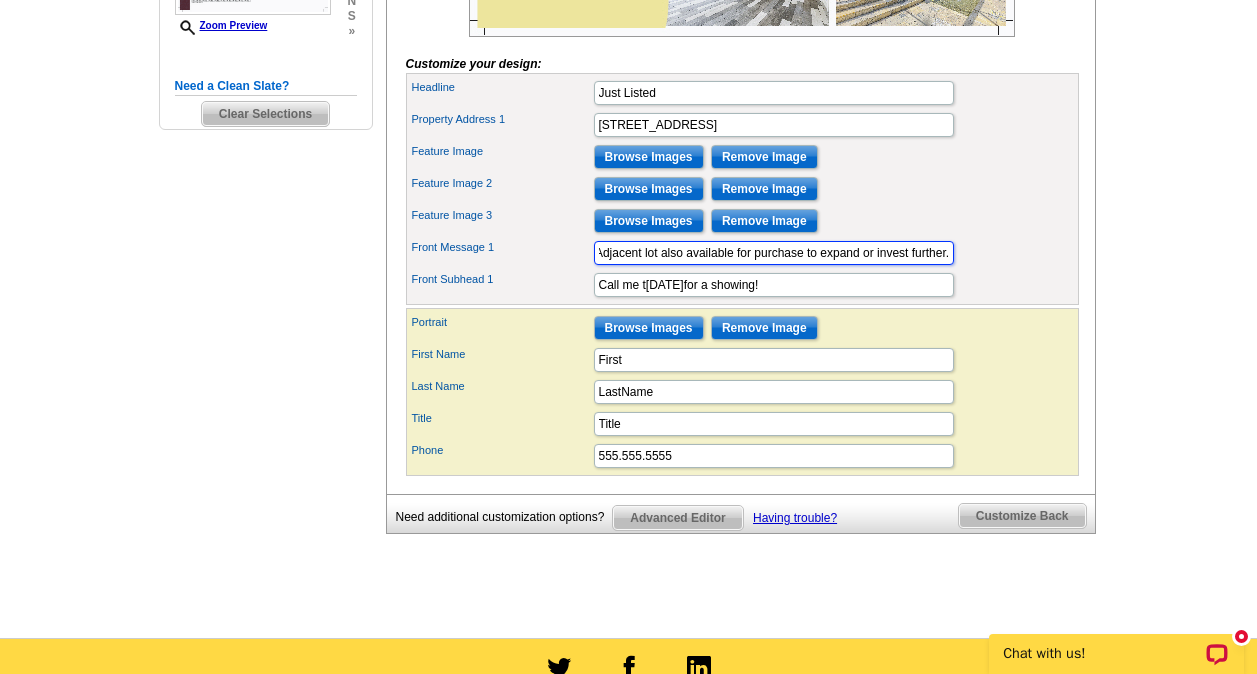 type on "Rare opportunity available! 3 bedroom plus den, 3 bath with unbeatable flexibility. Adjacent lot also available for purchase to expand or invest further." 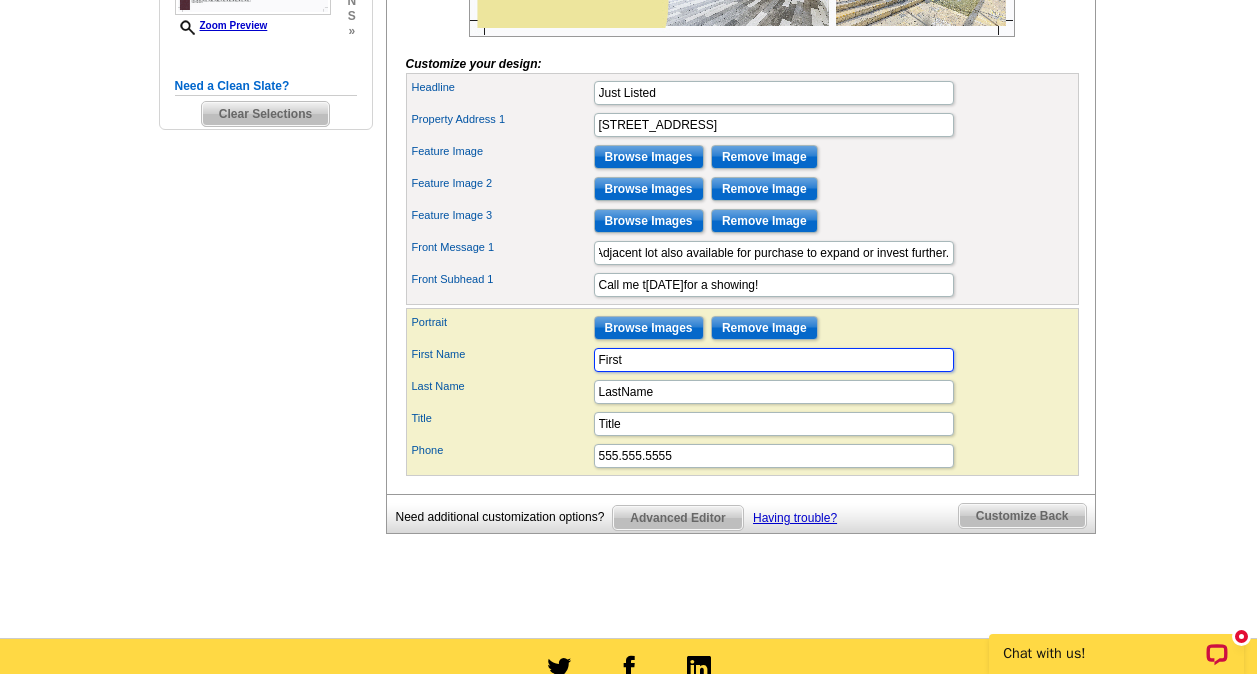 click on "First" at bounding box center [774, 360] 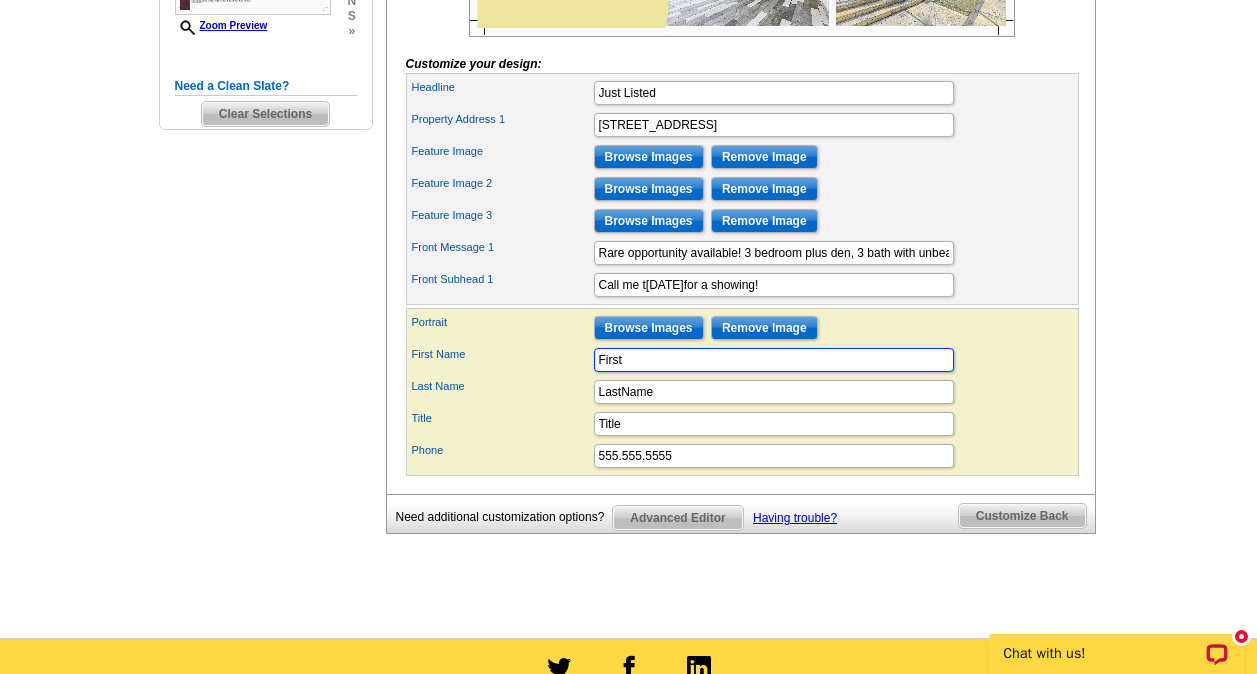 scroll, scrollTop: 0, scrollLeft: 0, axis: both 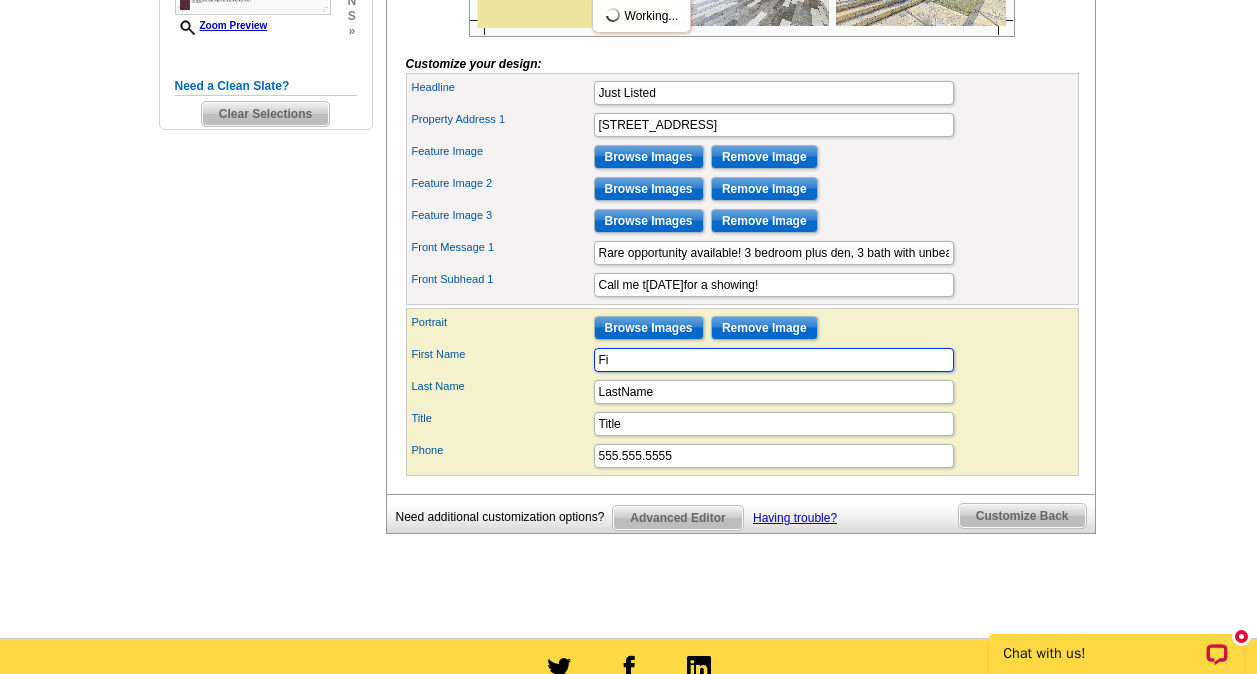 type on "F" 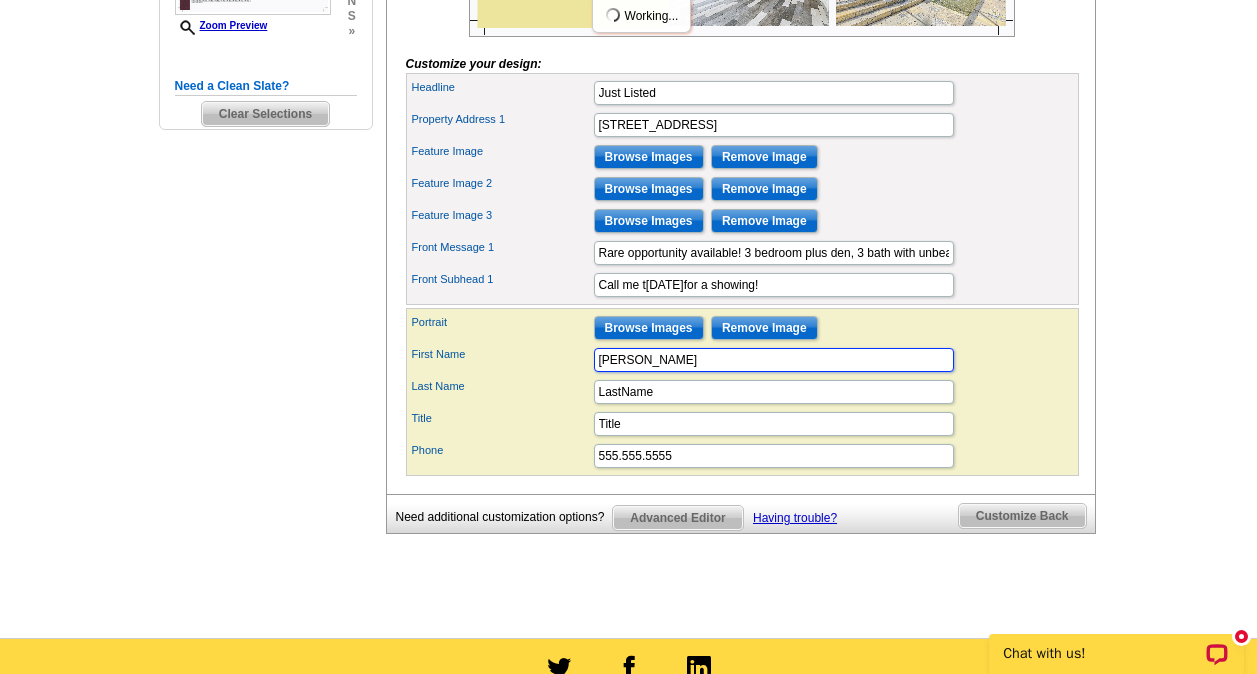 type on "[PERSON_NAME]" 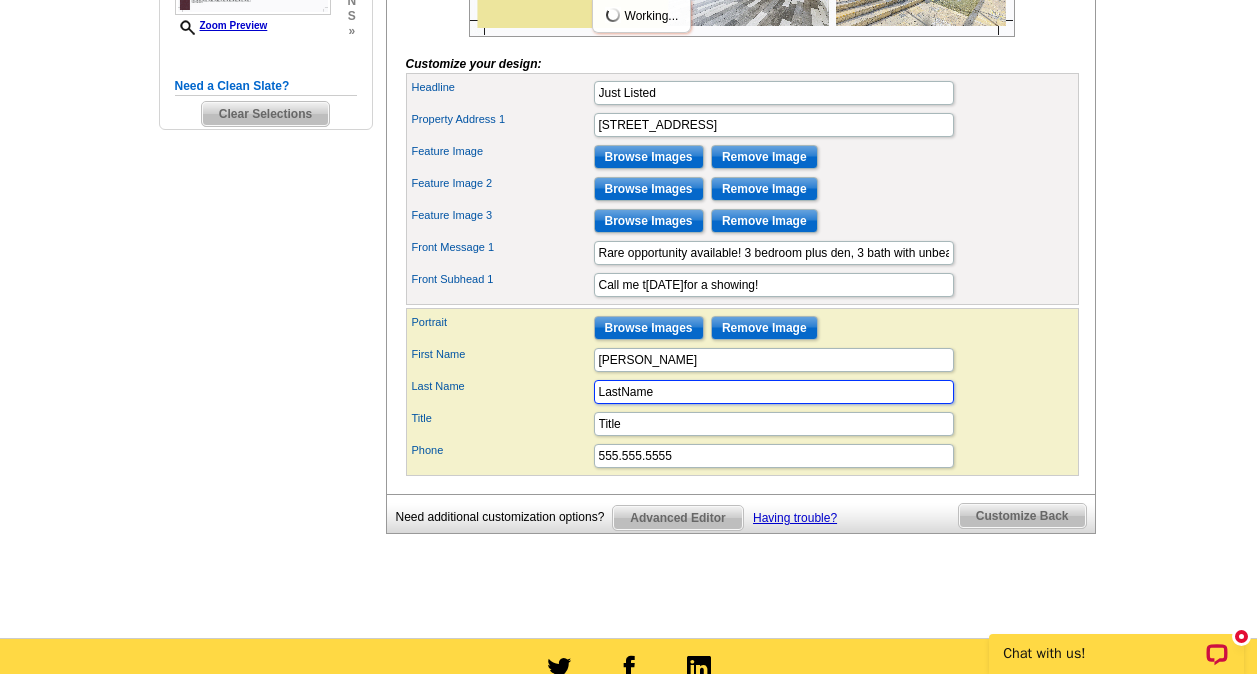 click on "LastName" at bounding box center [774, 392] 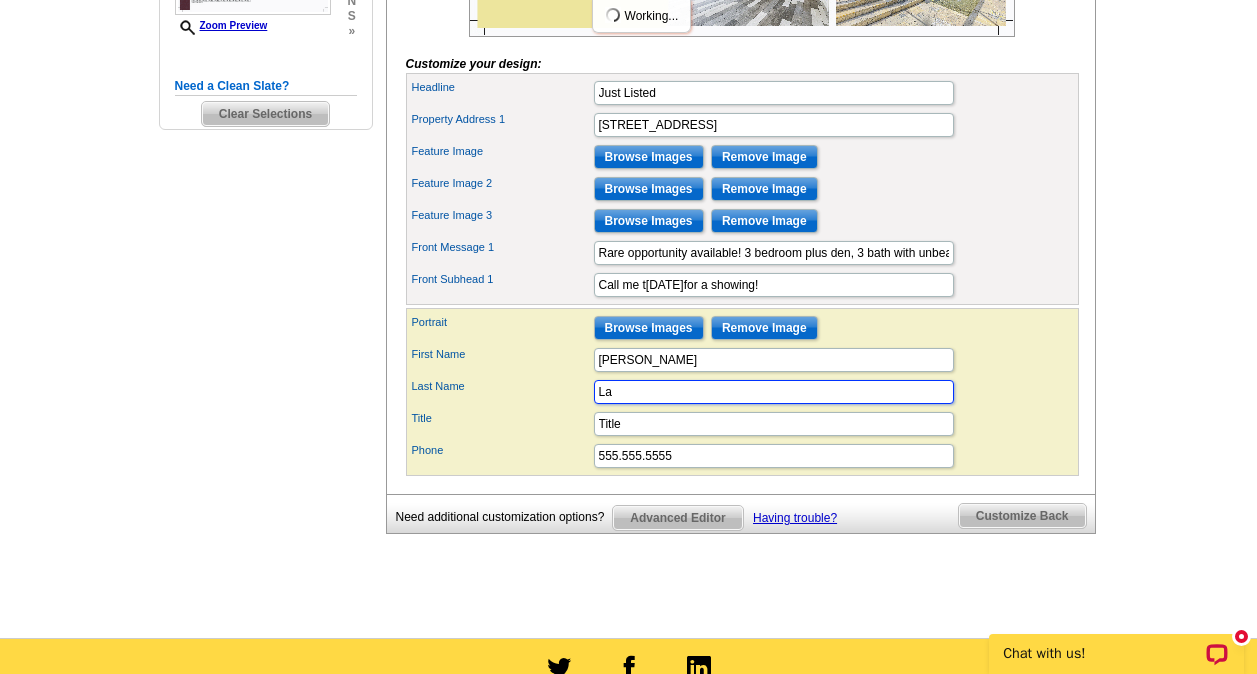 type on "L" 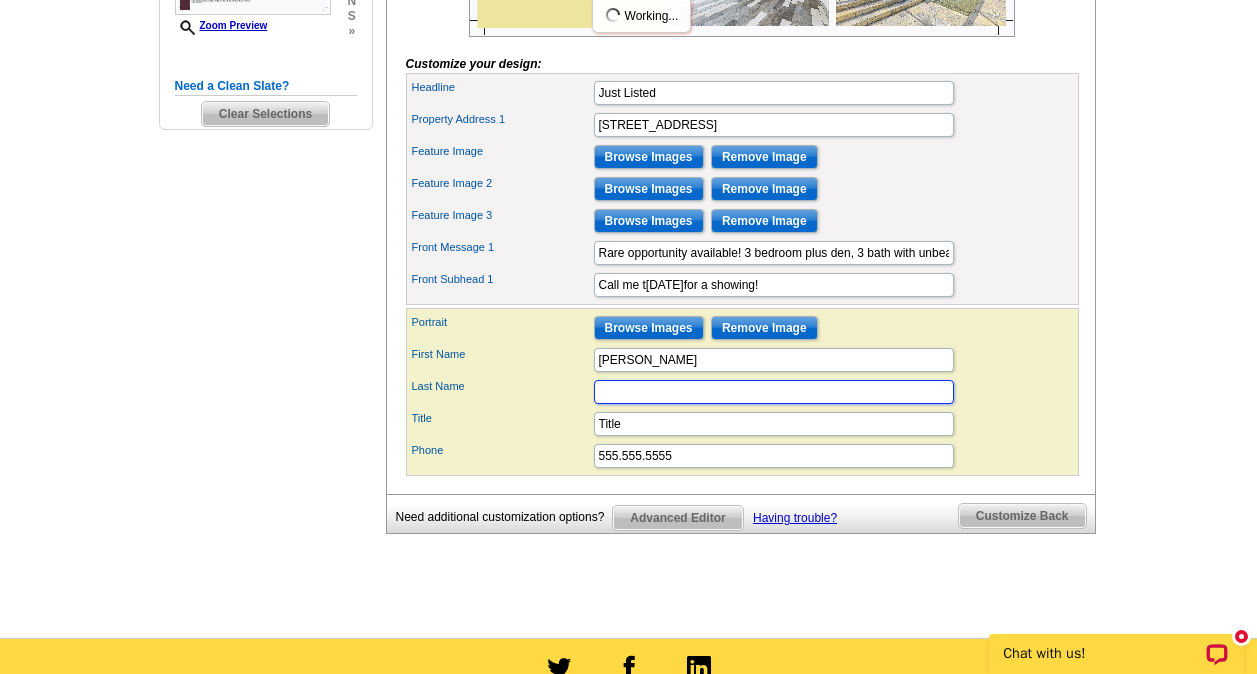 click on "Last Name" at bounding box center (774, 392) 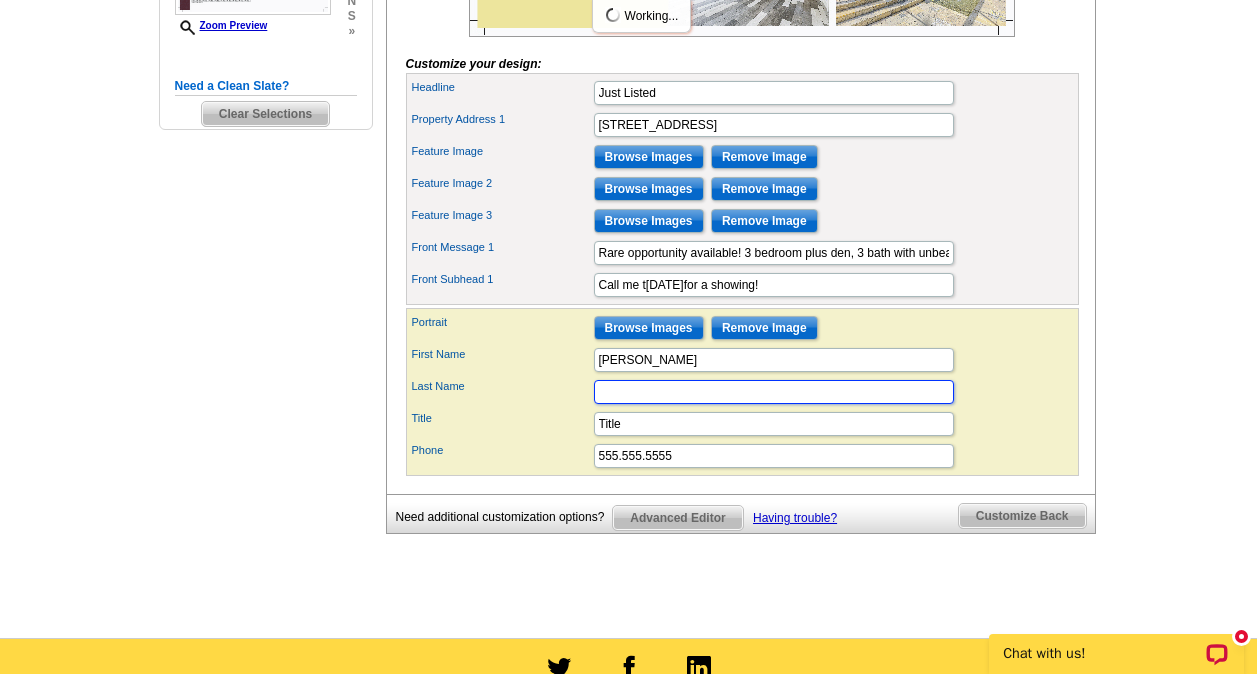 type on "[PERSON_NAME]" 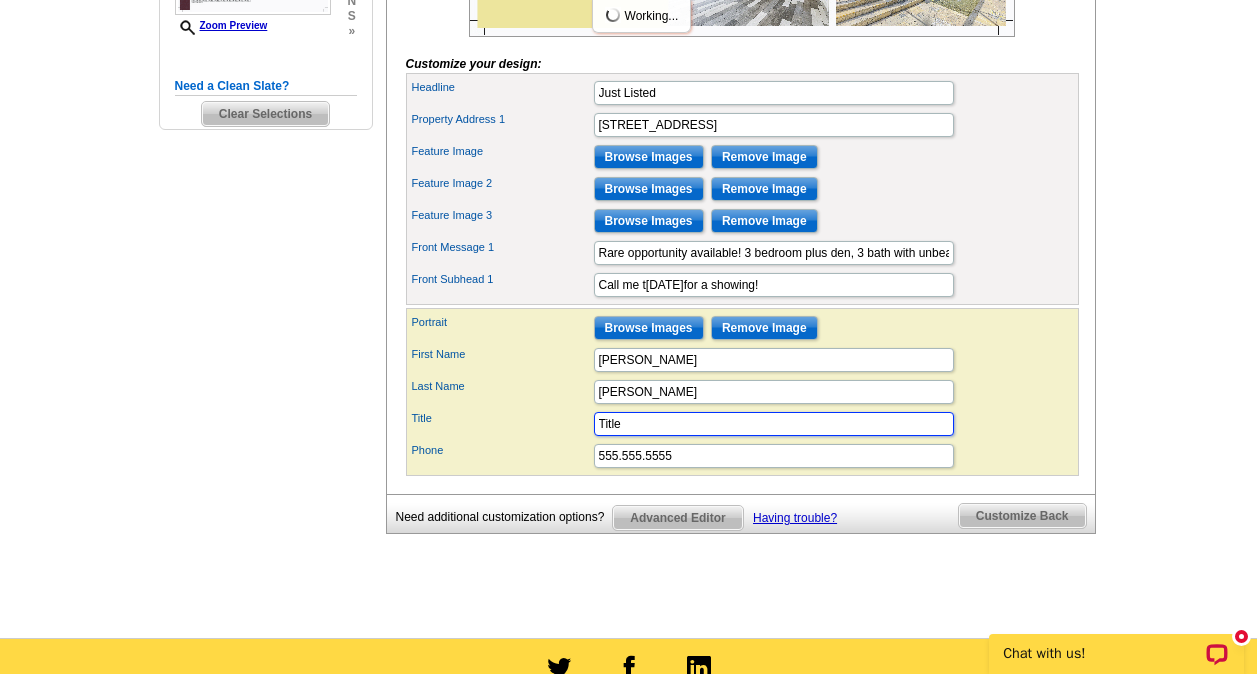 click on "Title" at bounding box center [774, 424] 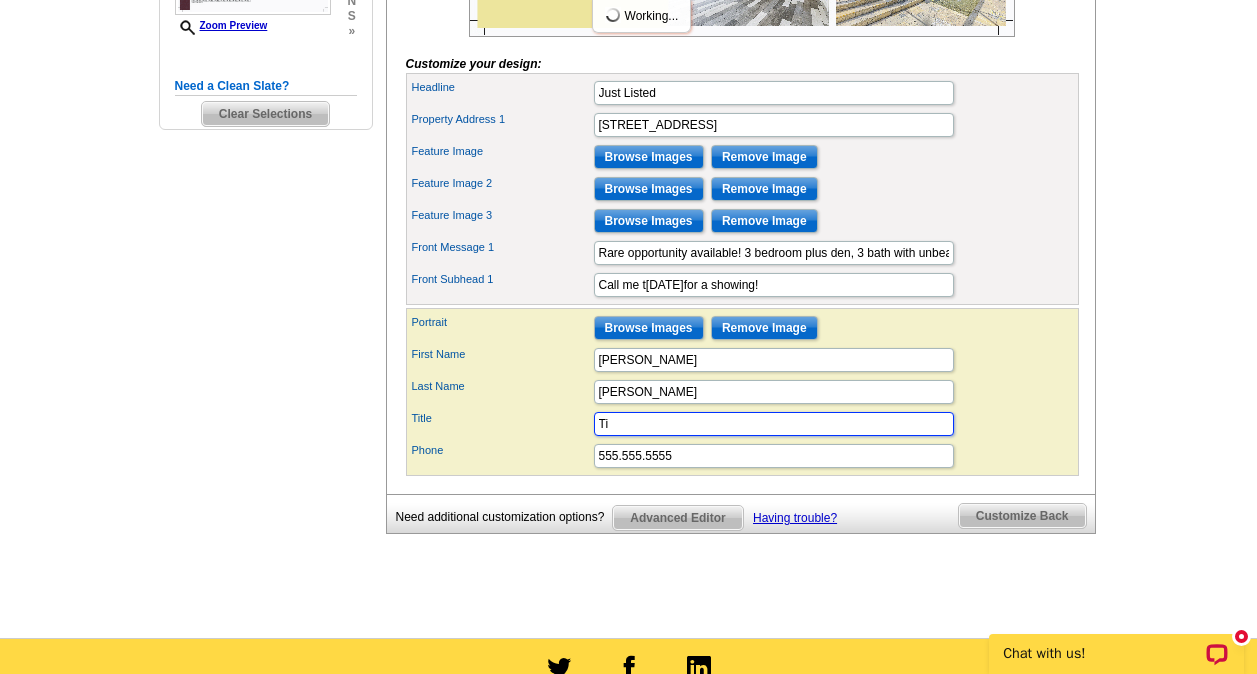 type on "T" 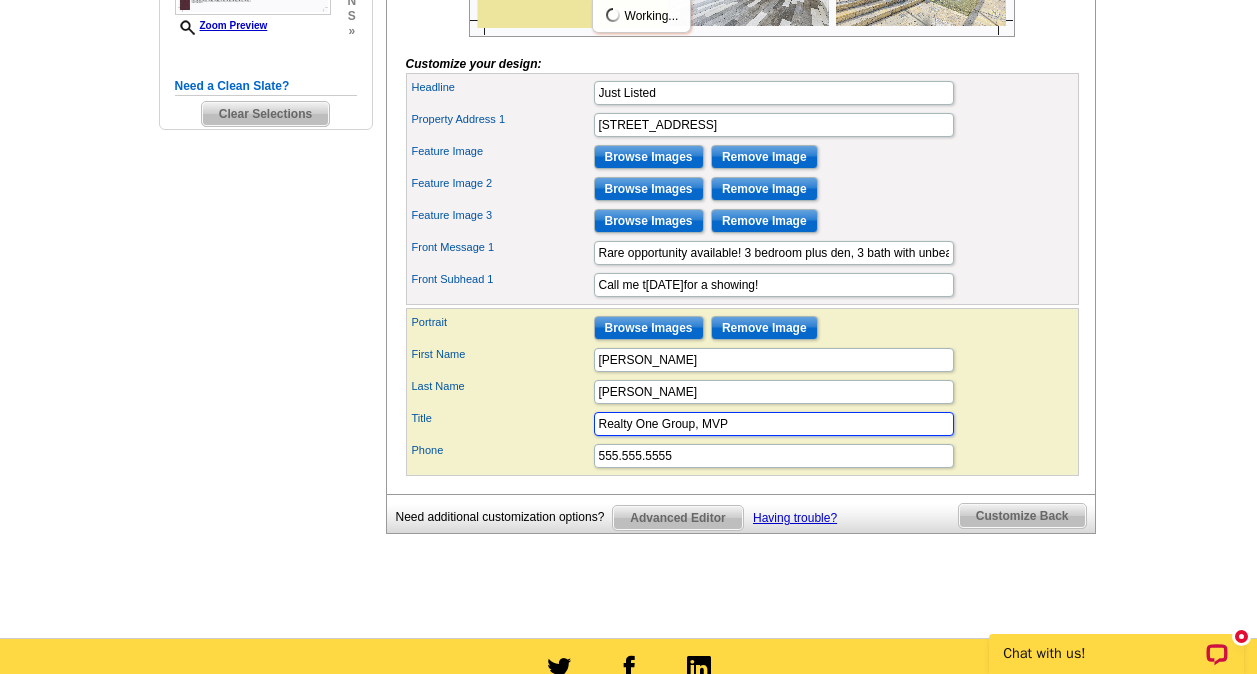 type on "Realty One Group, MVP" 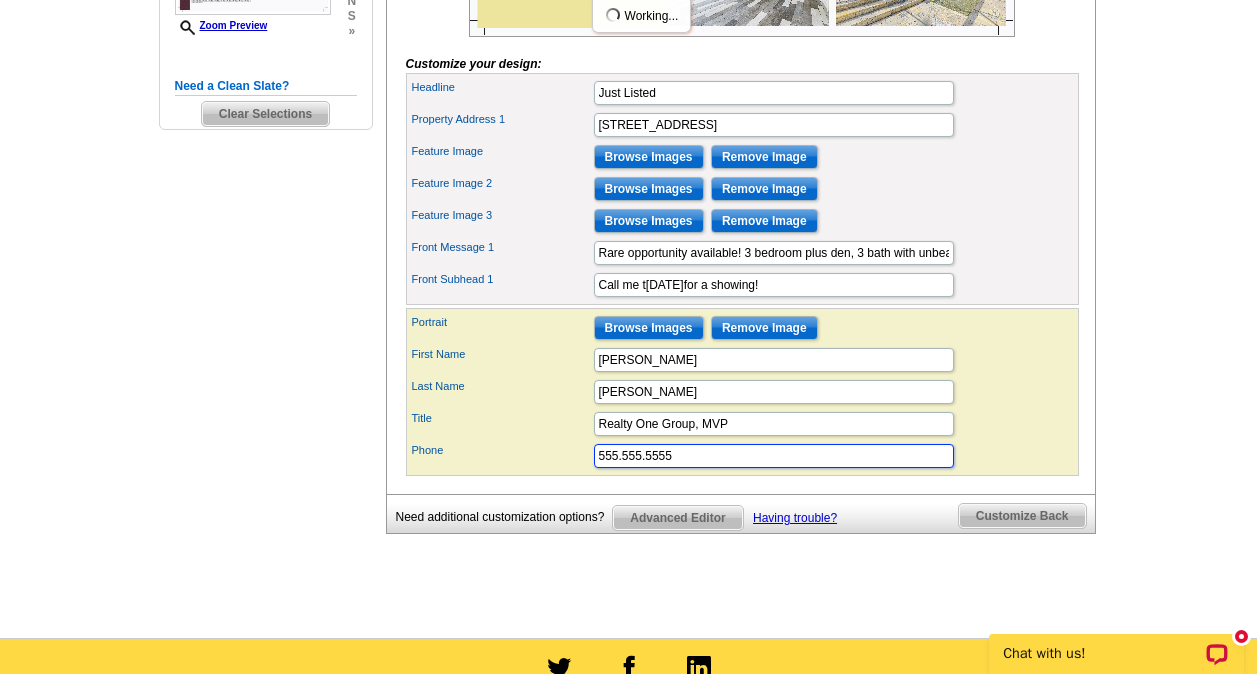 click on "555.555.5555" at bounding box center [774, 456] 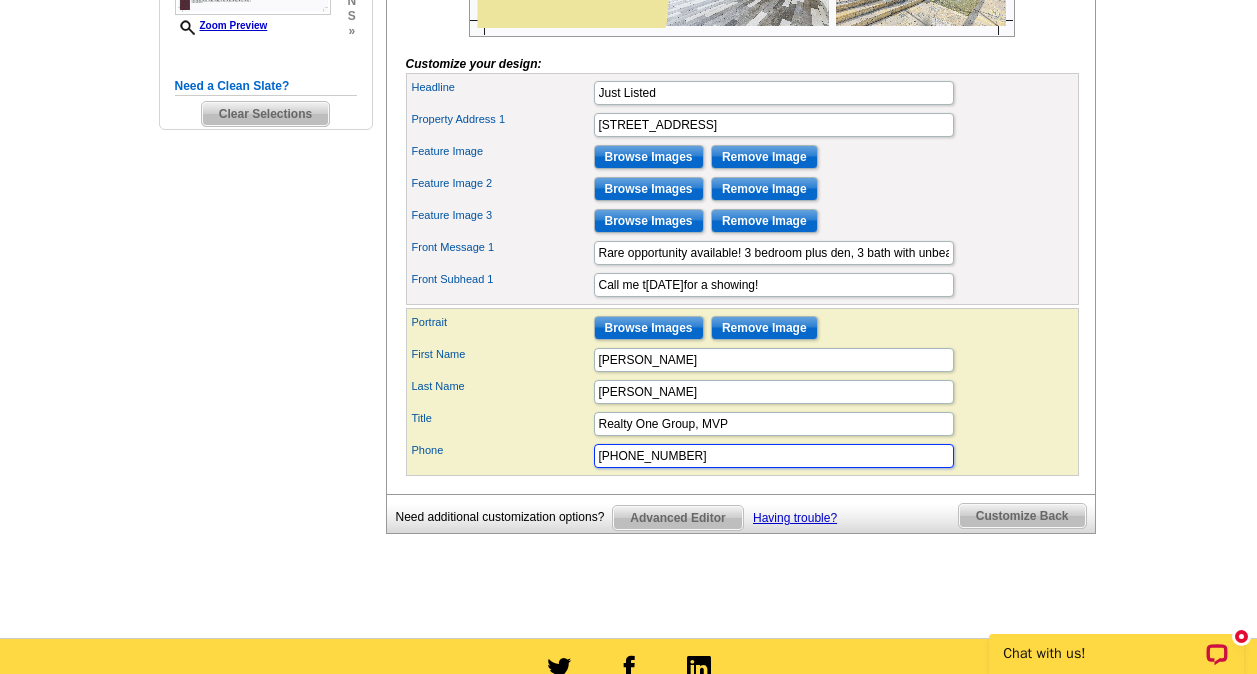 type on "[PHONE_NUMBER]" 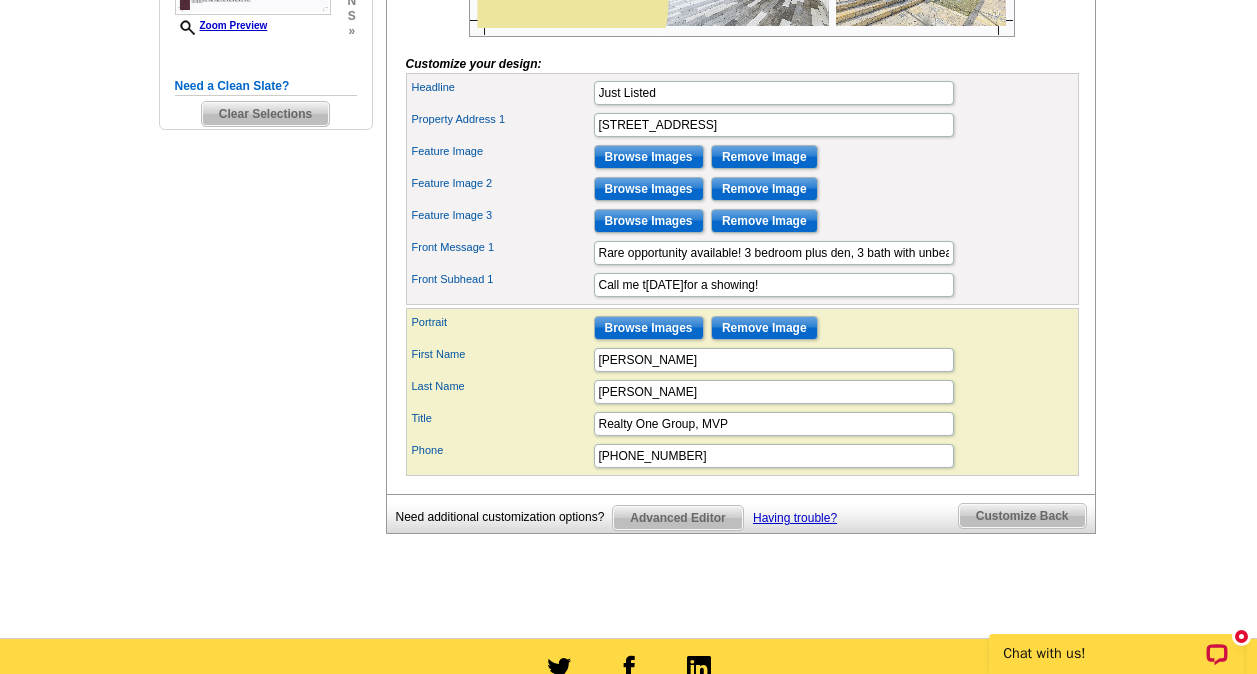click on "First Name
[PERSON_NAME]" at bounding box center [742, 360] 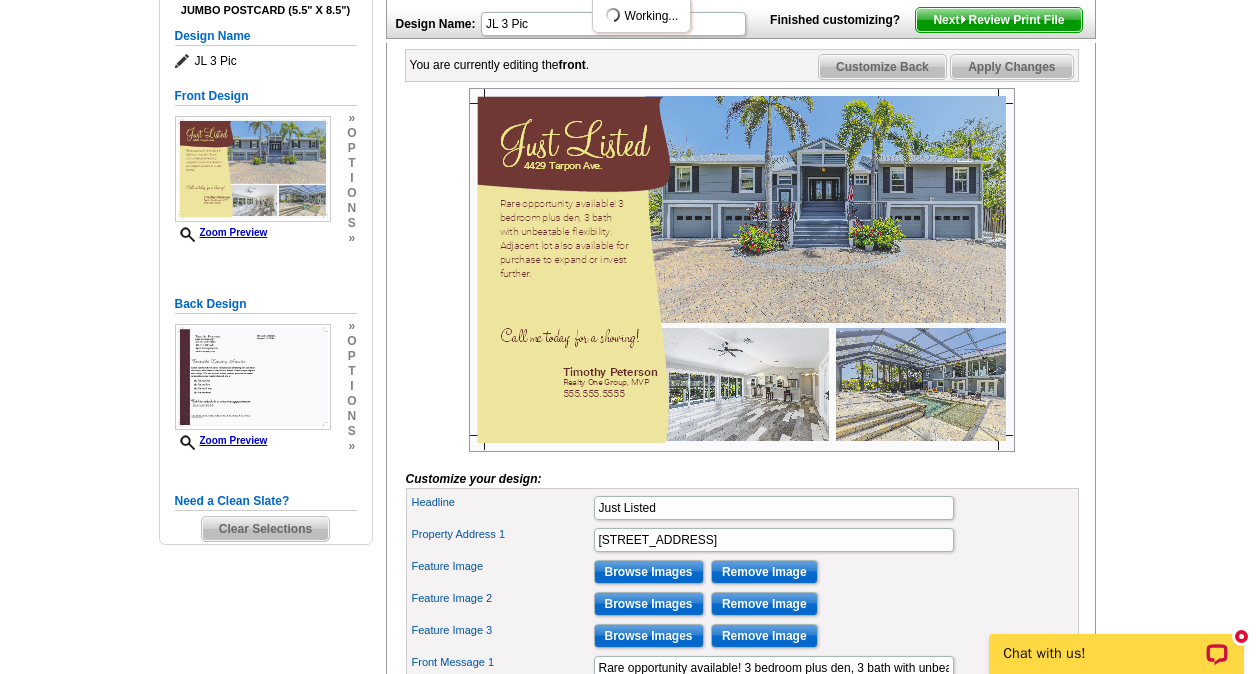 scroll, scrollTop: 394, scrollLeft: 0, axis: vertical 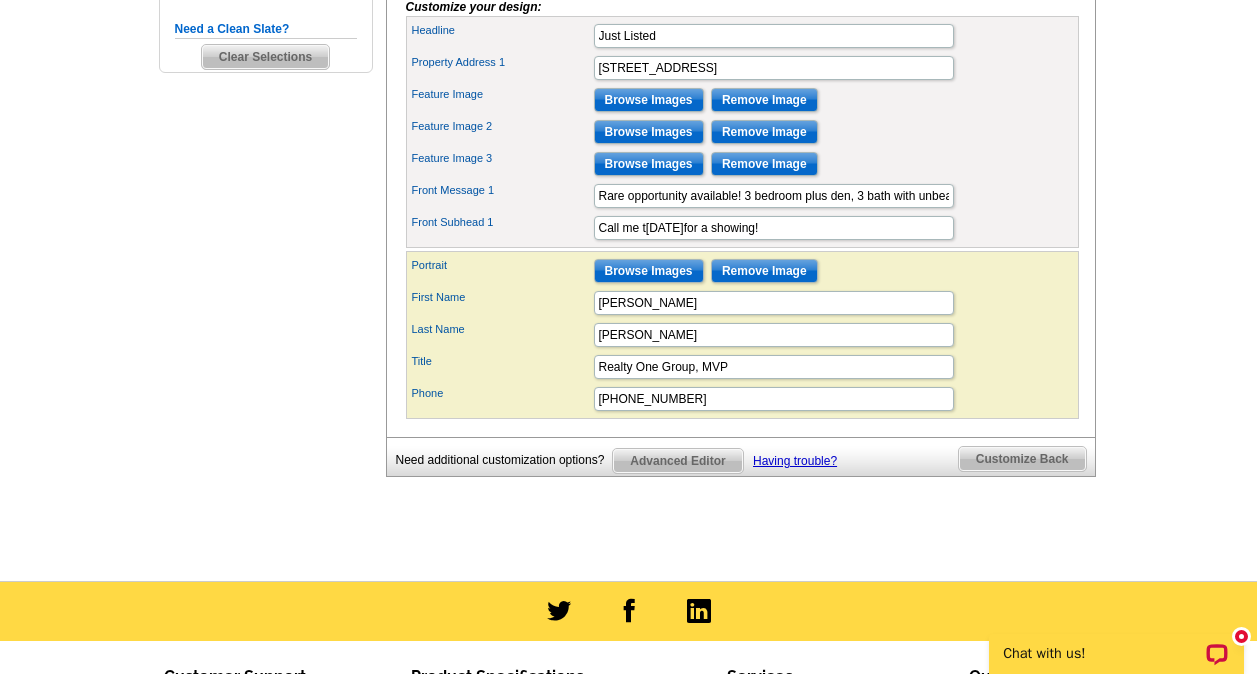 click on "Customize Back" at bounding box center [1022, 459] 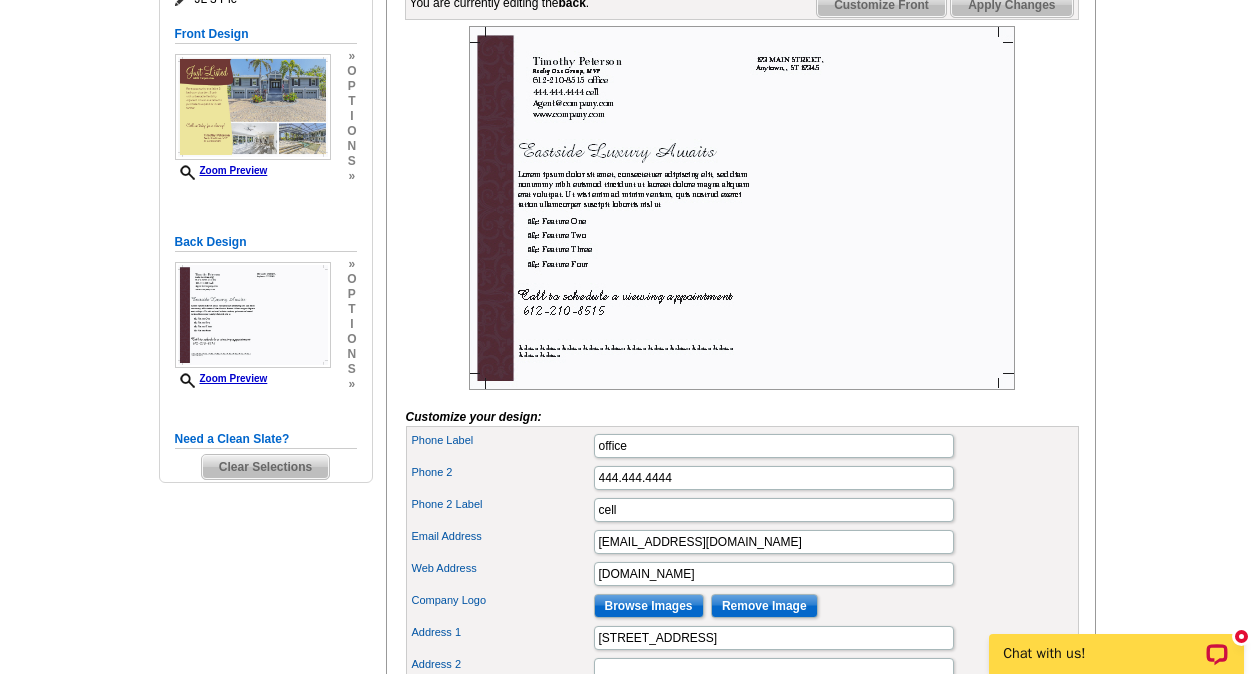 scroll, scrollTop: 442, scrollLeft: 0, axis: vertical 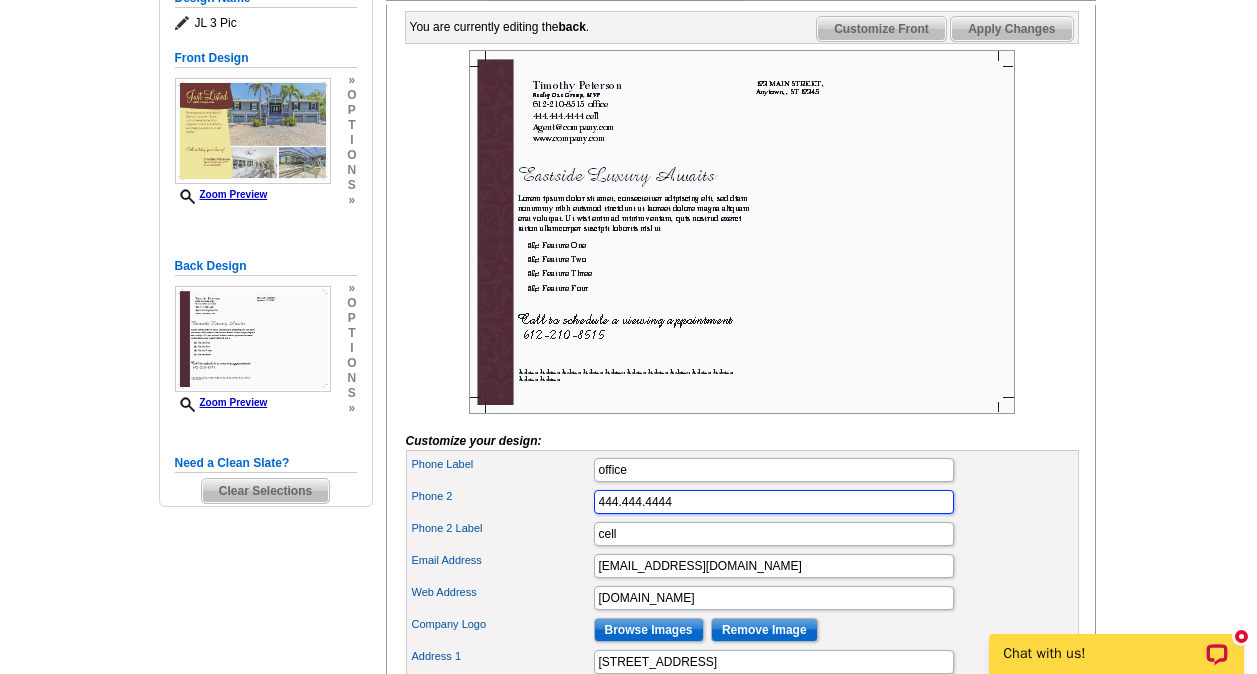 drag, startPoint x: 684, startPoint y: 536, endPoint x: 549, endPoint y: 525, distance: 135.4474 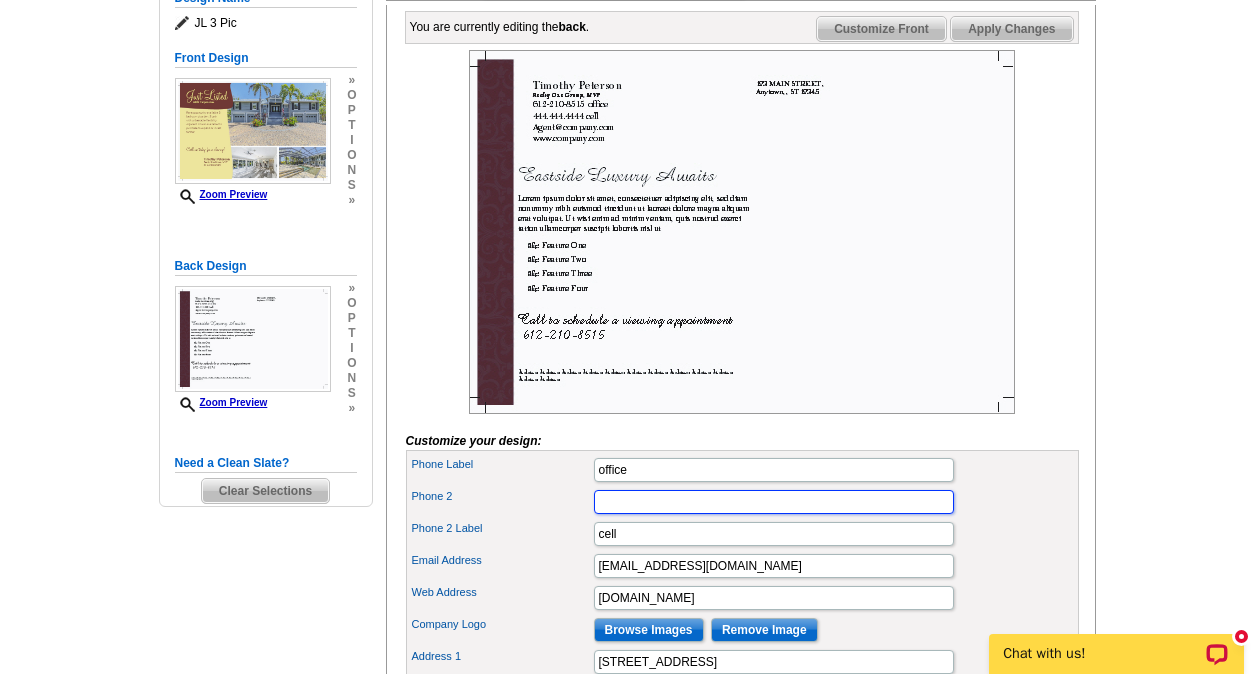 type 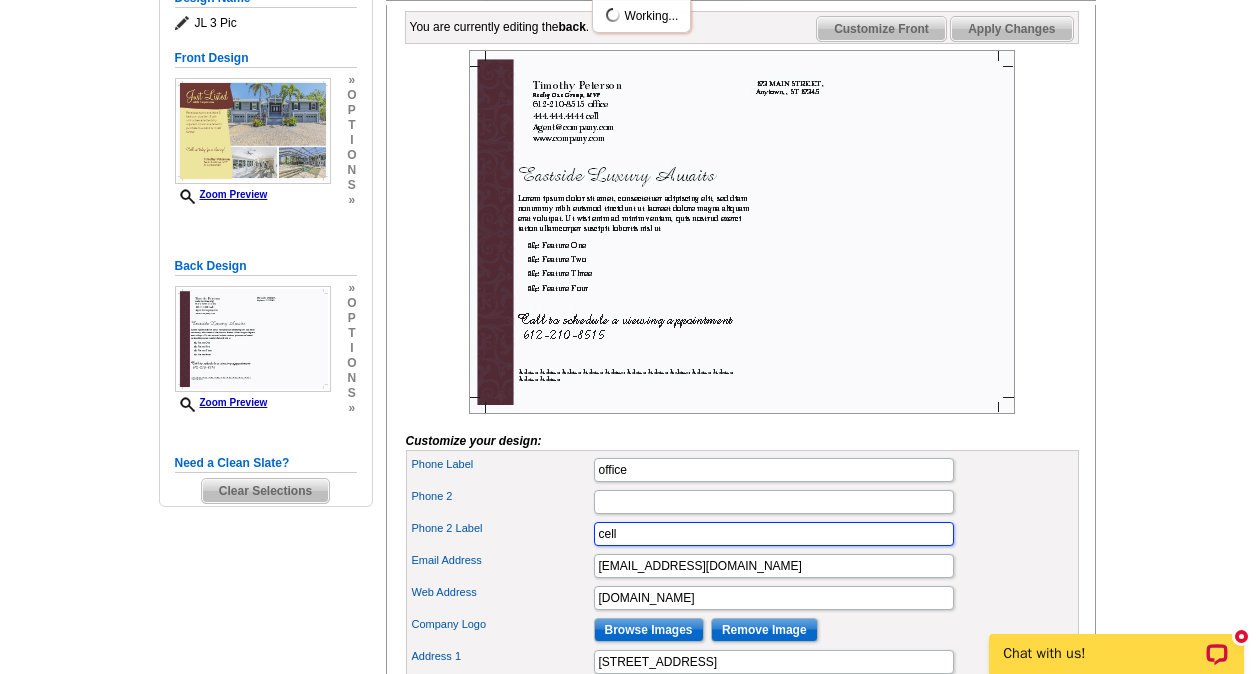 drag, startPoint x: 624, startPoint y: 568, endPoint x: 547, endPoint y: 571, distance: 77.05842 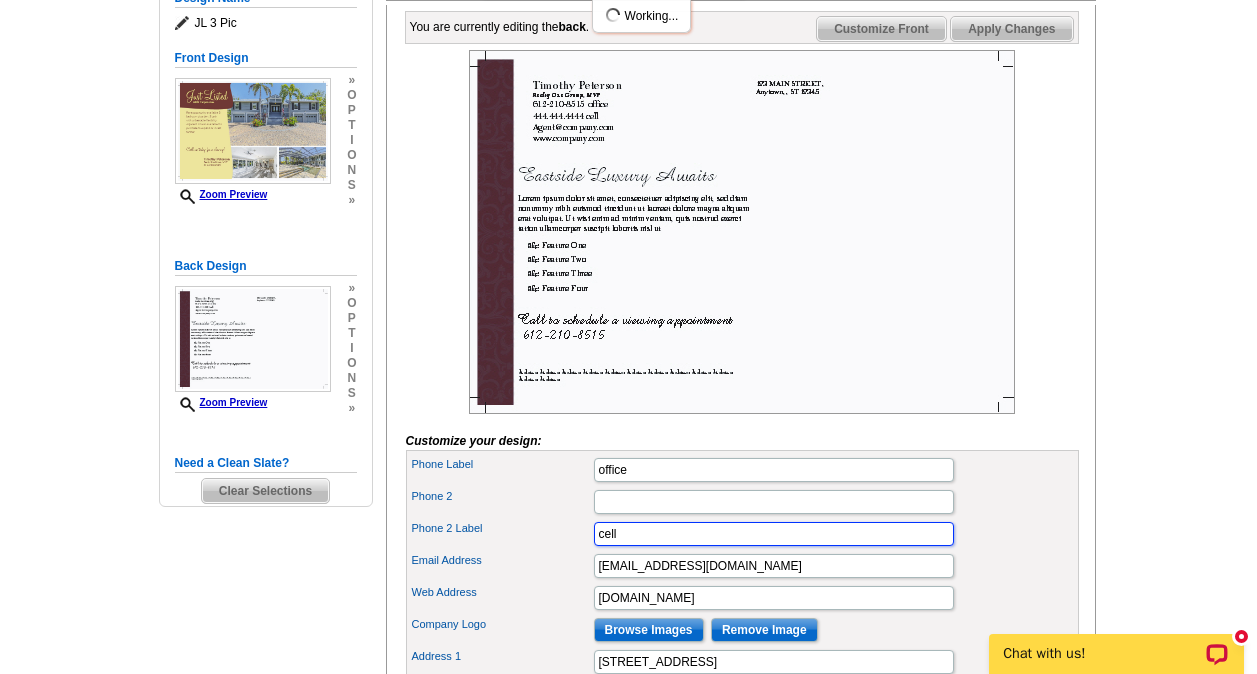 click on "Phone 2 Label
cell" at bounding box center [742, 534] 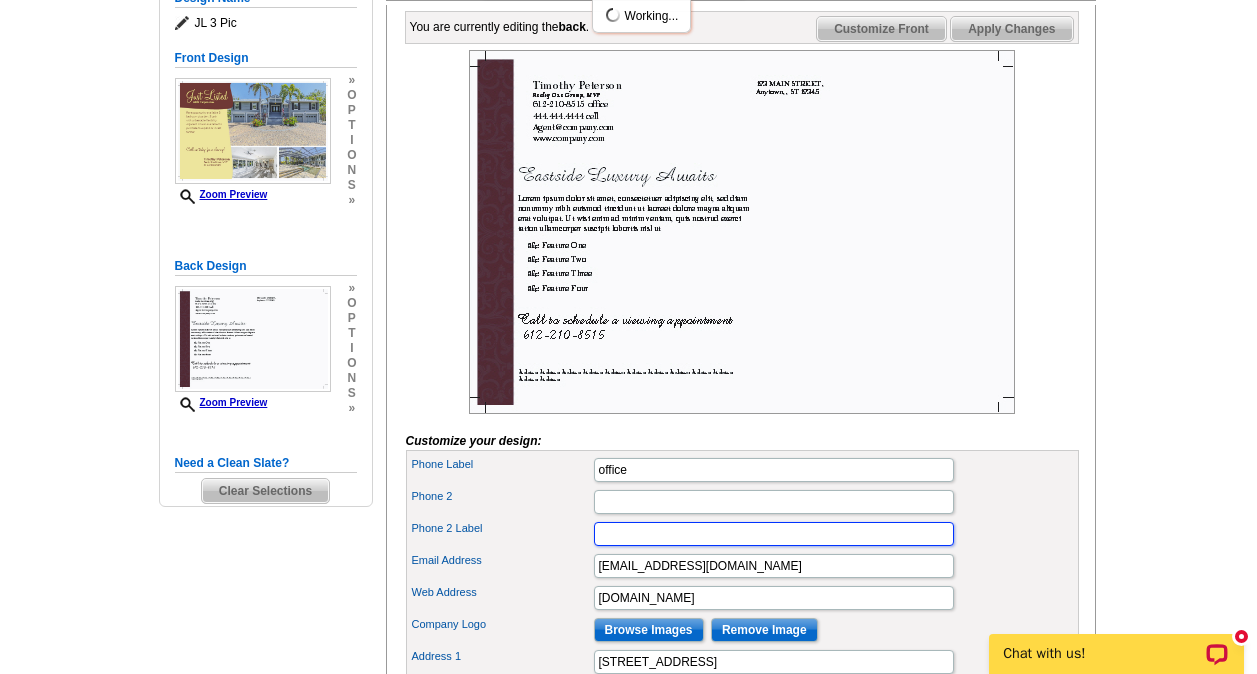 type 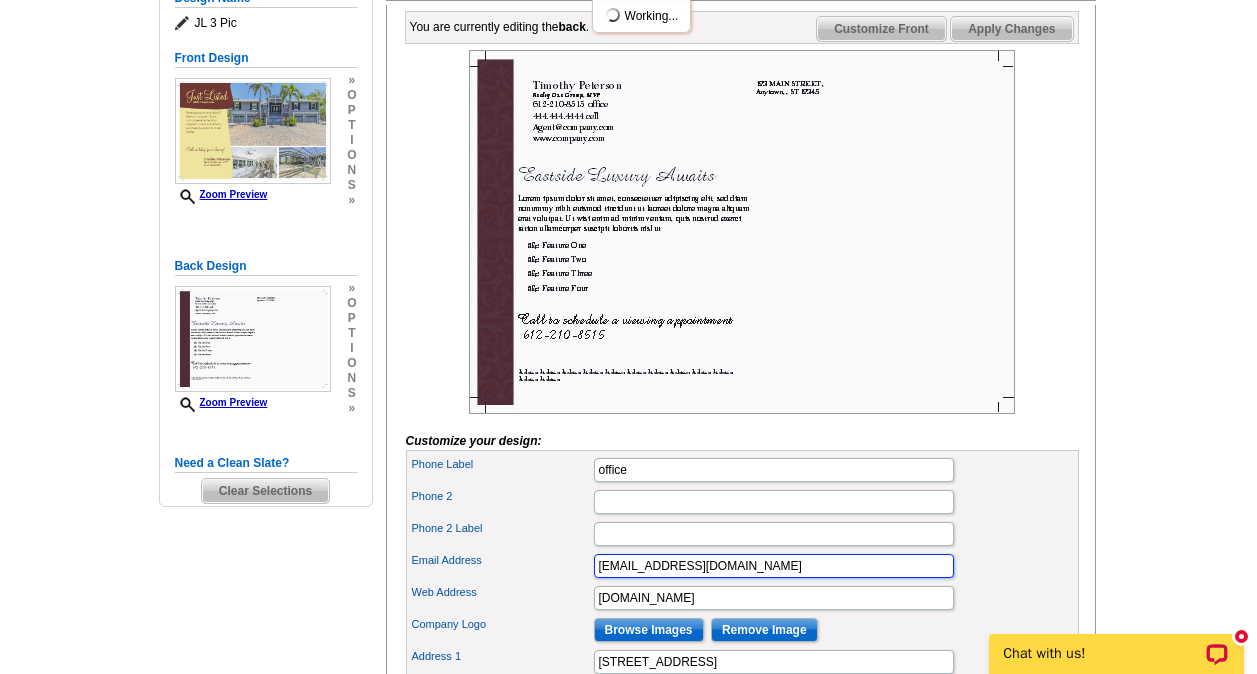 drag, startPoint x: 737, startPoint y: 600, endPoint x: 522, endPoint y: 596, distance: 215.0372 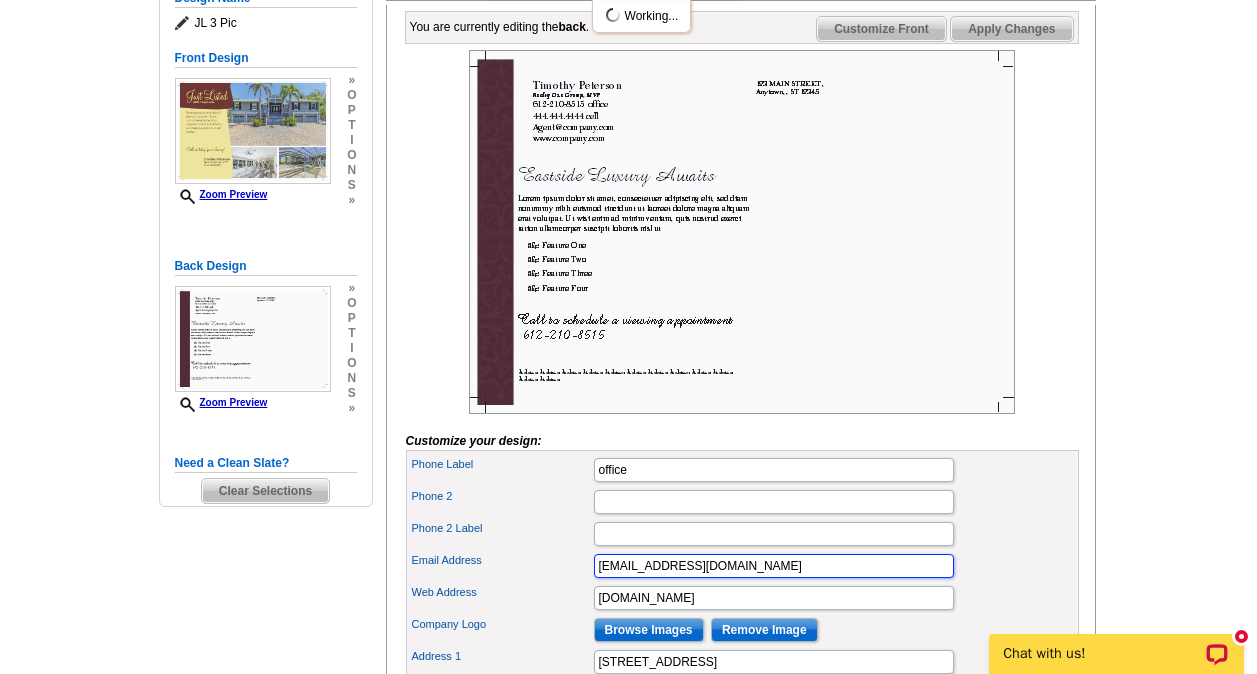 click on "Email Address
[EMAIL_ADDRESS][DOMAIN_NAME]" at bounding box center (742, 566) 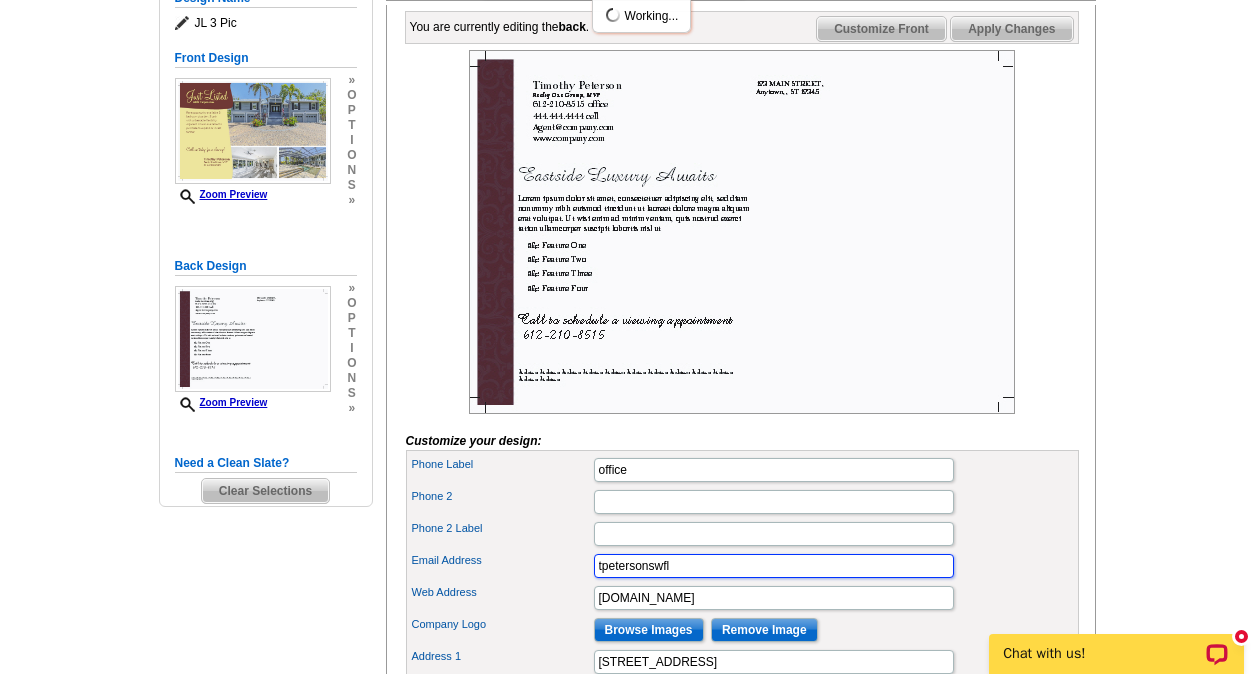 type on "[EMAIL_ADDRESS][DOMAIN_NAME]" 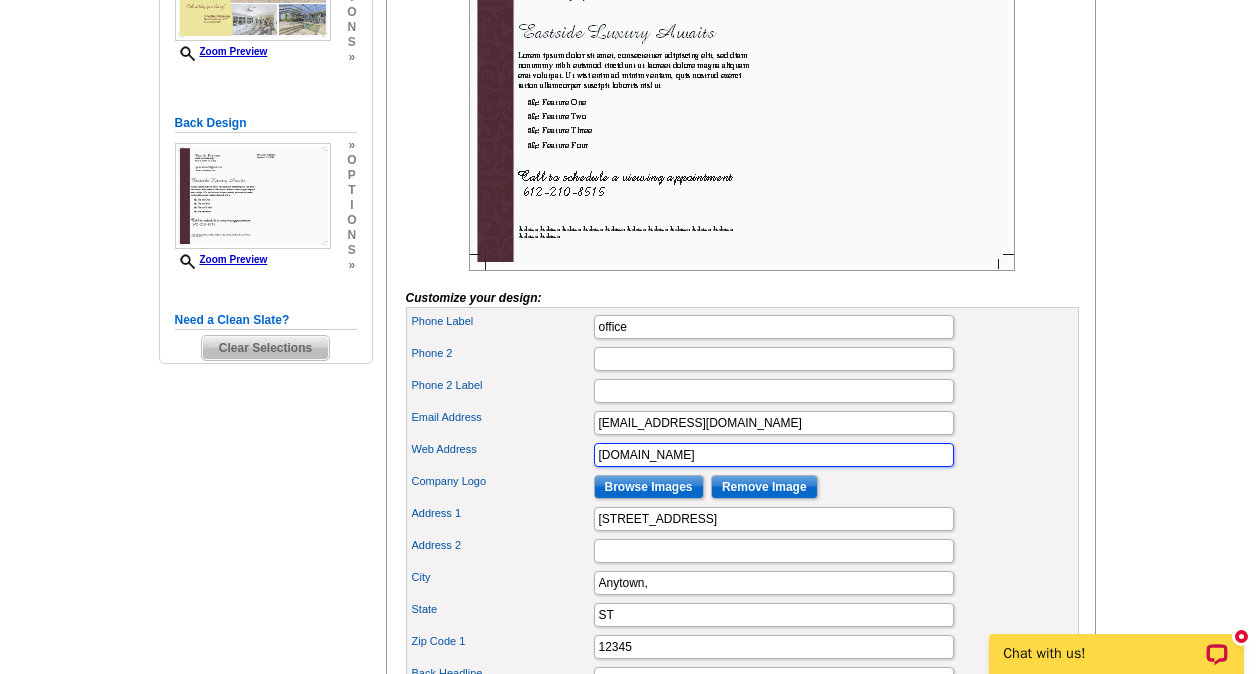 scroll, scrollTop: 587, scrollLeft: 0, axis: vertical 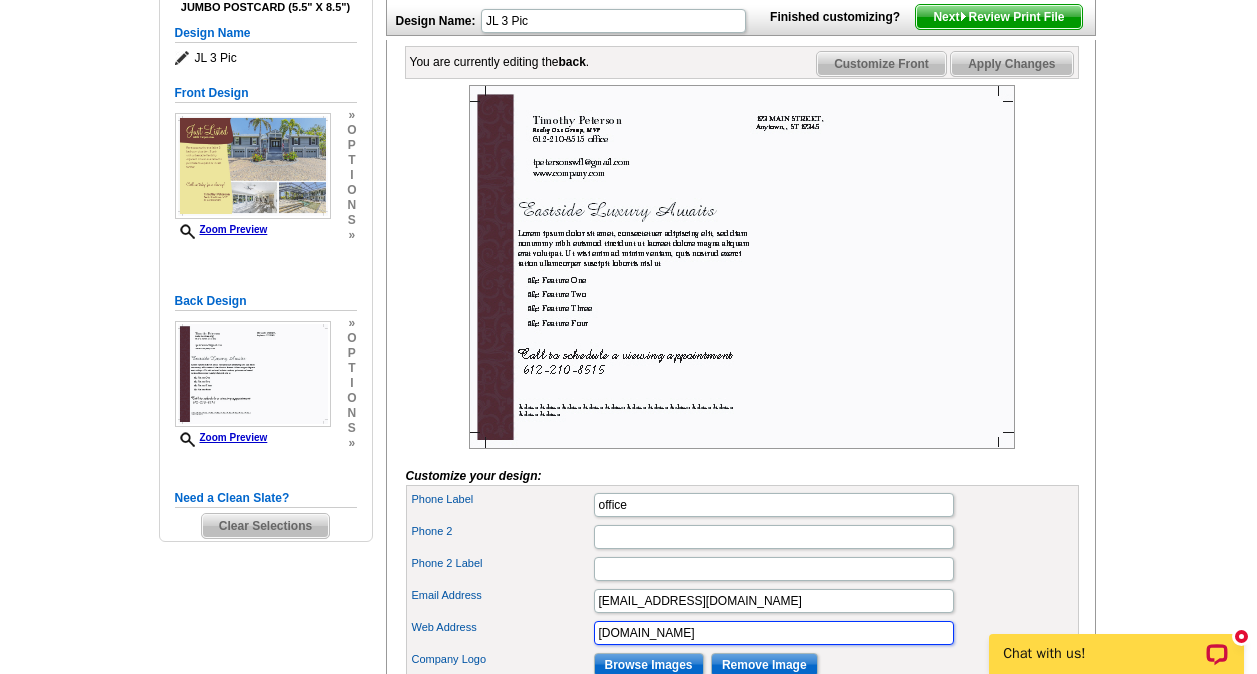 type on "[DOMAIN_NAME]" 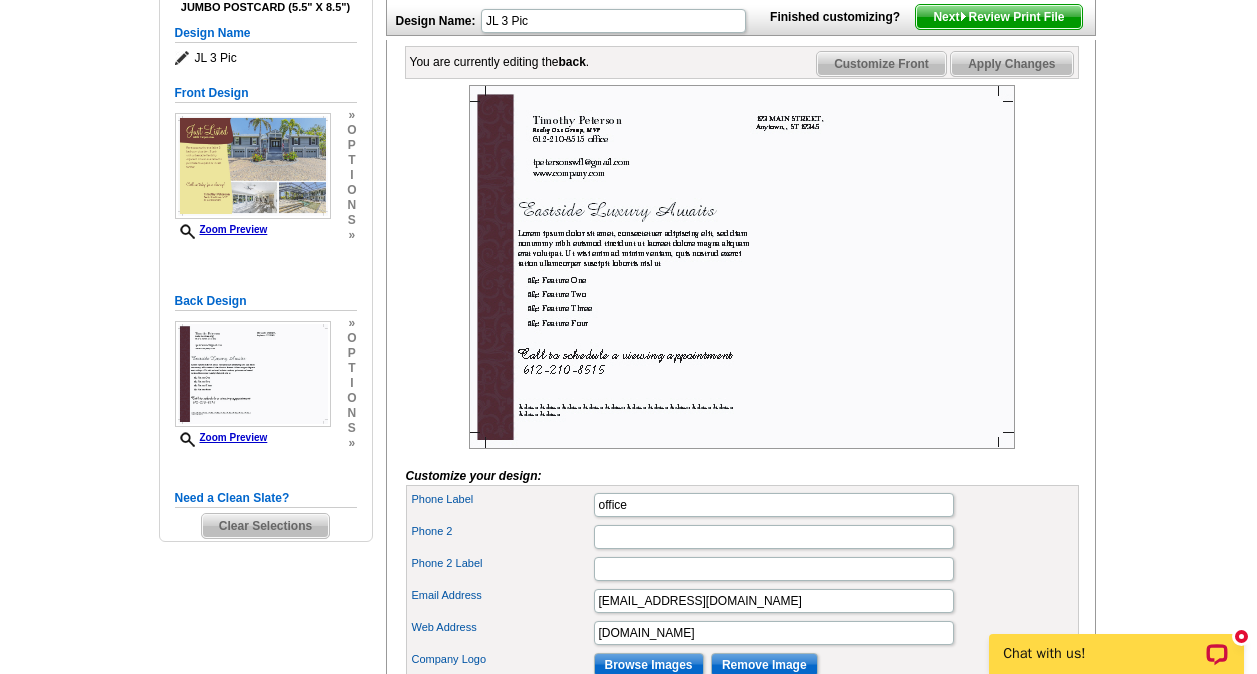 click at bounding box center [742, 267] 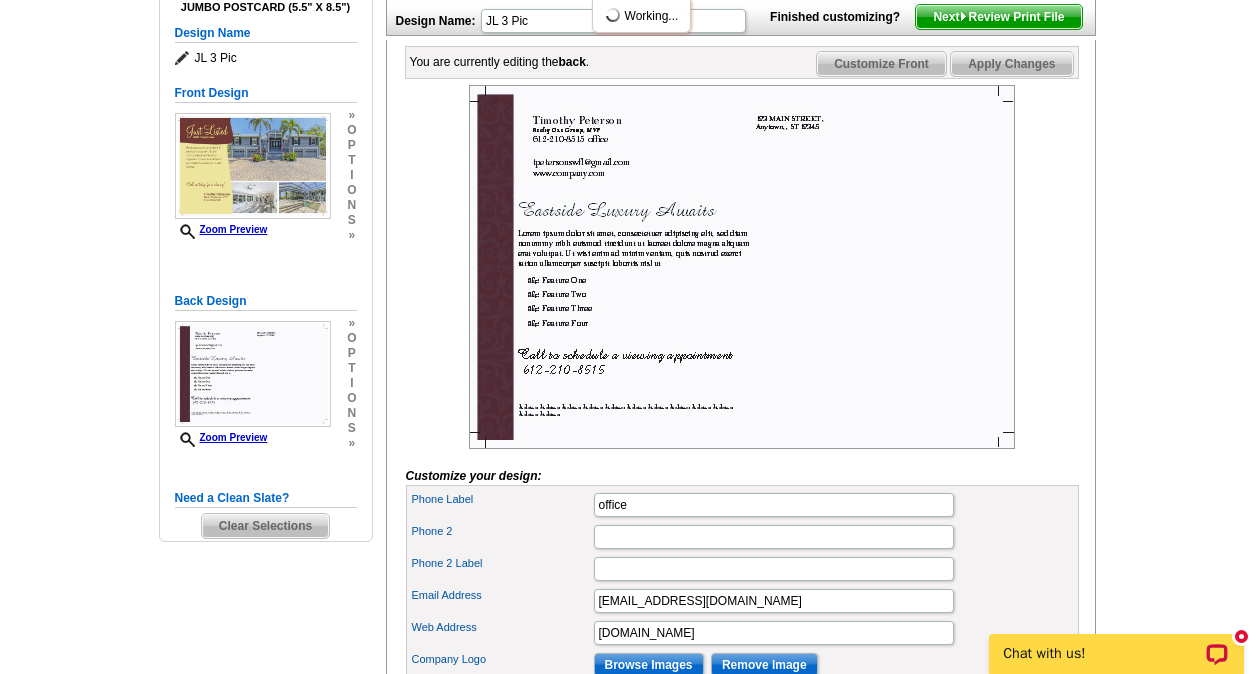 click at bounding box center [742, 267] 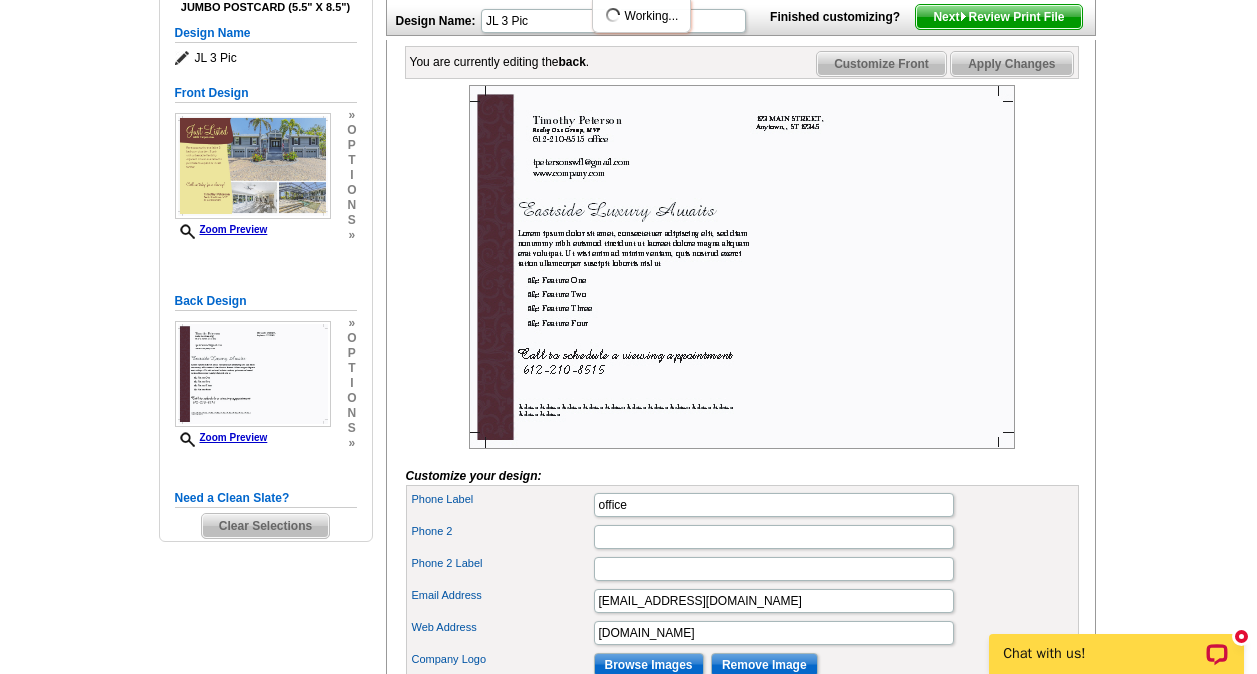 click at bounding box center (742, 267) 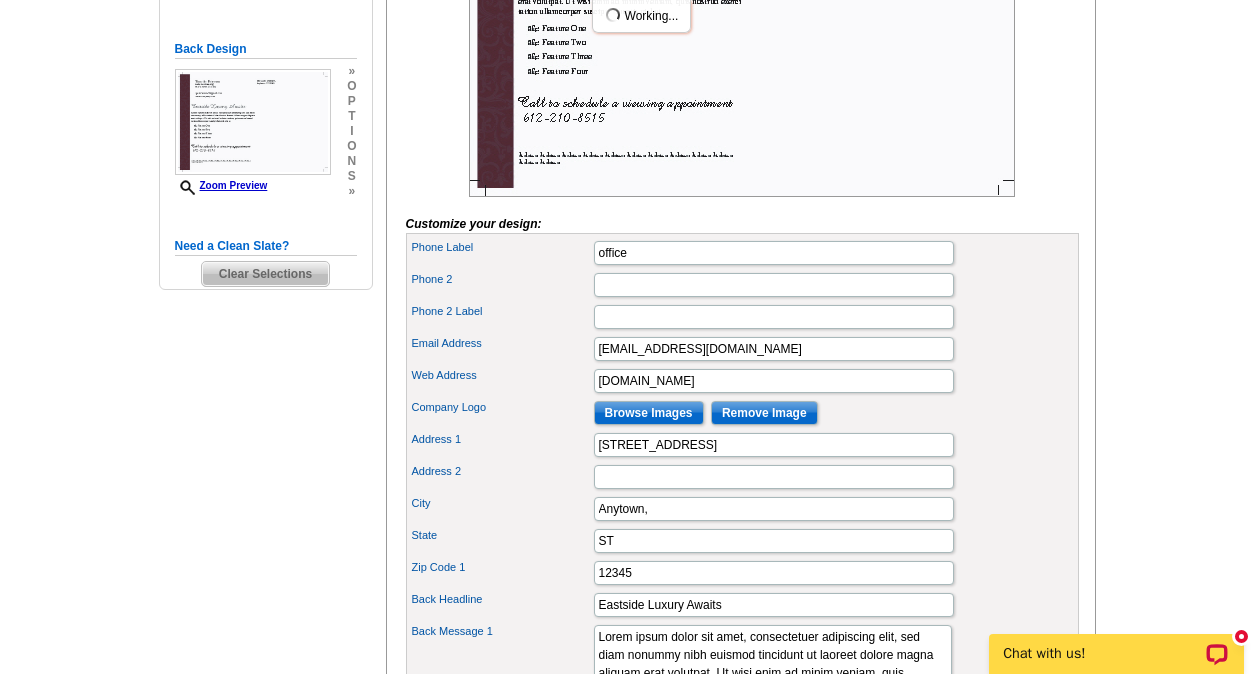 scroll, scrollTop: 723, scrollLeft: 0, axis: vertical 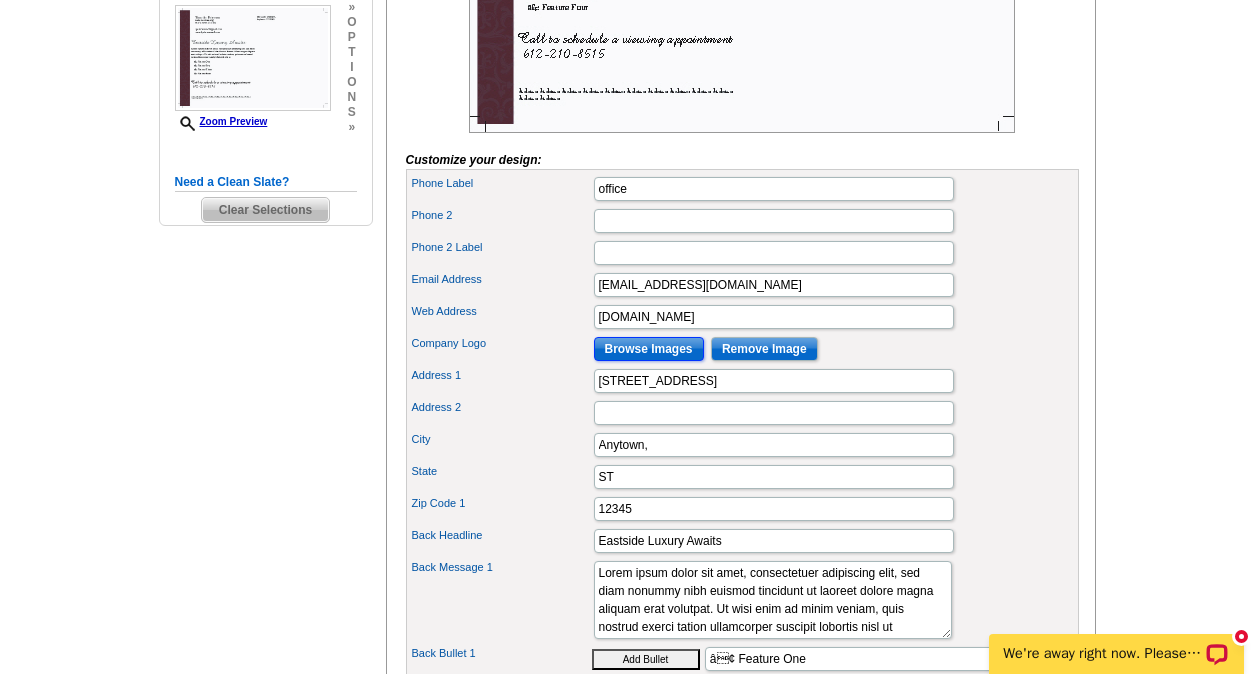 click on "Browse Images" at bounding box center (649, 349) 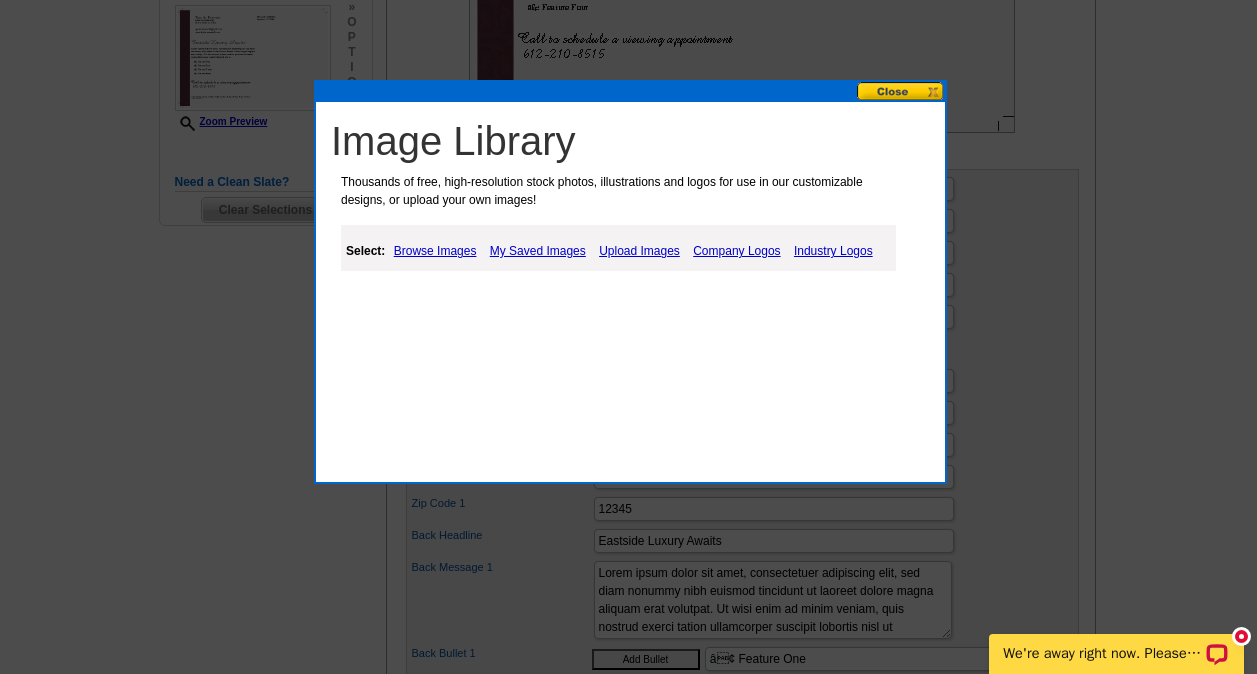 click on "My Saved Images" at bounding box center (538, 251) 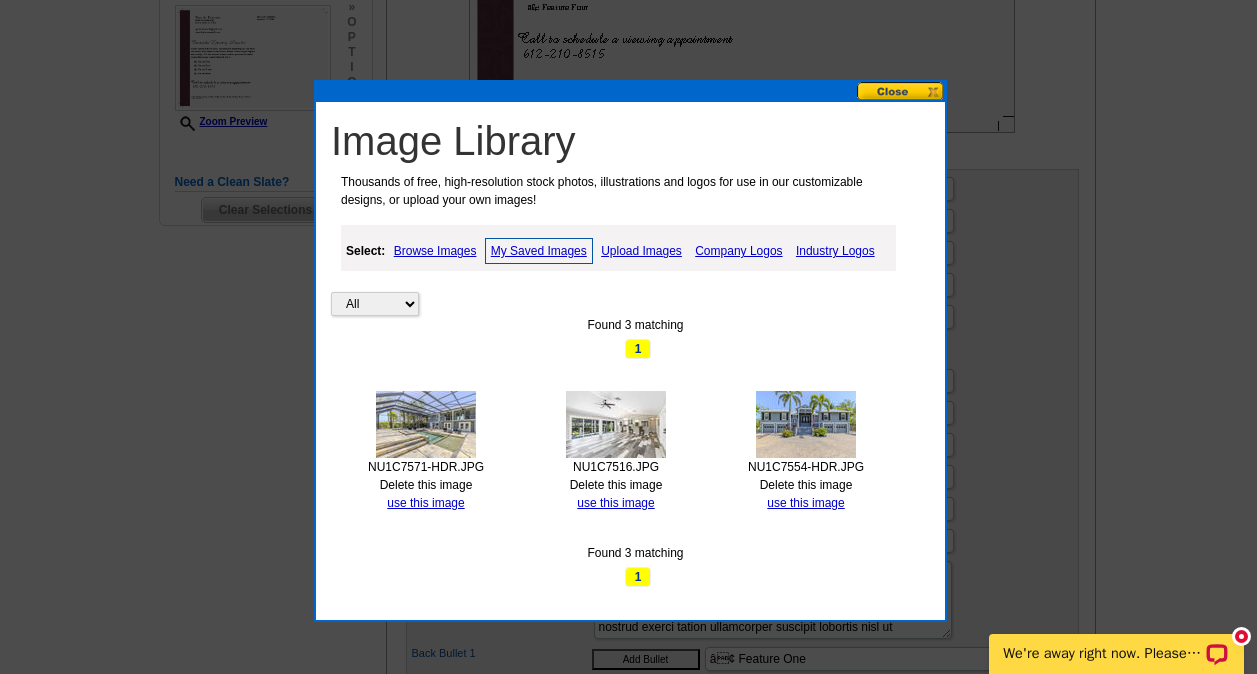 click on "Upload Images" at bounding box center [641, 251] 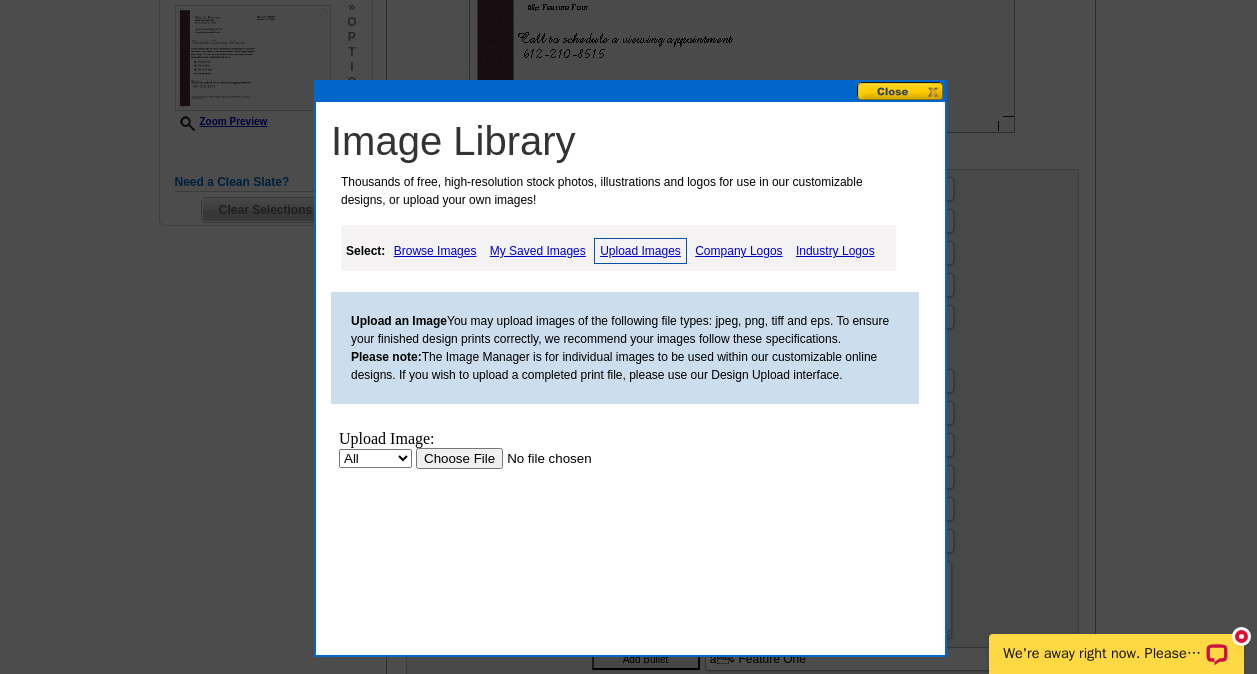scroll, scrollTop: 0, scrollLeft: 0, axis: both 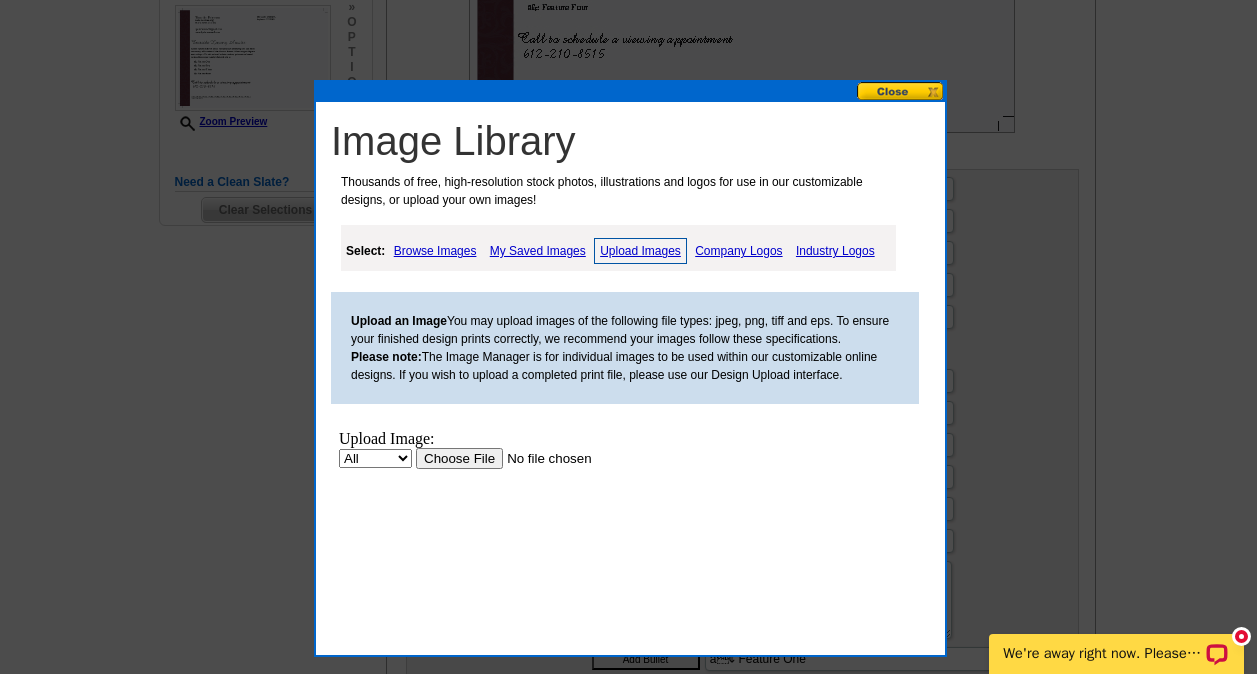 click at bounding box center (542, 458) 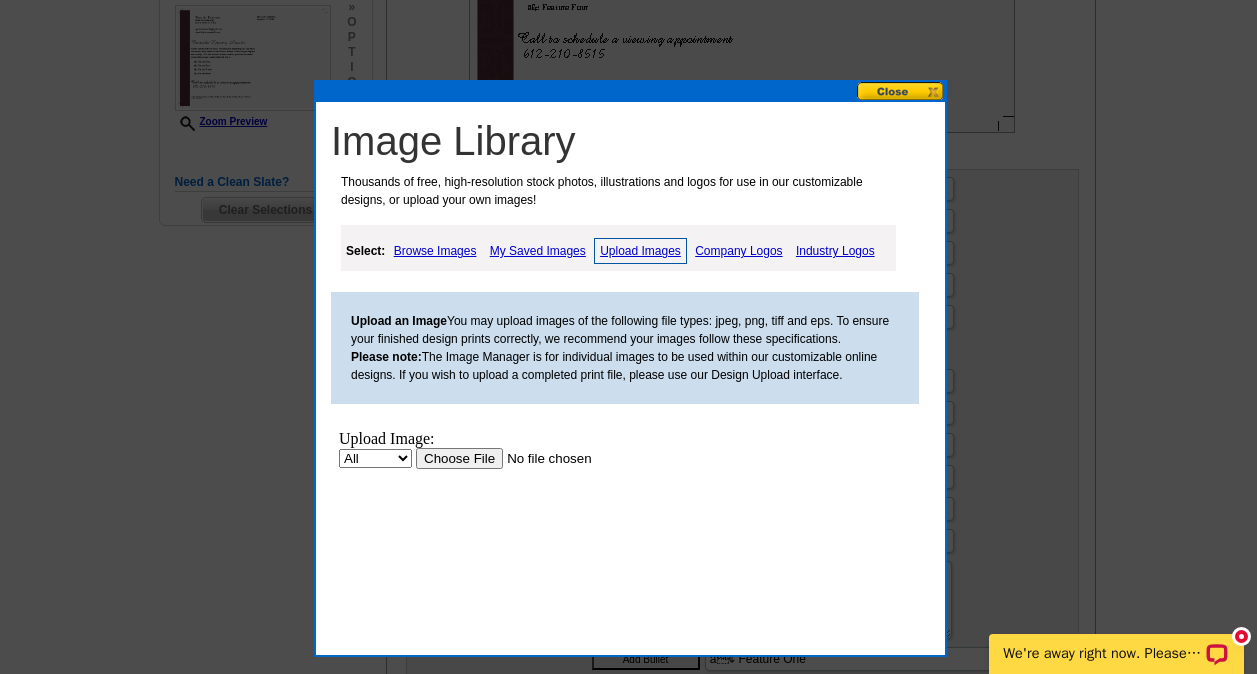 click at bounding box center [542, 458] 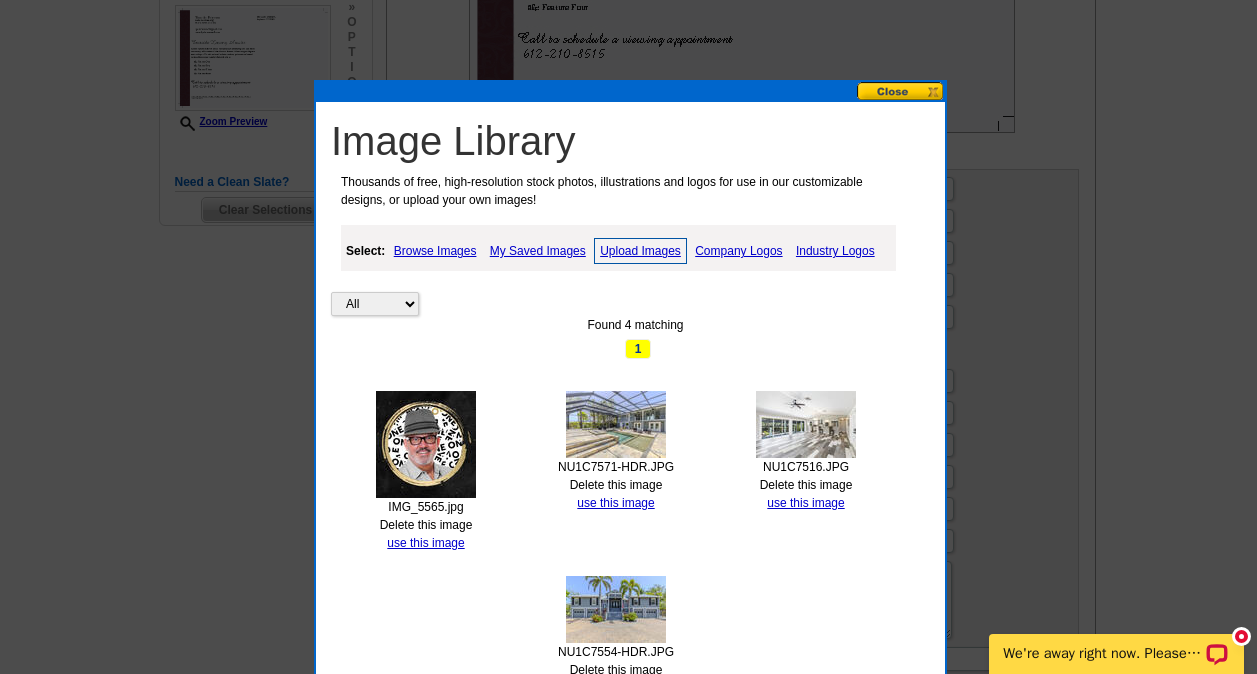 click on "Upload Images" at bounding box center (640, 251) 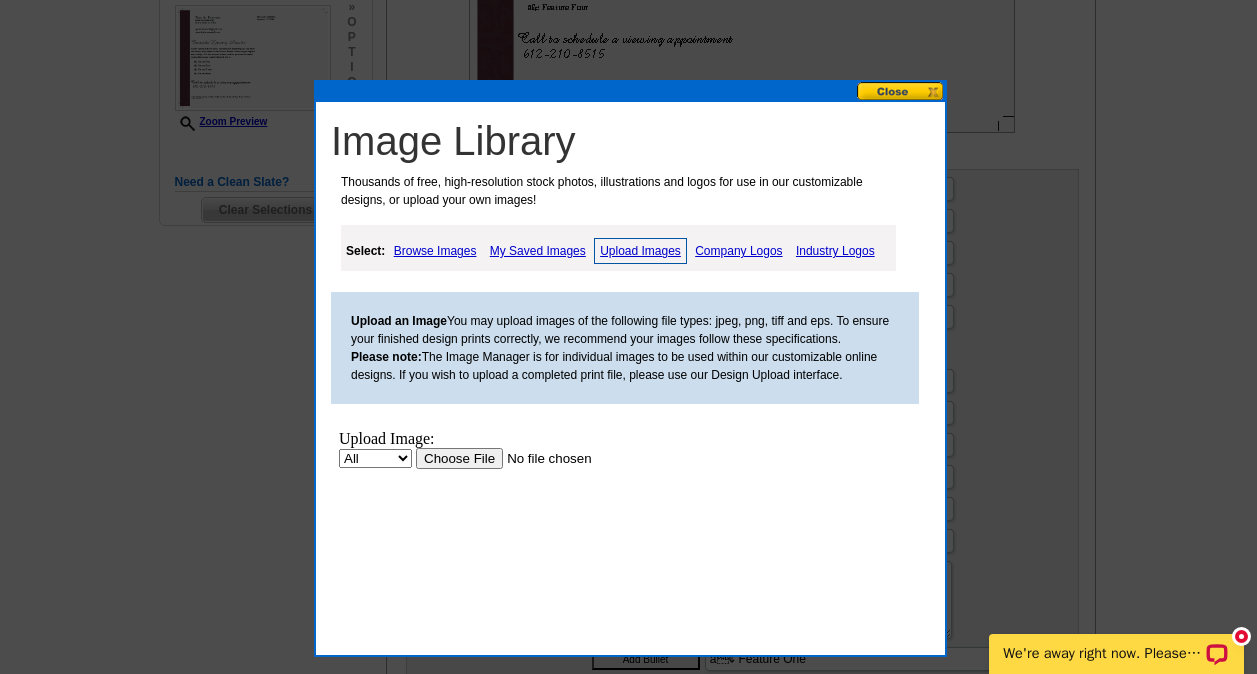 scroll, scrollTop: 0, scrollLeft: 0, axis: both 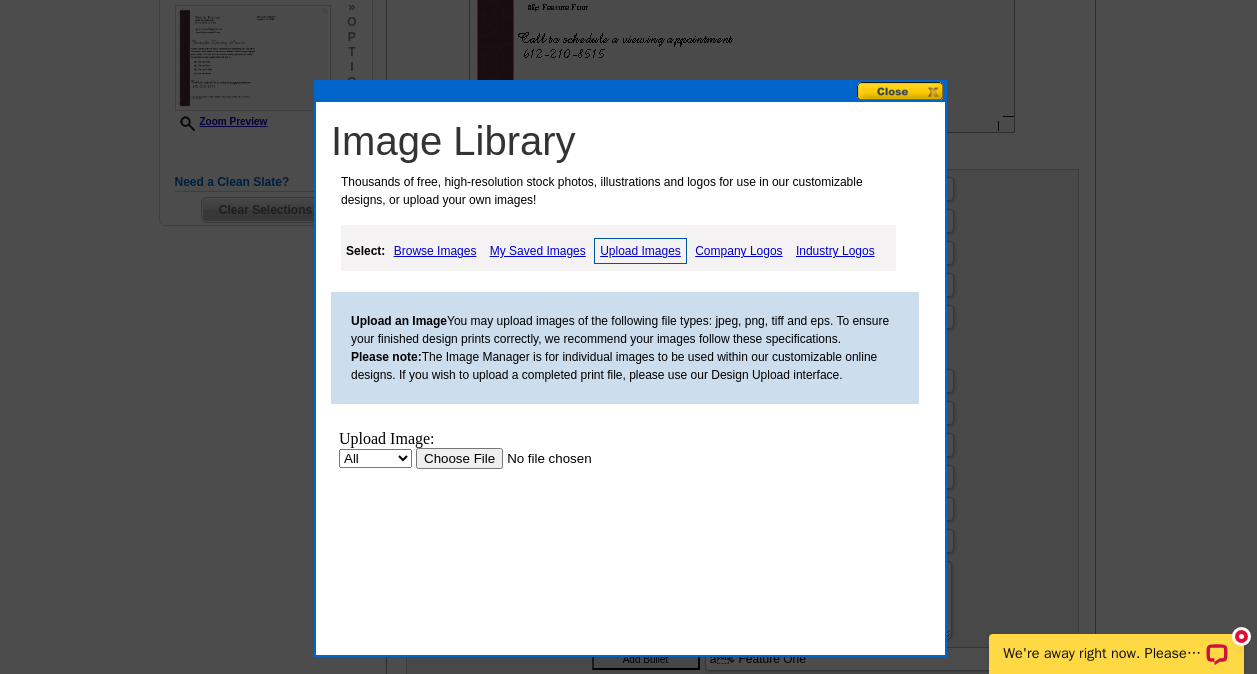 click at bounding box center (542, 458) 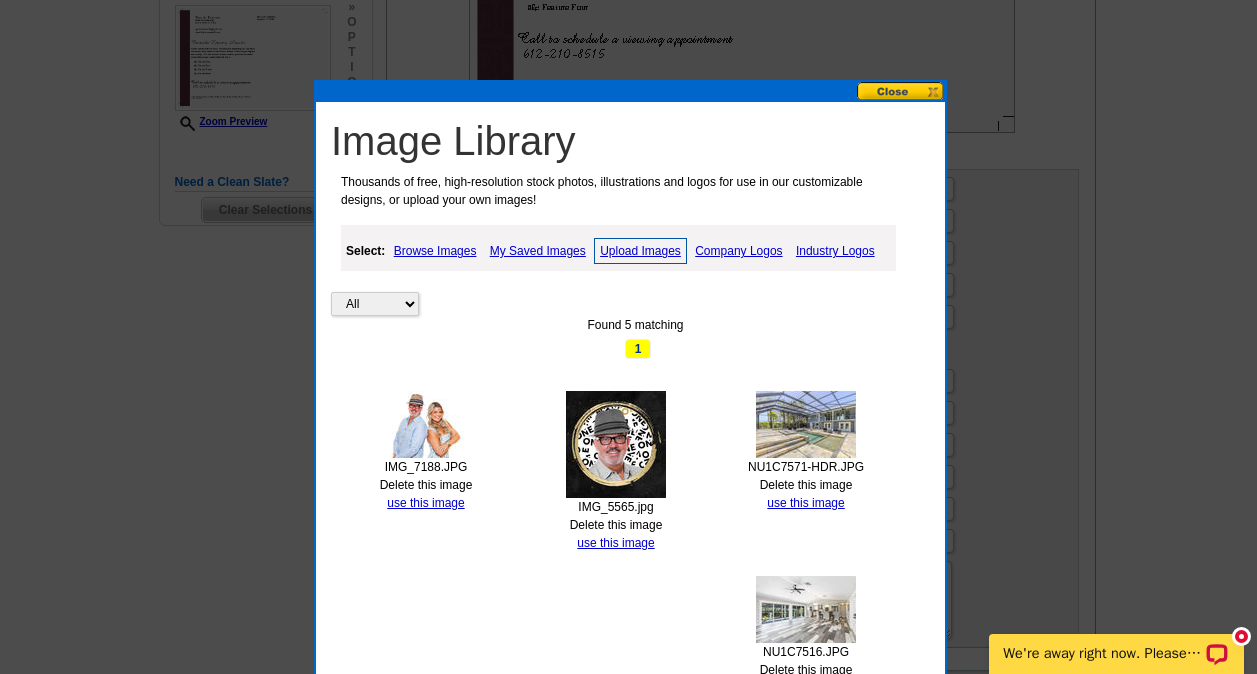 click on "Upload Images" at bounding box center (640, 251) 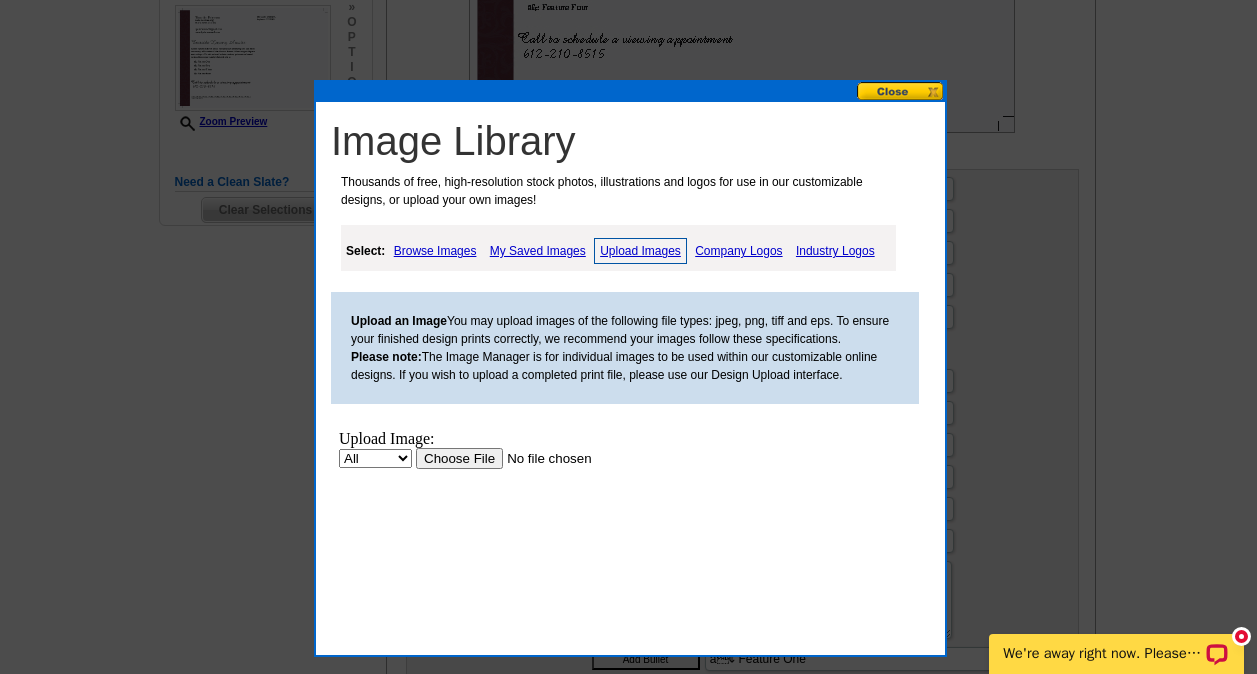 scroll, scrollTop: 0, scrollLeft: 0, axis: both 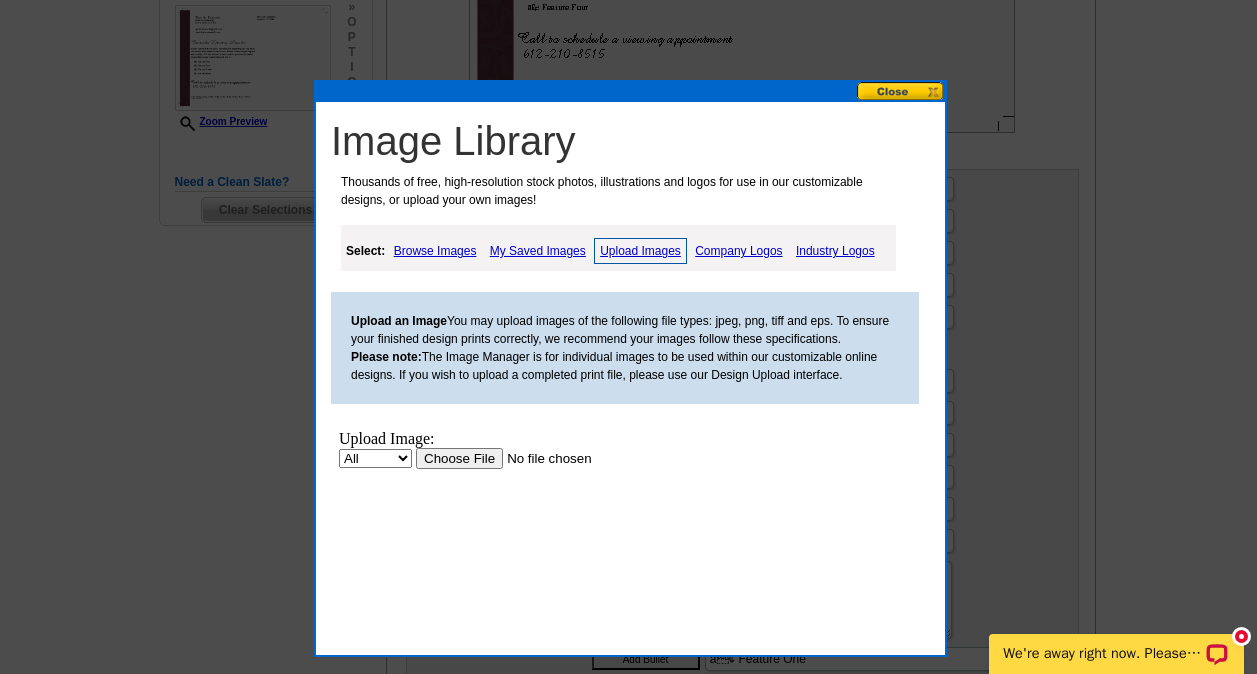 click at bounding box center (542, 458) 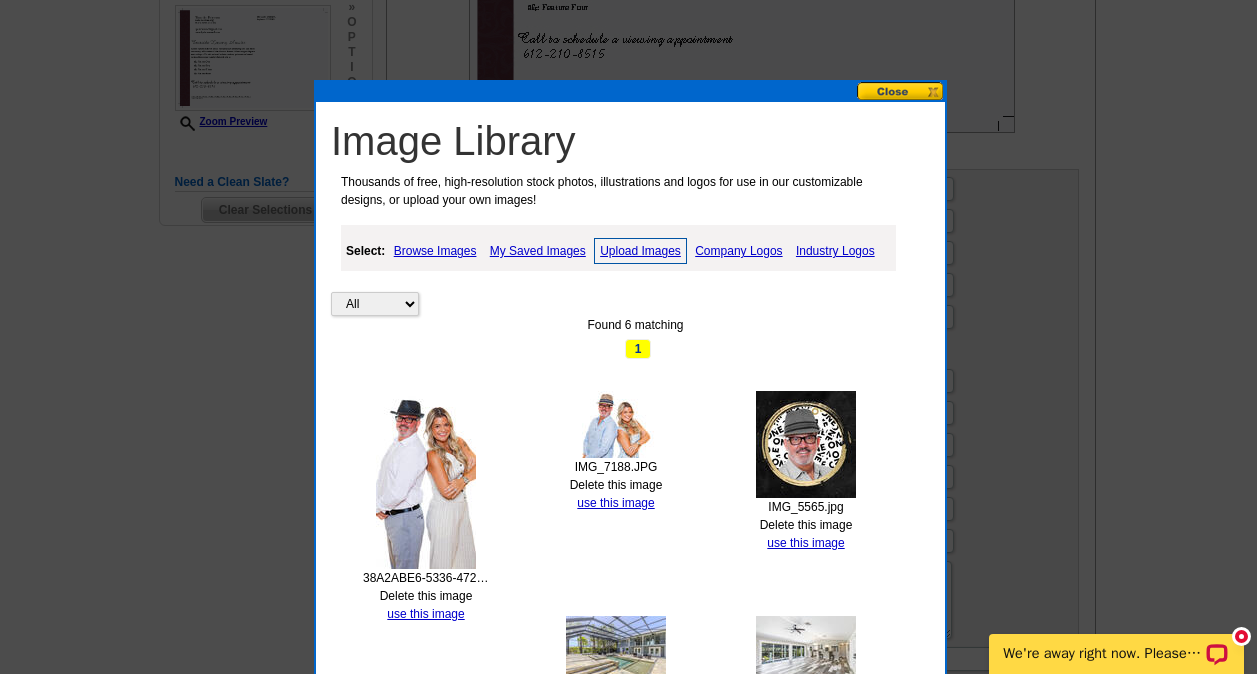 click on "Upload Images" at bounding box center [640, 251] 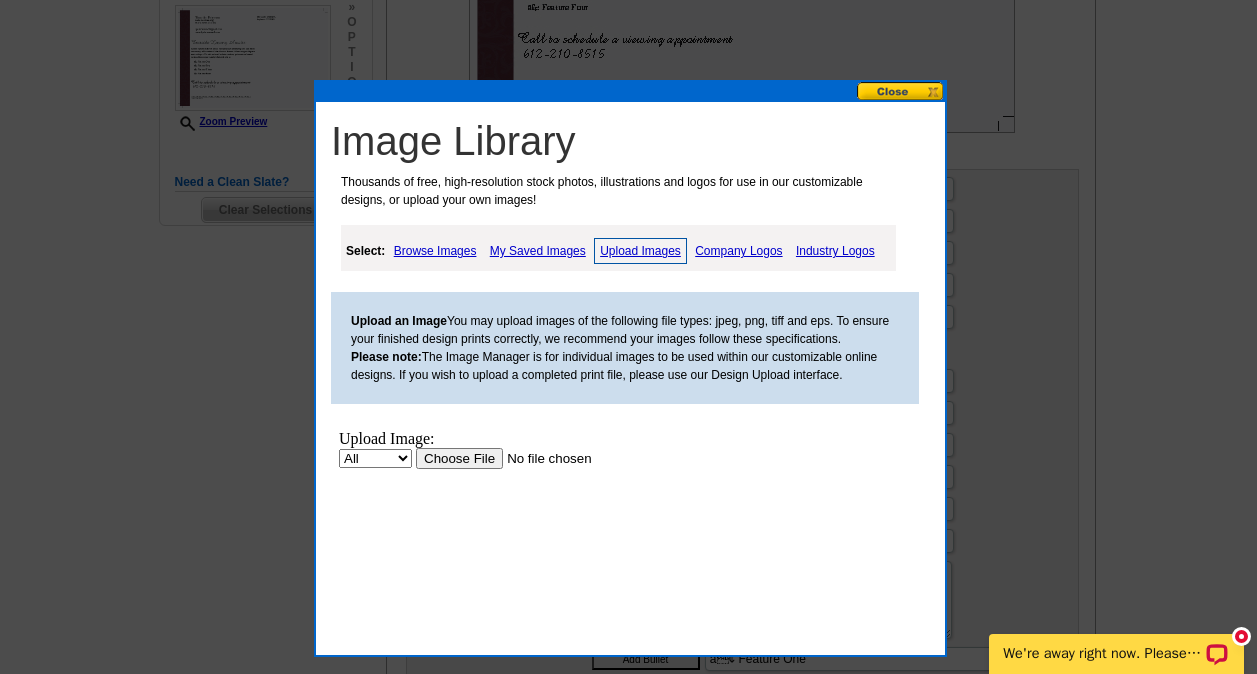 scroll, scrollTop: 0, scrollLeft: 0, axis: both 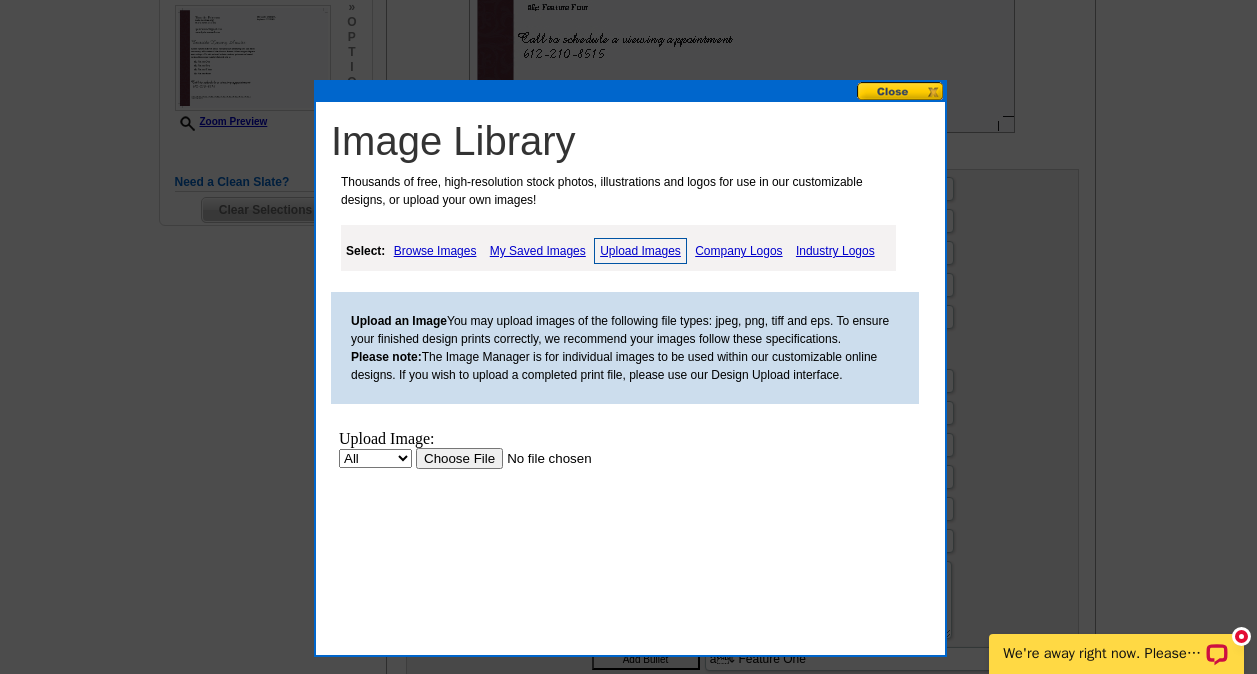 click at bounding box center (542, 458) 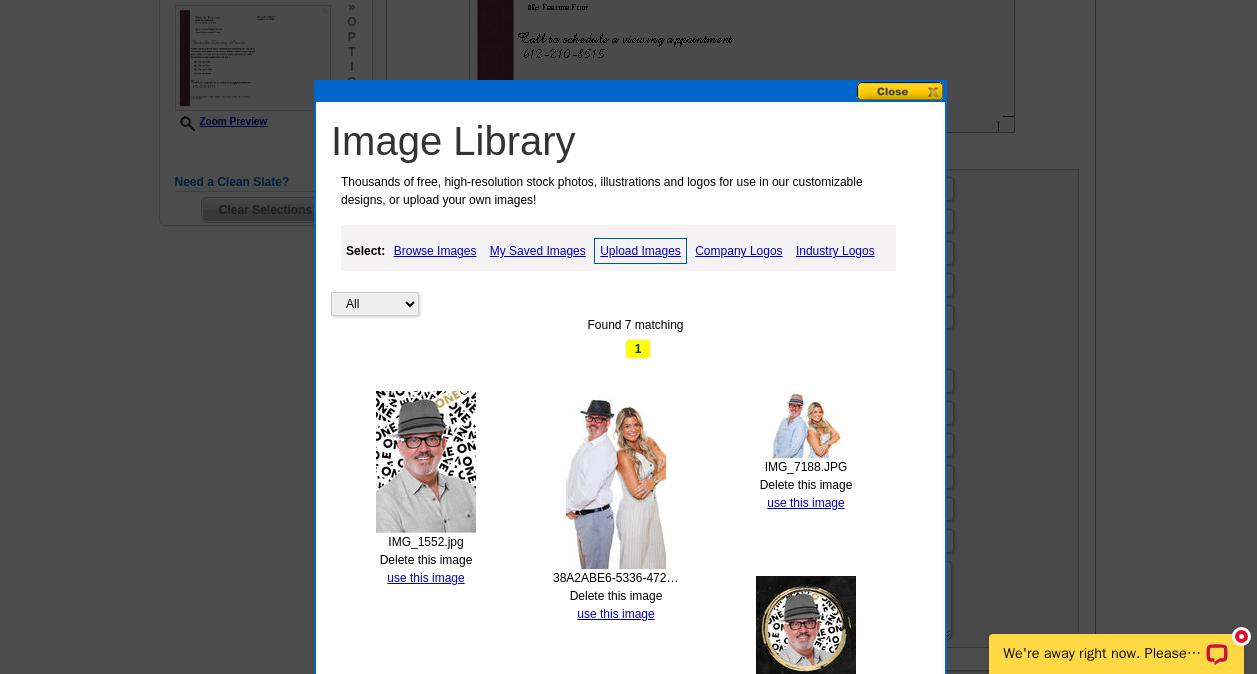 click on "Upload Images" at bounding box center [640, 251] 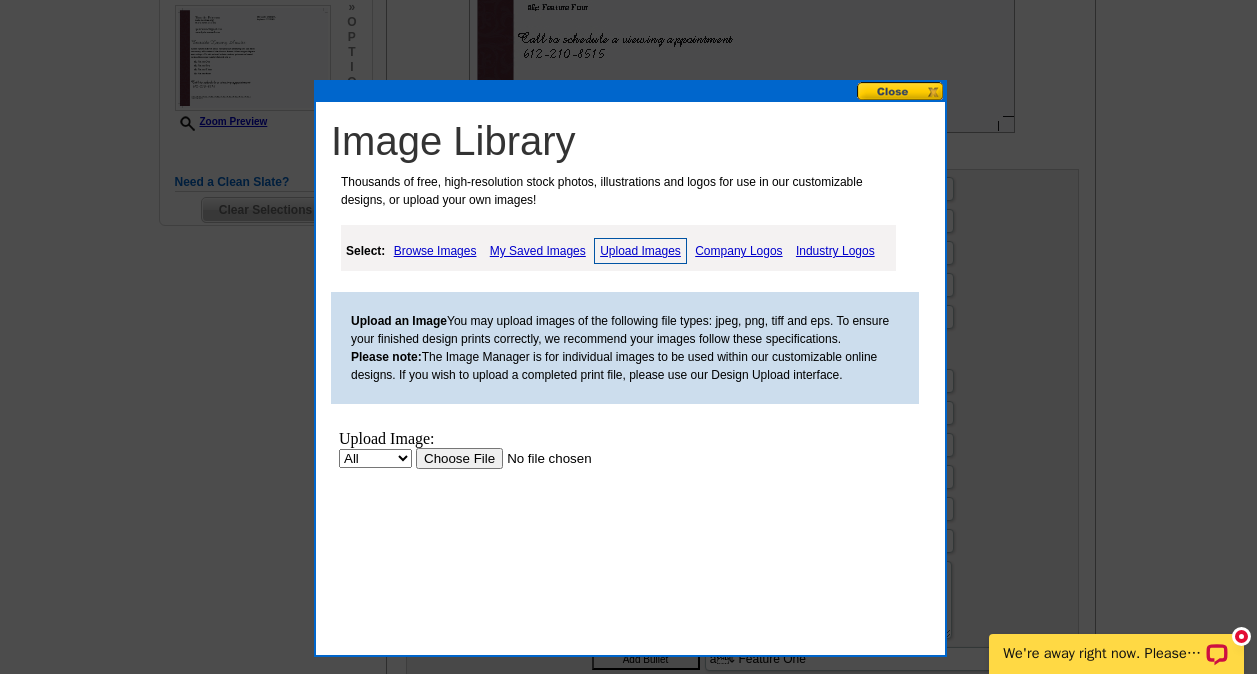 scroll, scrollTop: 0, scrollLeft: 0, axis: both 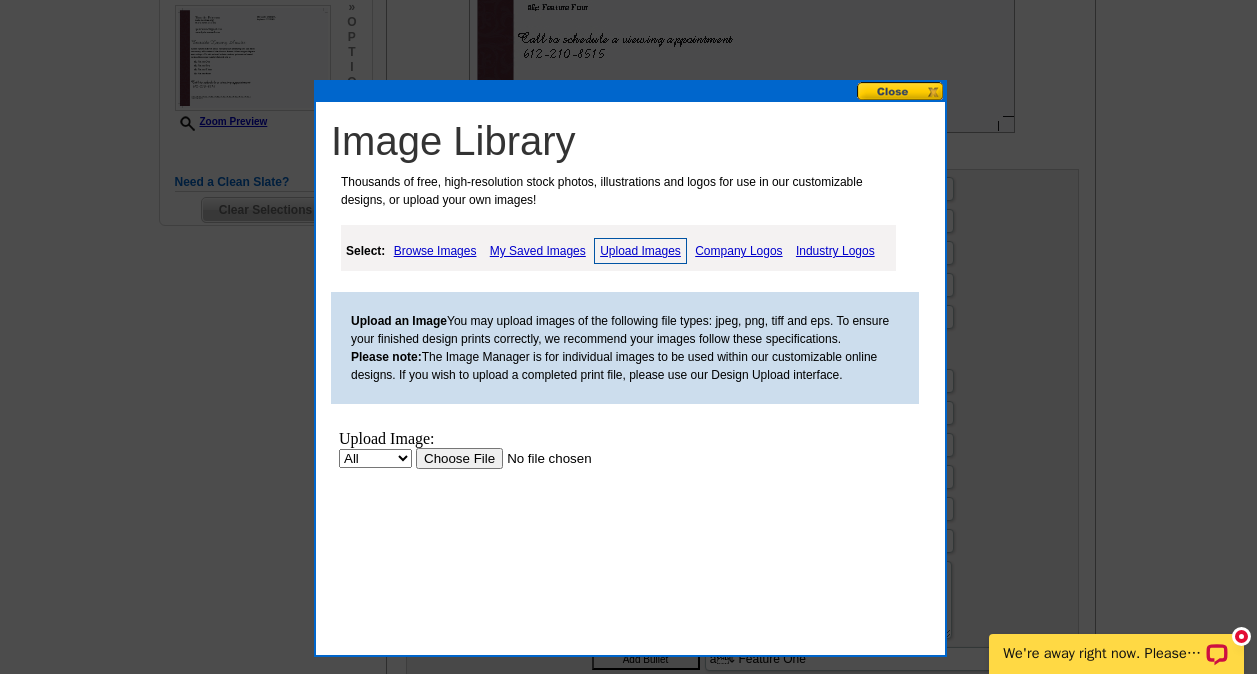 click at bounding box center (542, 458) 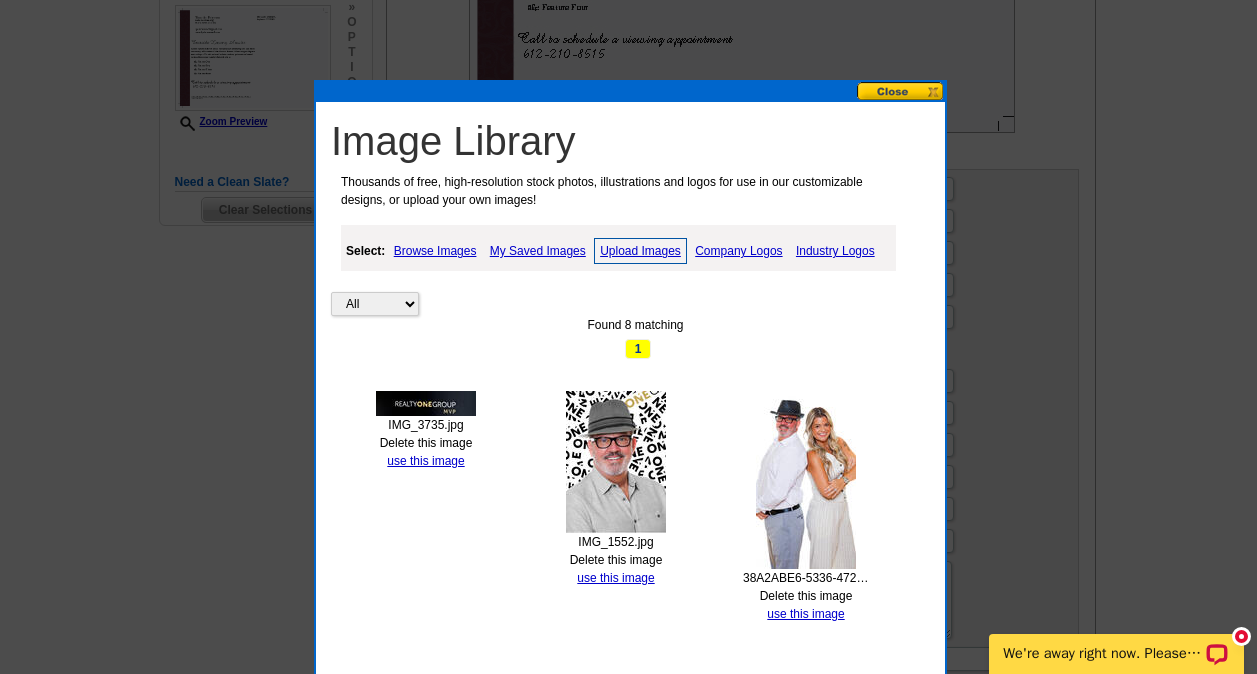 click on "All Property Found 8 matching 1 IMG_3735.jpg  Delete this image  use this image IMG_1552.jpg  Delete this image  use this image 38A2ABE6-5336-4720-98E0-742066475CE5.JPG  Delete this image  use this image IMG_7188.JPG  Delete this image  use this image IMG_5565.jpg  Delete this image  use this image NU1C7571-HDR.JPG  Delete this image  use this image NU1C7516.JPG  Delete this image  use this image NU1C7554-HDR.JPG  Delete this image  use this image Found 8 matching 1" at bounding box center (635, 739) 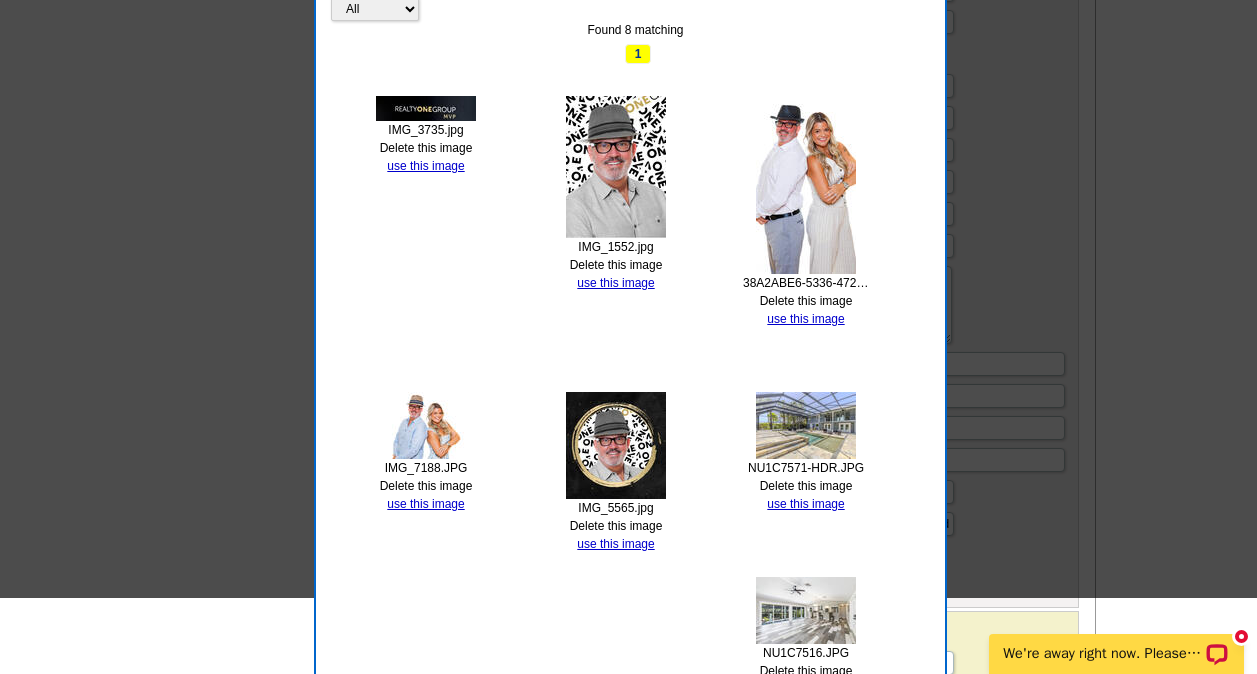 scroll, scrollTop: 918, scrollLeft: 0, axis: vertical 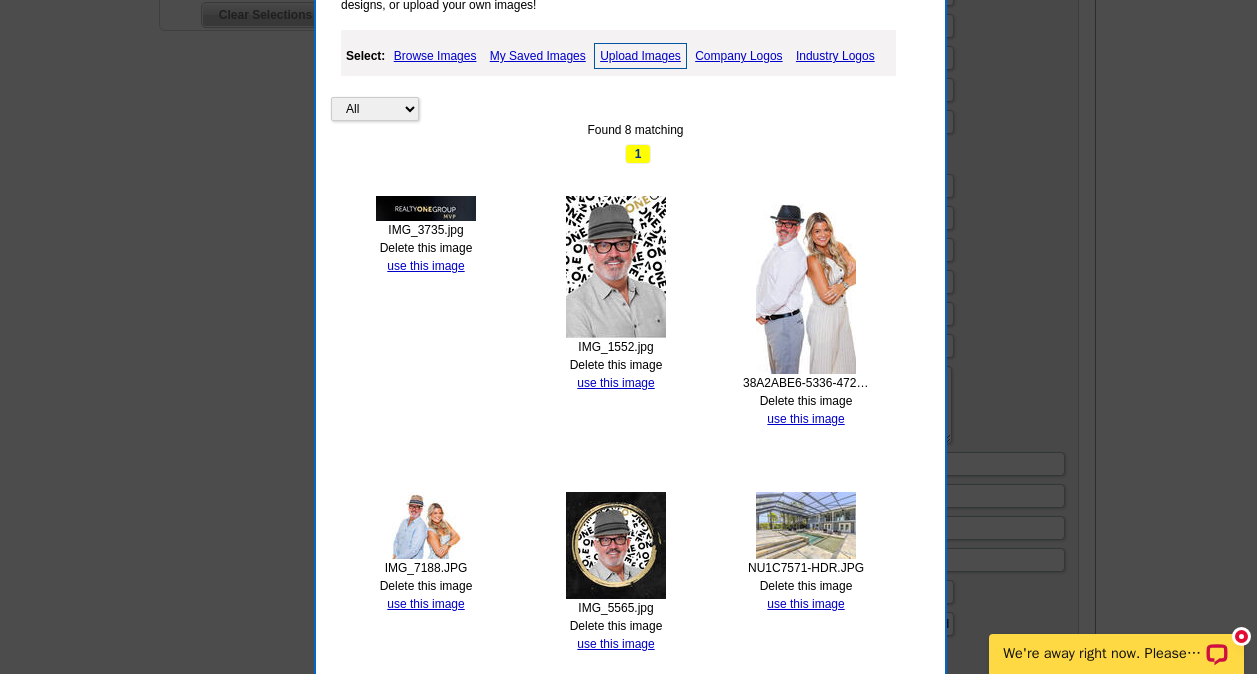 click at bounding box center [616, 267] 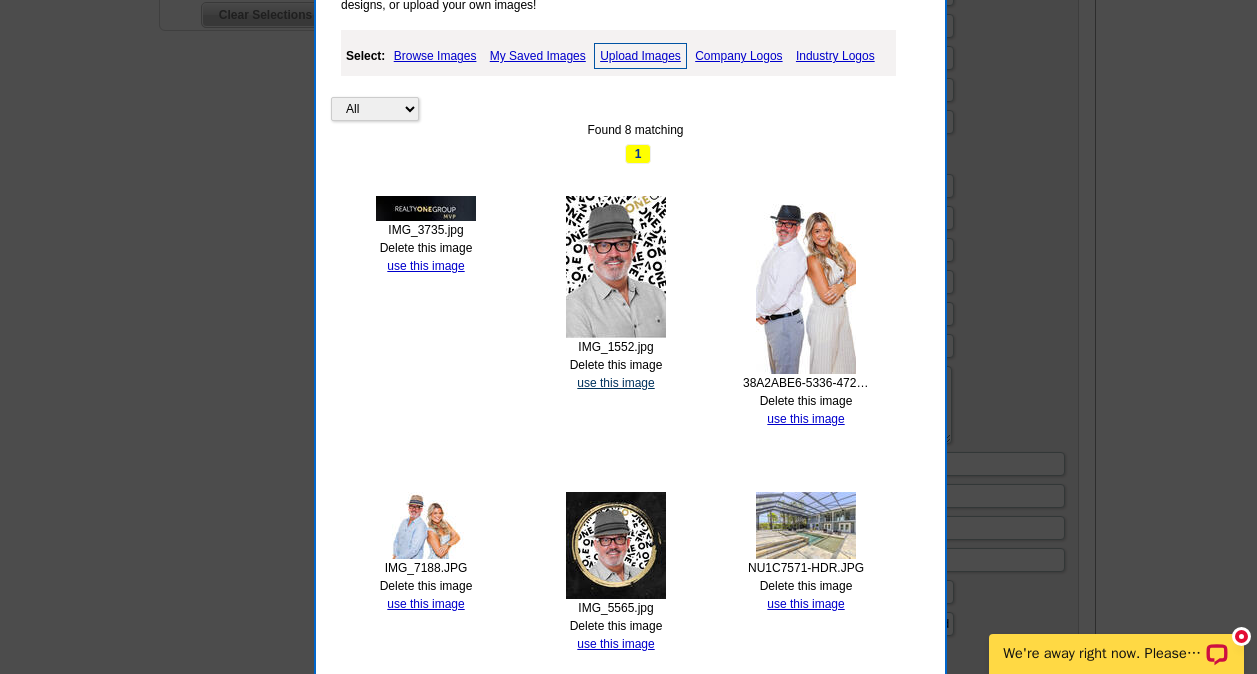 click on "use this image" at bounding box center (615, 383) 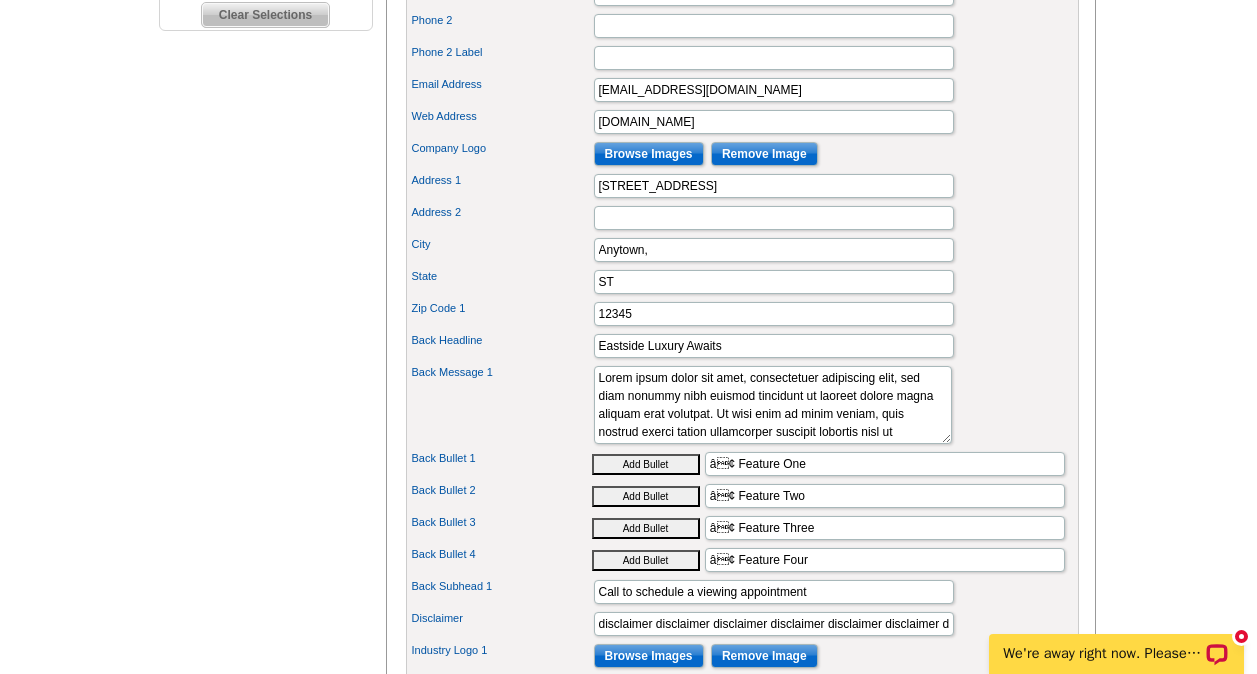 scroll, scrollTop: 0, scrollLeft: 0, axis: both 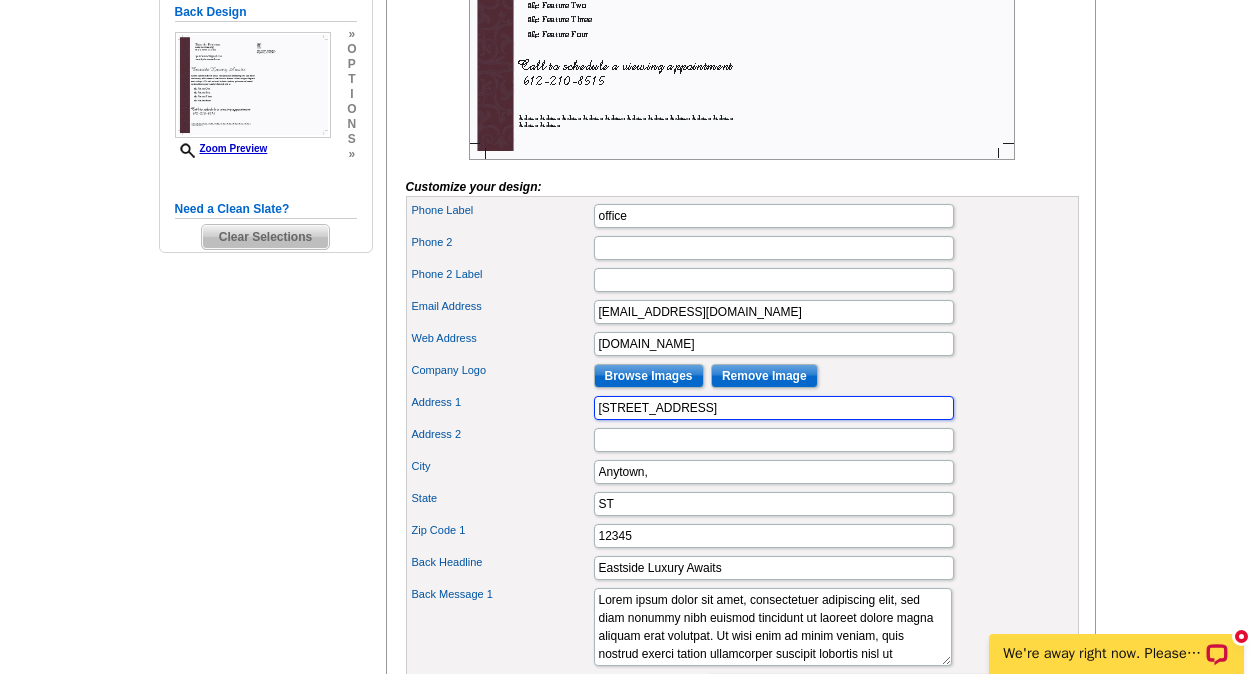drag, startPoint x: 712, startPoint y: 440, endPoint x: 528, endPoint y: 430, distance: 184.27155 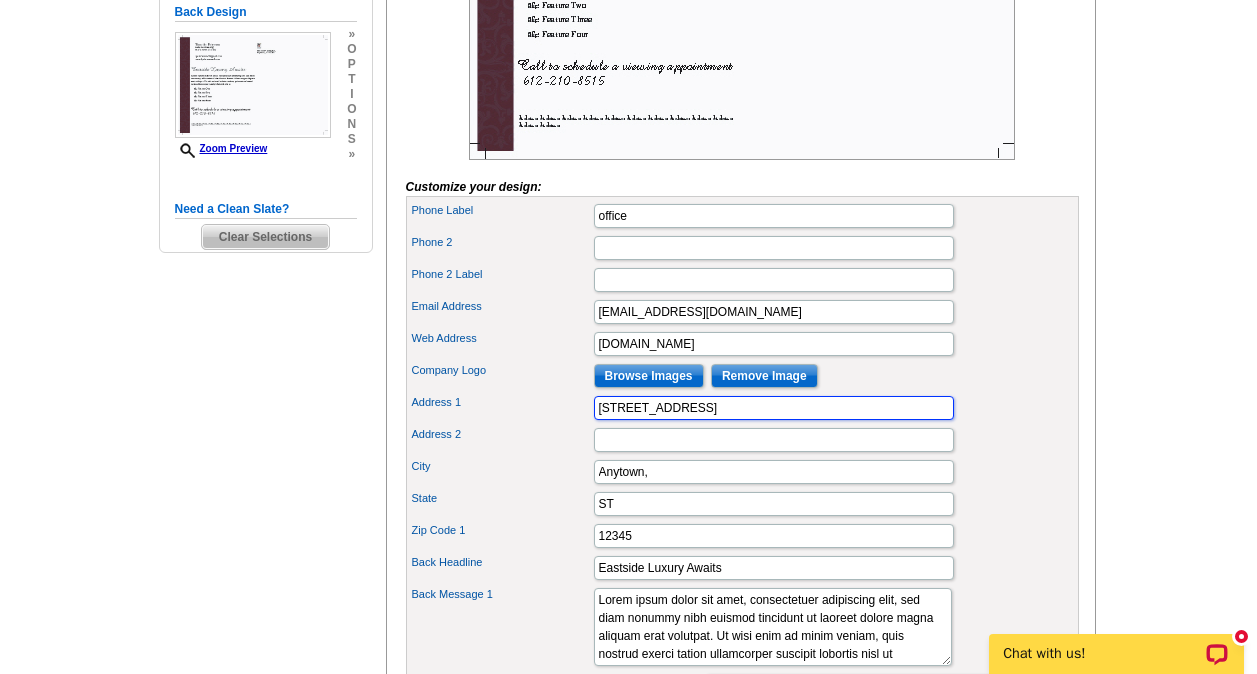 type on "[STREET_ADDRESS]" 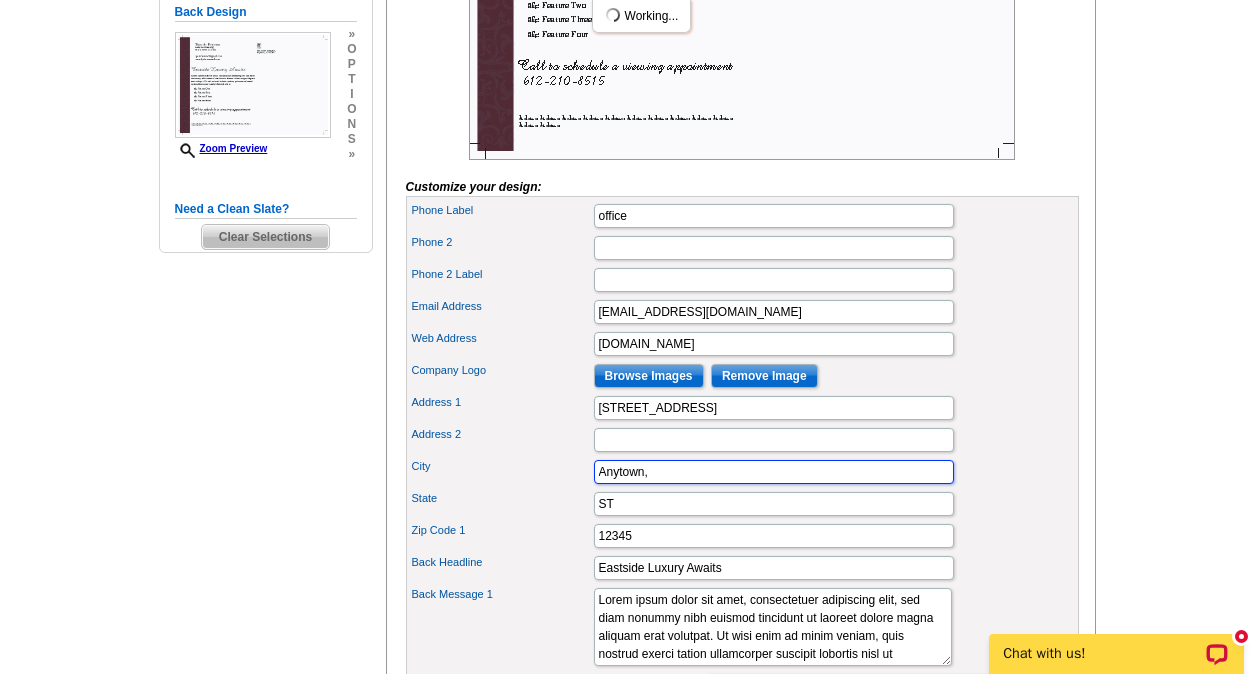 drag, startPoint x: 662, startPoint y: 502, endPoint x: 570, endPoint y: 495, distance: 92.26592 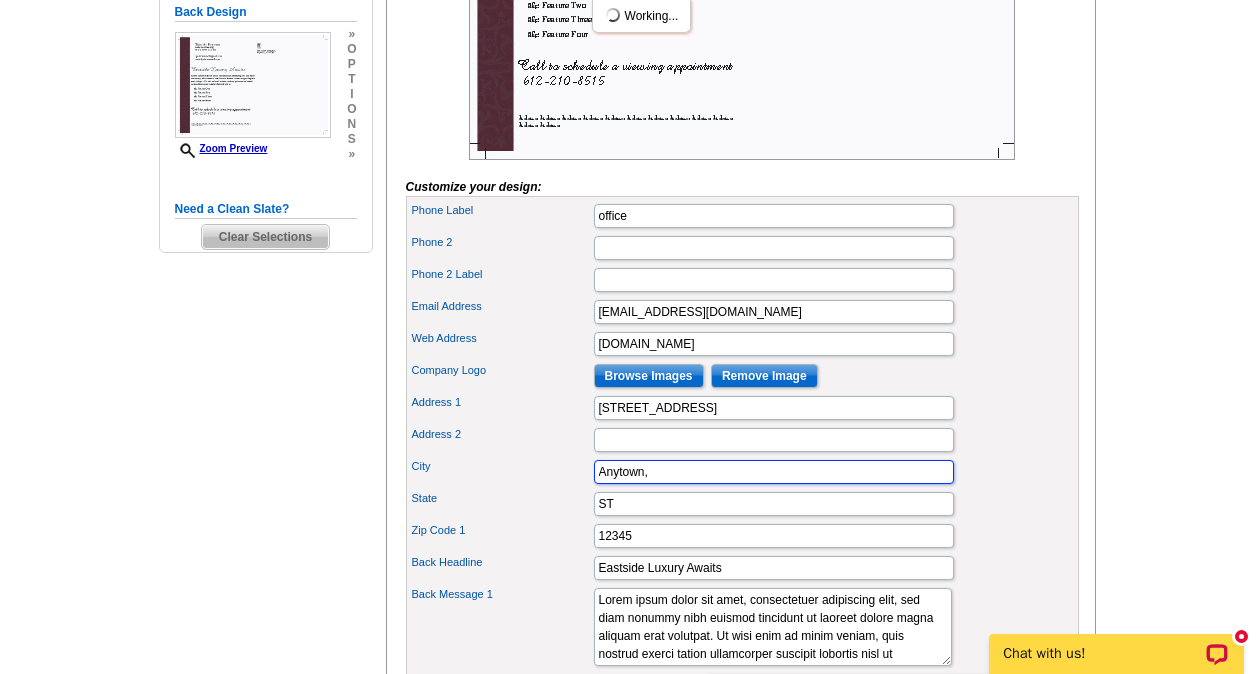 click on "City
[GEOGRAPHIC_DATA]," at bounding box center [742, 472] 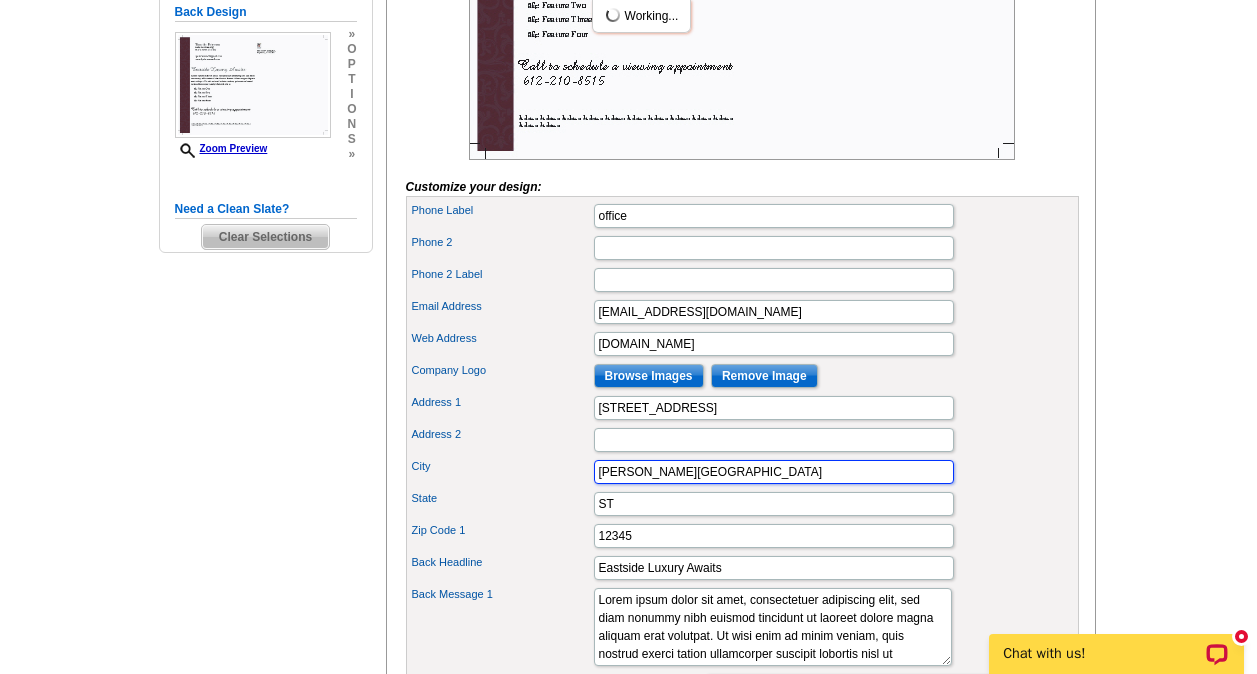 type on "[PERSON_NAME][GEOGRAPHIC_DATA]" 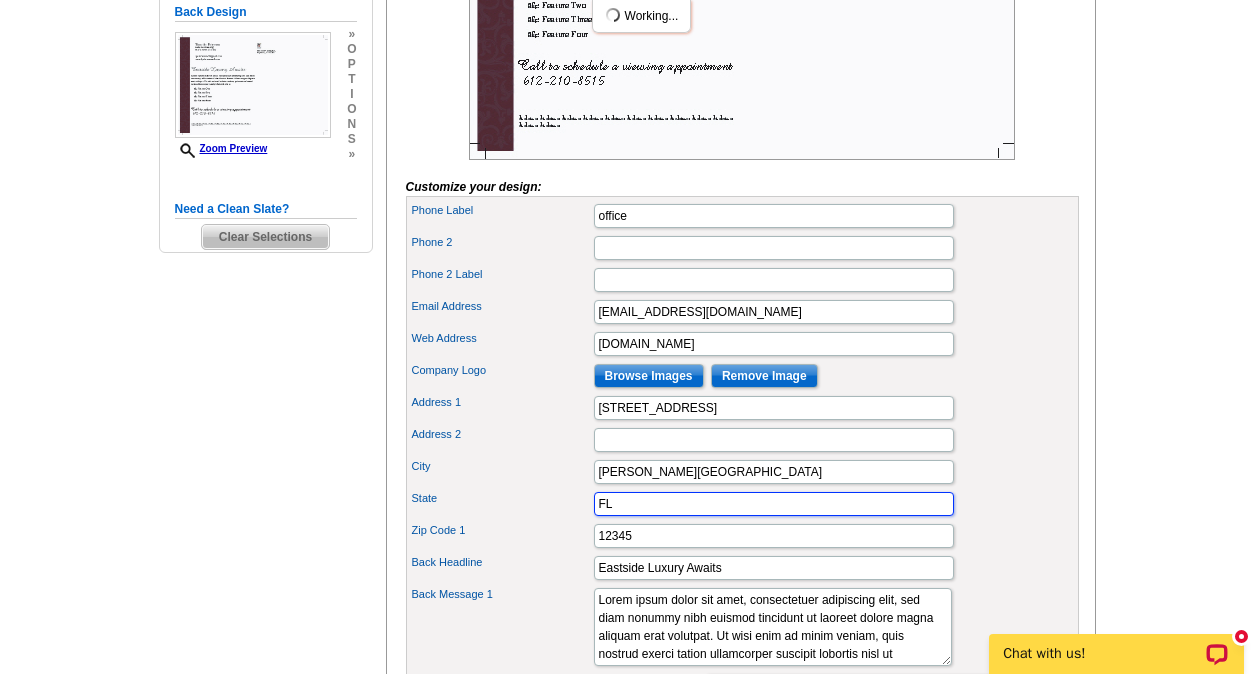 type on "FL" 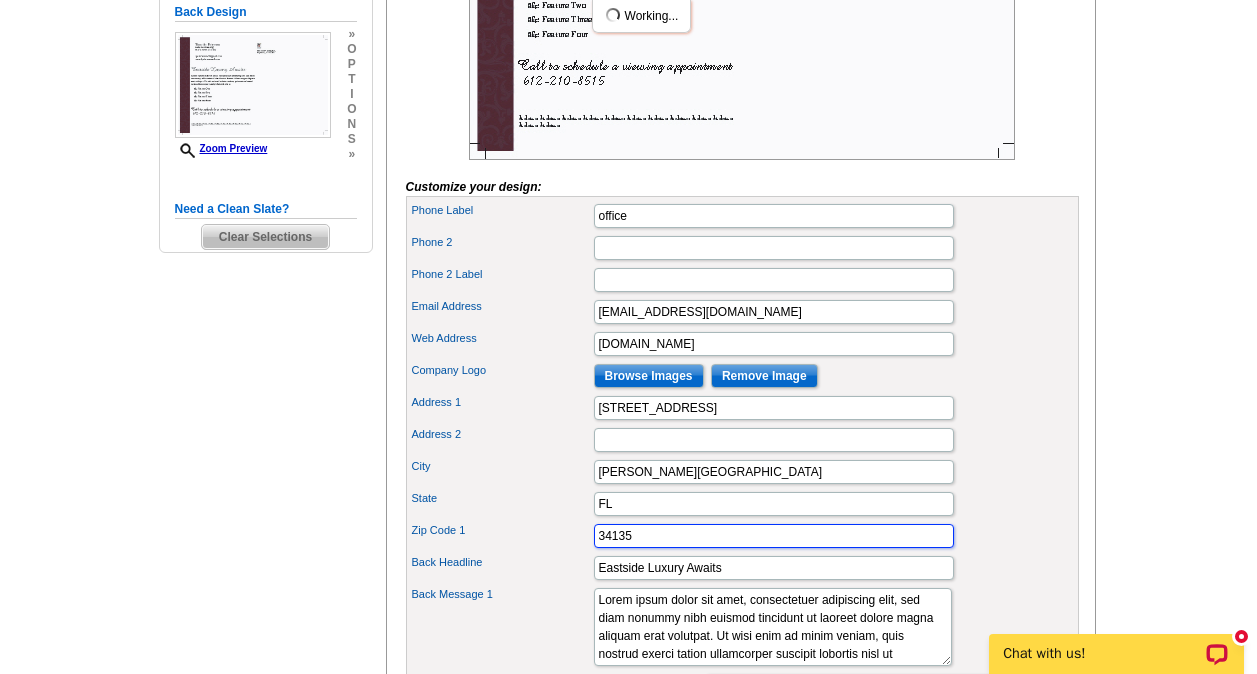 type on "34135" 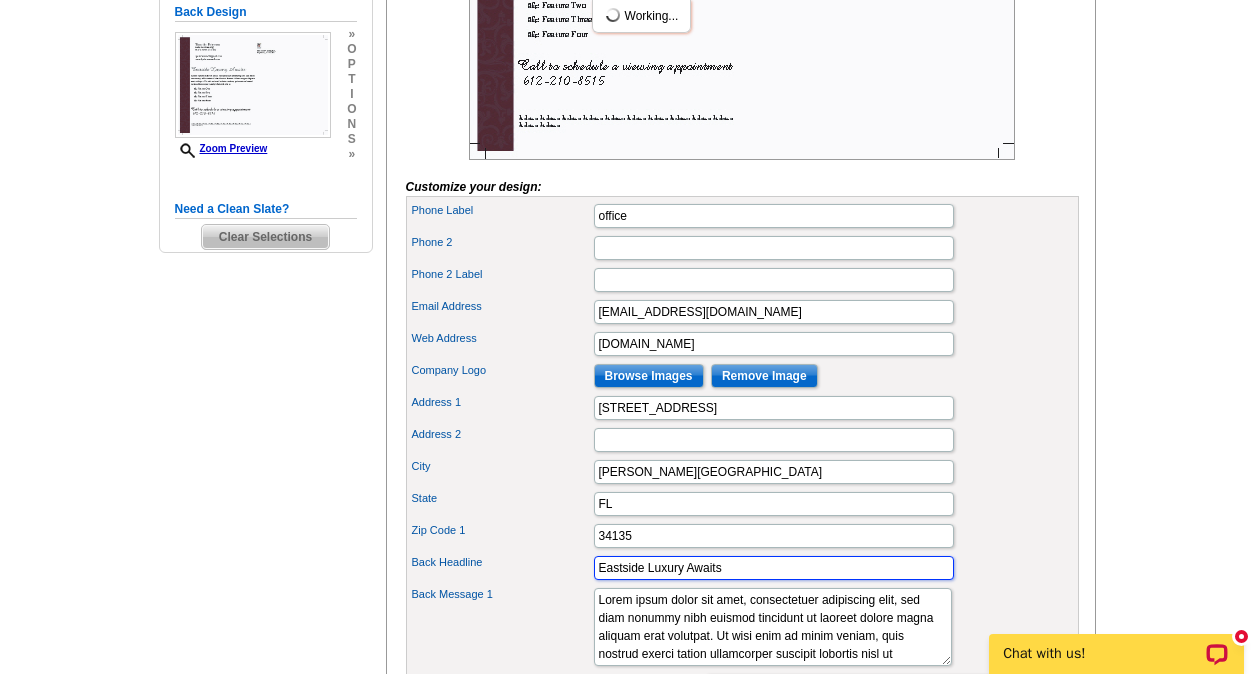 click on "Eastside Luxury Awaits" at bounding box center [774, 568] 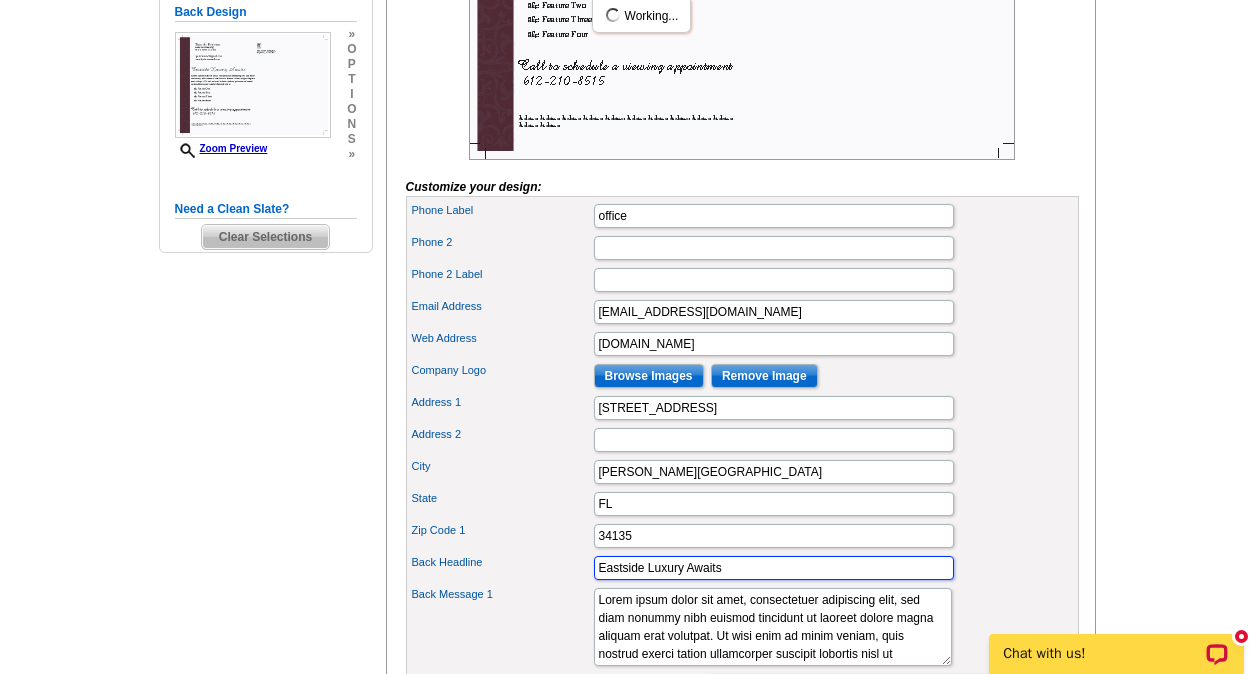 drag, startPoint x: 737, startPoint y: 602, endPoint x: 542, endPoint y: 604, distance: 195.01025 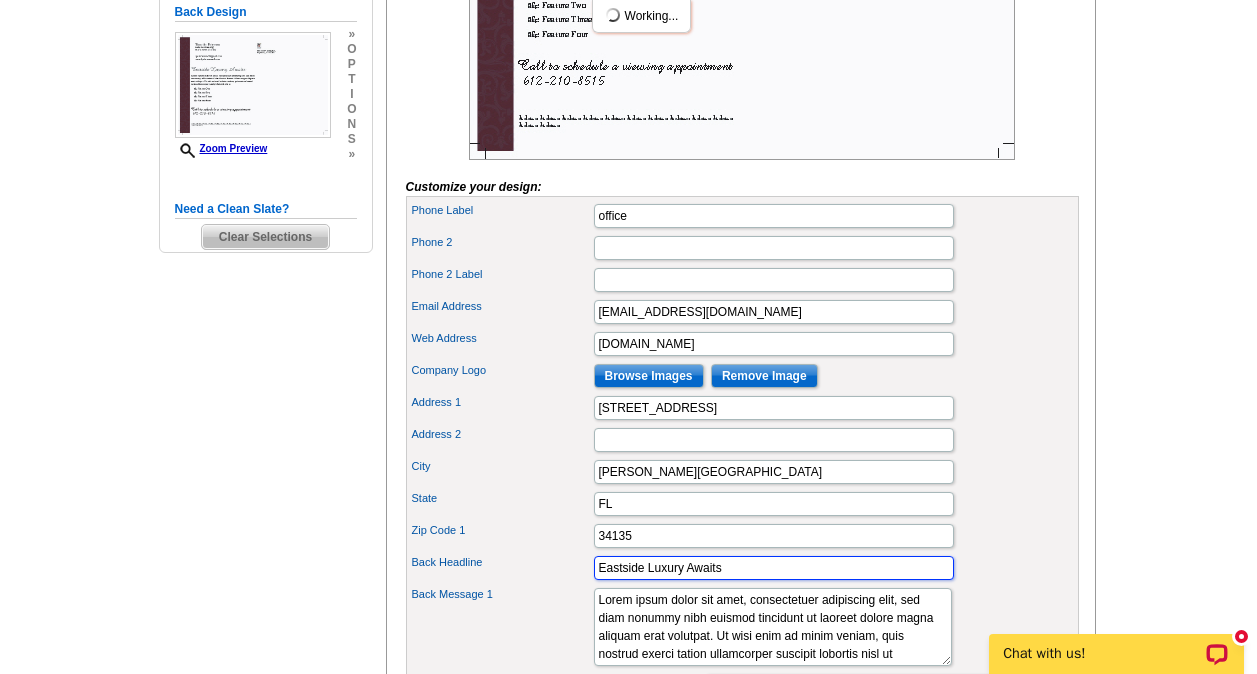 click on "Back Headline
Eastside Luxury Awaits" at bounding box center [742, 568] 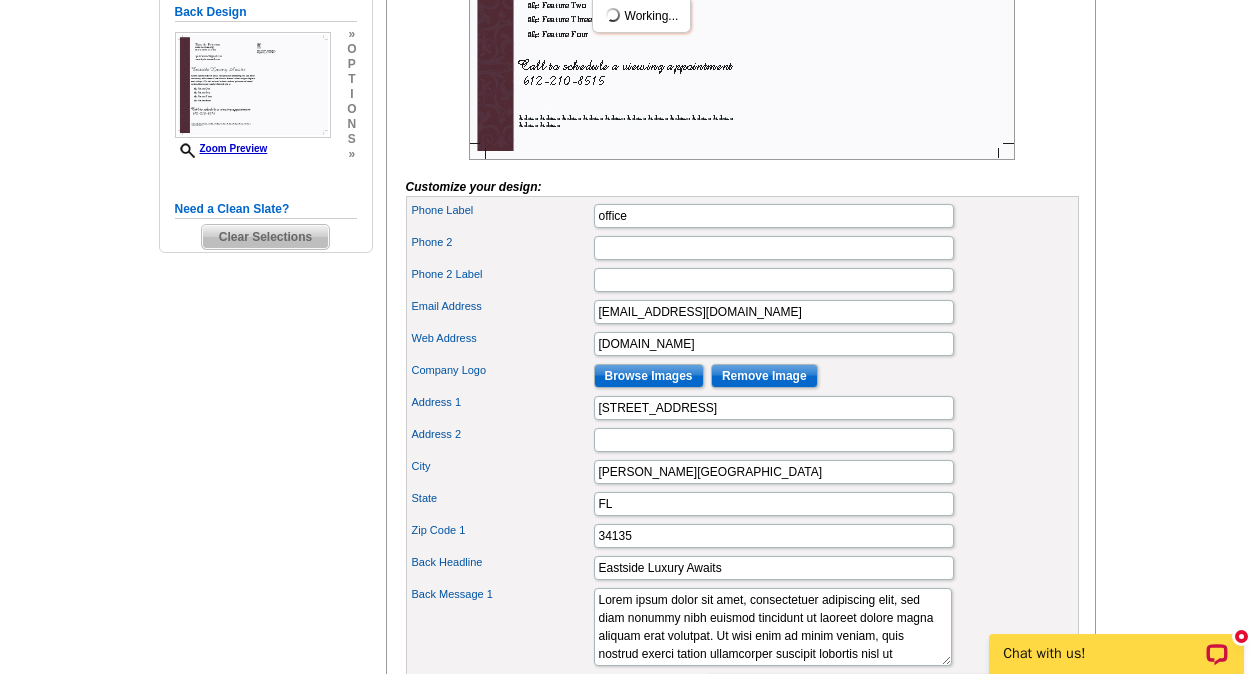 click on "Back Headline" at bounding box center [502, 562] 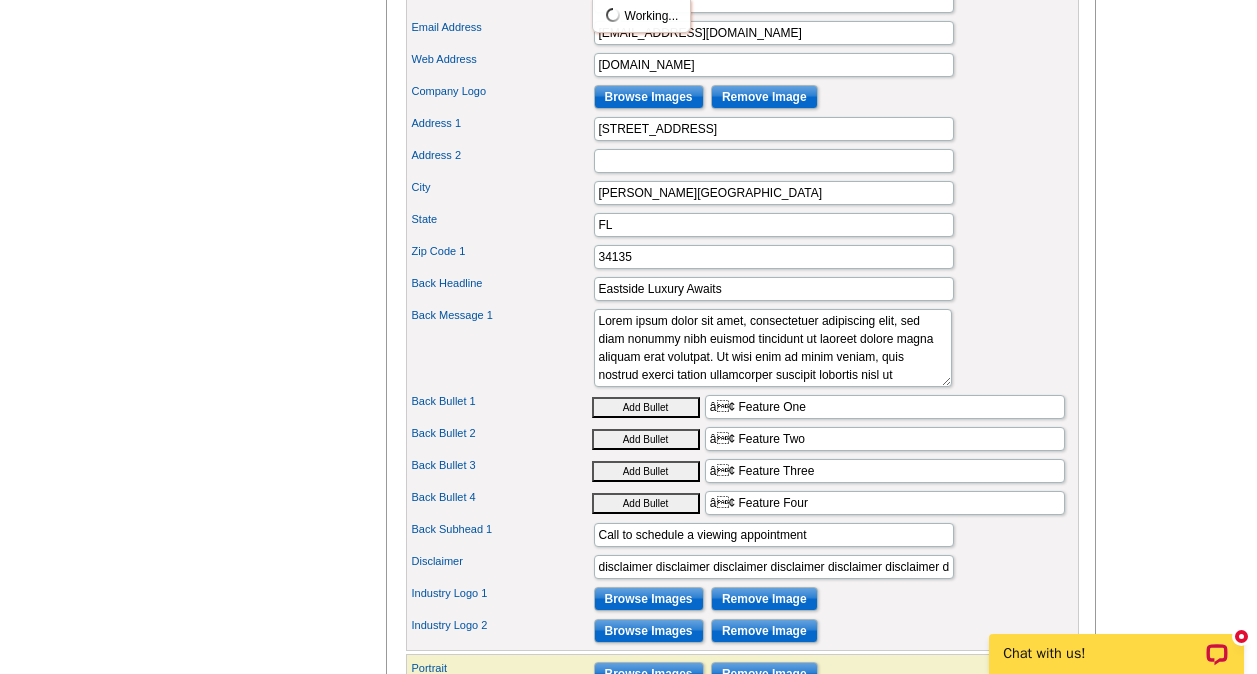 scroll, scrollTop: 995, scrollLeft: 0, axis: vertical 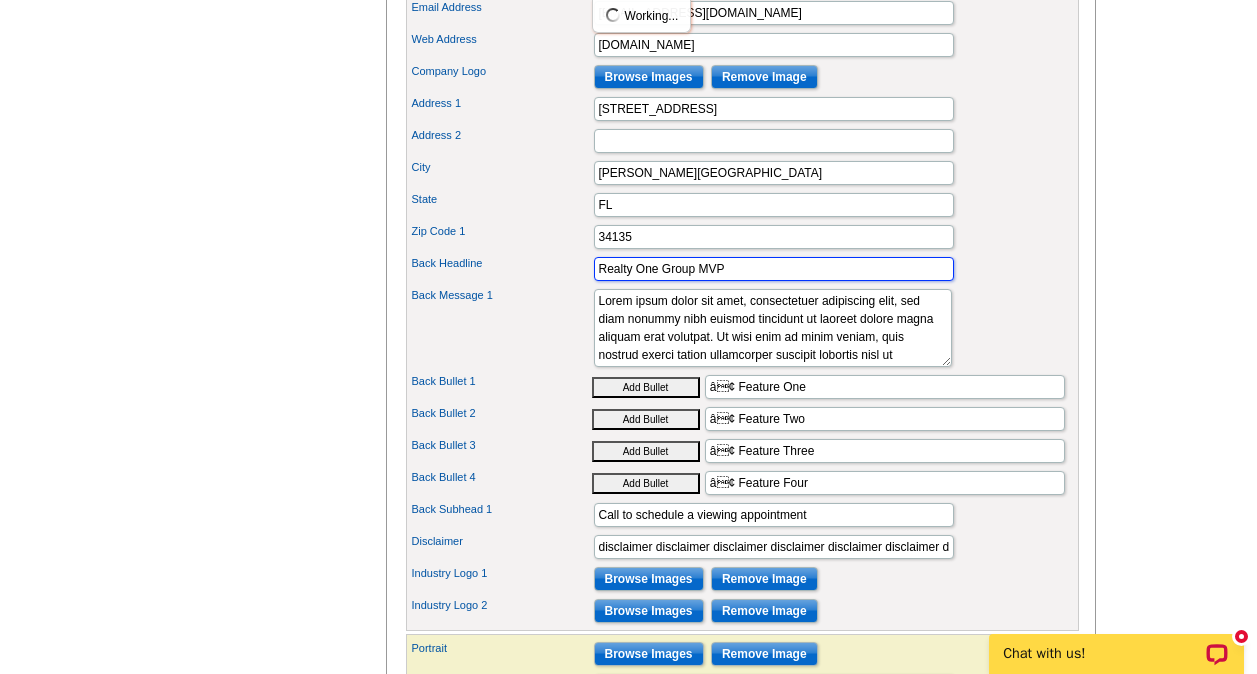 type on "Realty One Group MVP" 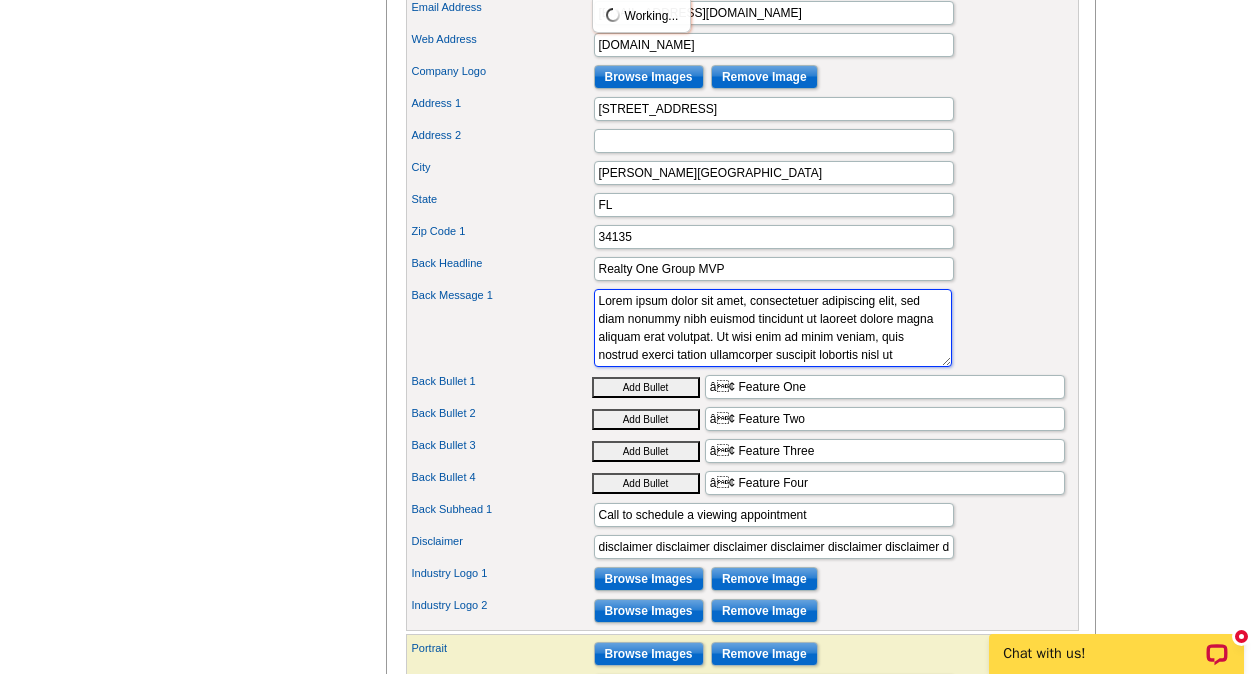 scroll, scrollTop: 18, scrollLeft: 0, axis: vertical 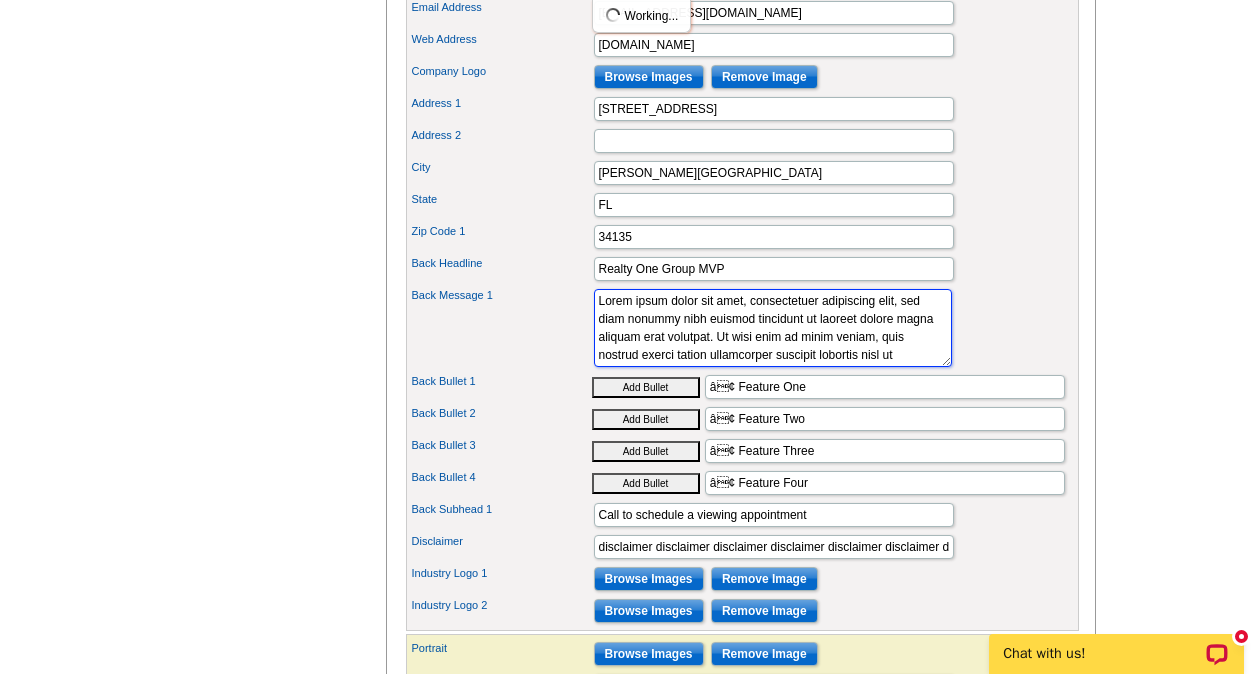 drag, startPoint x: 863, startPoint y: 388, endPoint x: 567, endPoint y: 341, distance: 299.7082 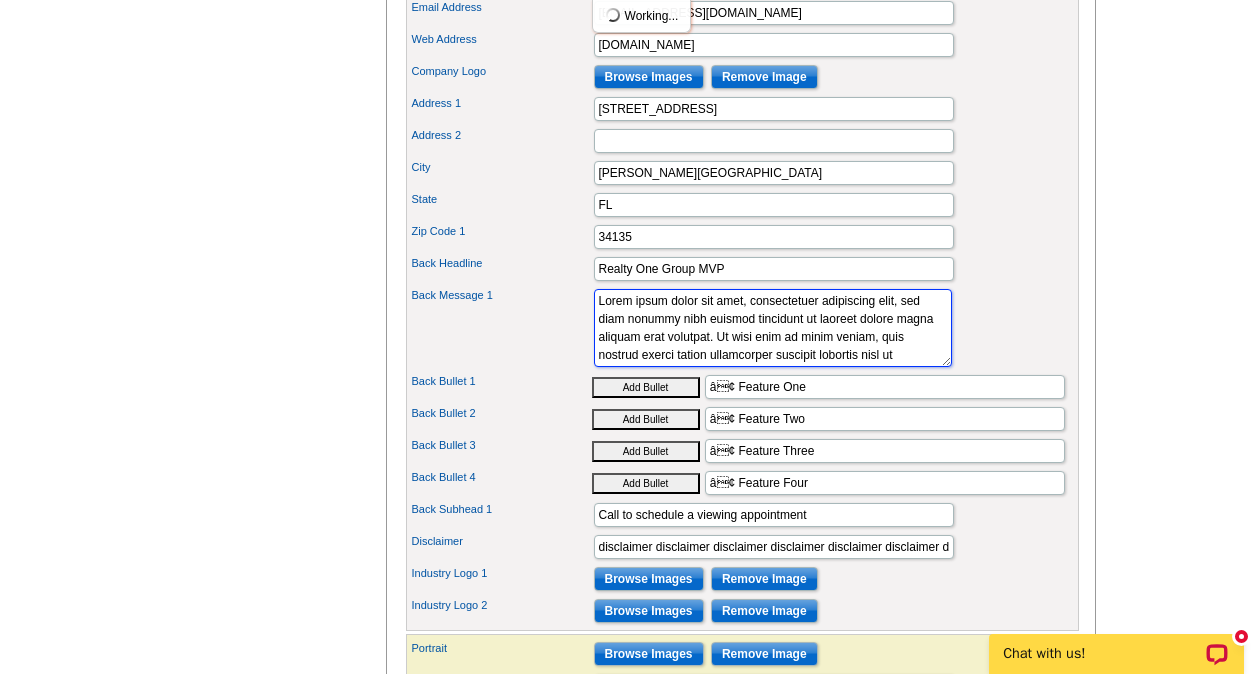 click on "Back Message 1
Lorem ipsum dolor sit amet, consectetuer adipiscing elit, sed diam nonummy nibh euismod tincidunt ut laoreet dolore magna aliquam erat volutpat. Ut wisi enim ad minim veniam, quis nostrud exerci tation ullamcorper suscipit lobortis nisl ut" at bounding box center (742, 328) 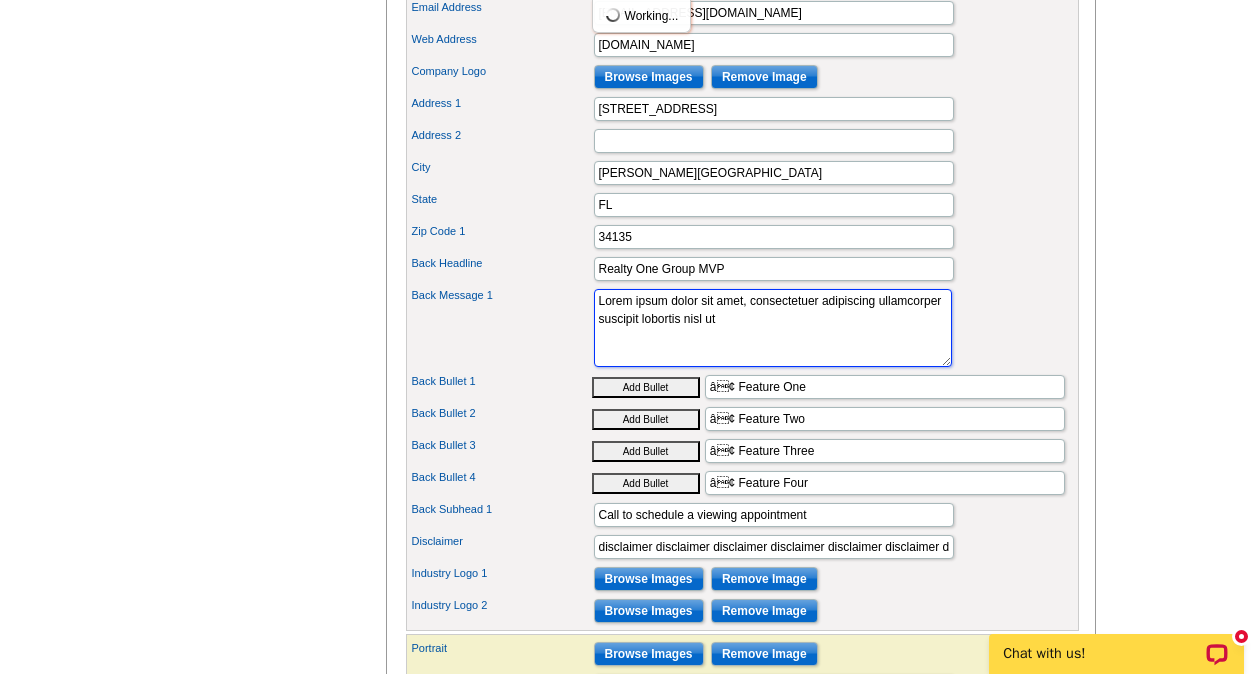 scroll, scrollTop: 0, scrollLeft: 0, axis: both 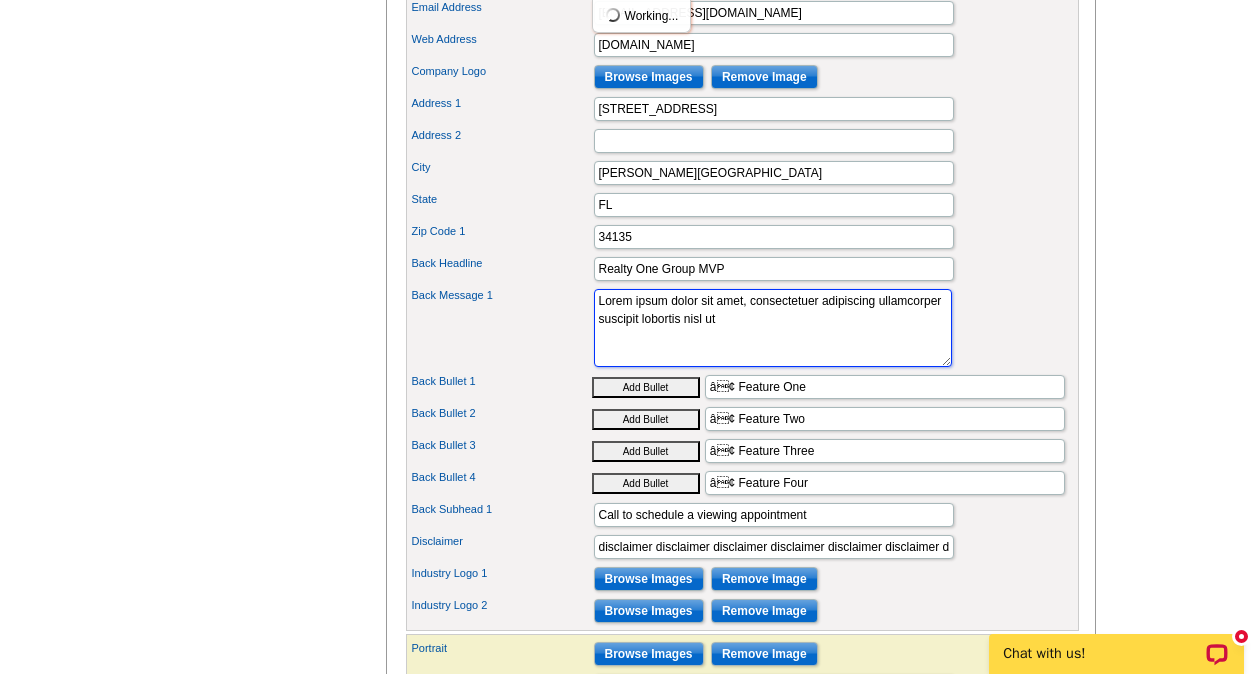 drag, startPoint x: 793, startPoint y: 363, endPoint x: 572, endPoint y: 330, distance: 223.45021 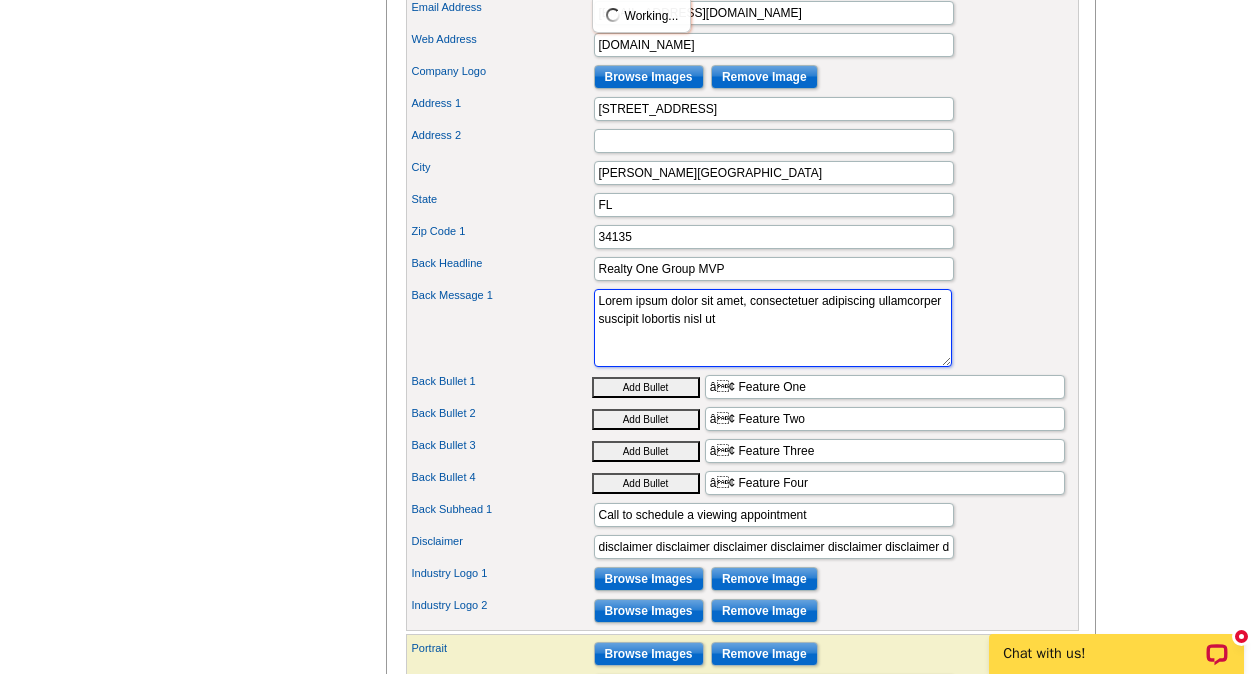 click on "Back Message 1
Lorem ipsum dolor sit amet, consectetuer adipiscing elit, sed diam nonummy nibh euismod tincidunt ut laoreet dolore magna aliquam erat volutpat. Ut wisi enim ad minim veniam, quis nostrud exerci tation ullamcorper suscipit lobortis nisl ut" at bounding box center [742, 328] 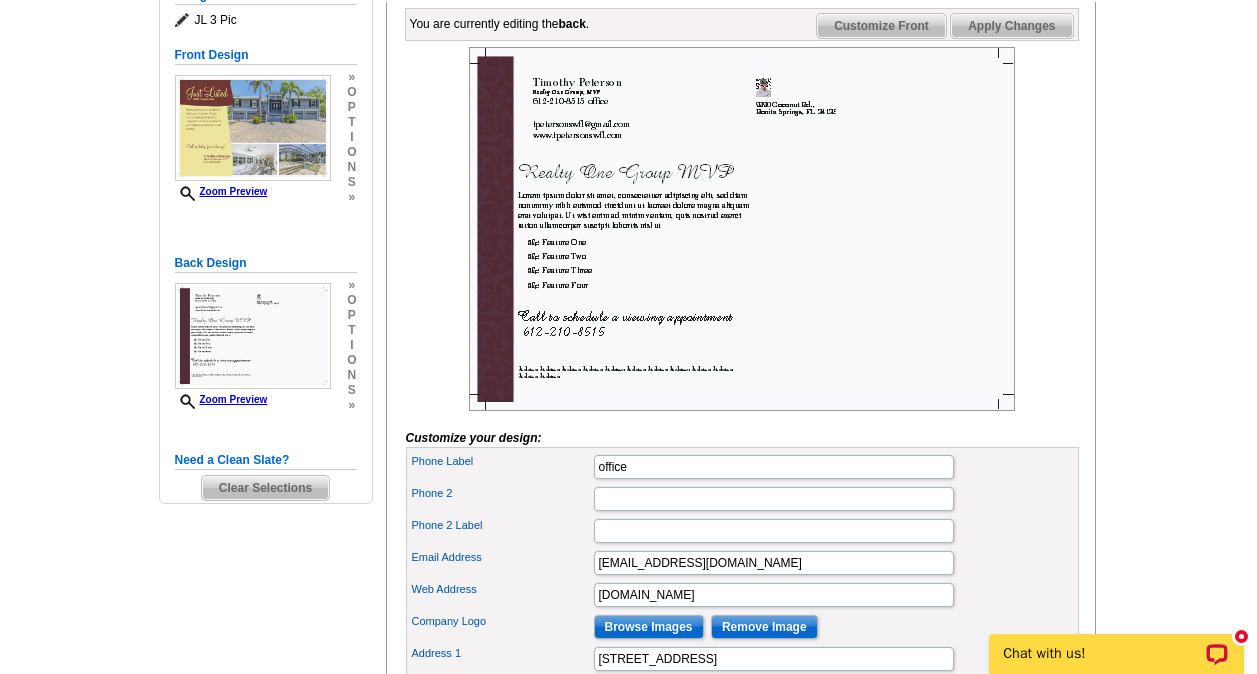 scroll, scrollTop: 448, scrollLeft: 0, axis: vertical 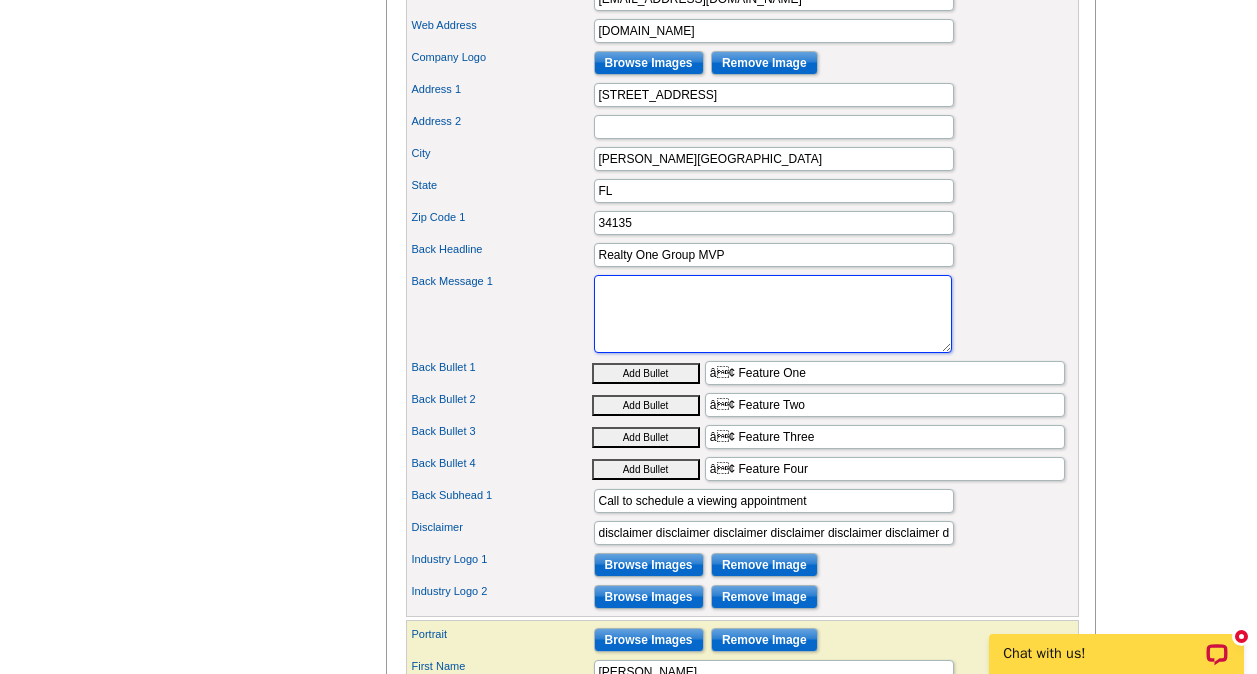 type 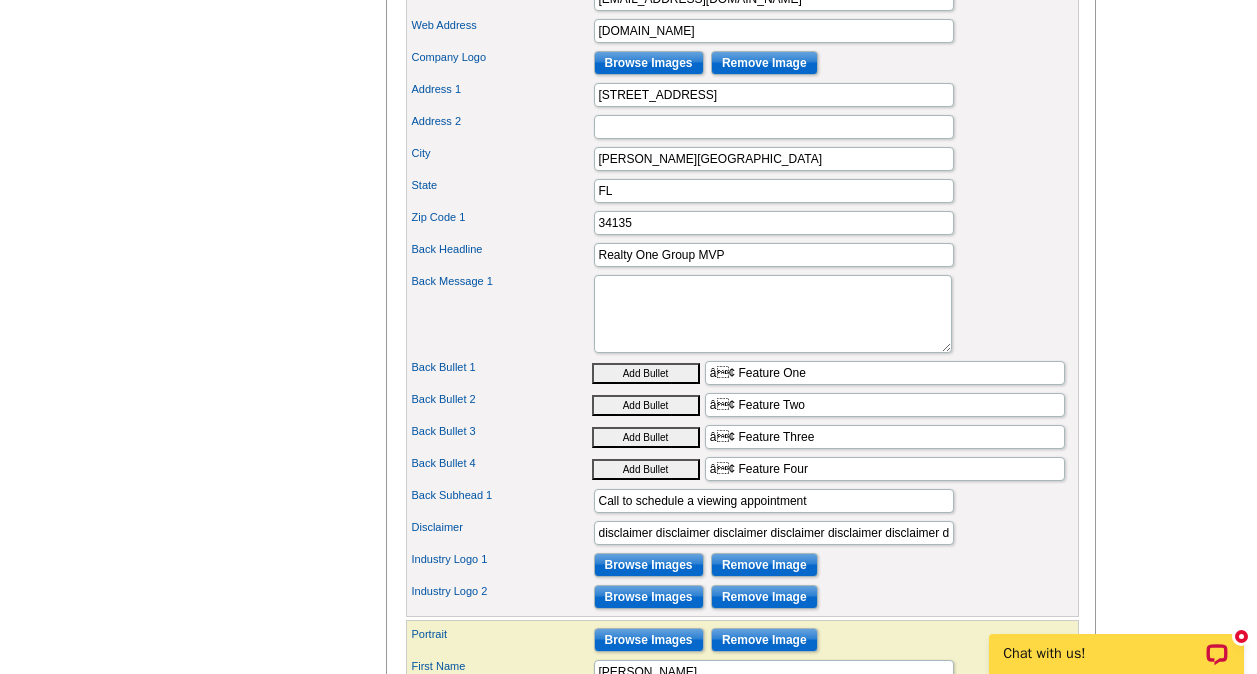click on "Add Bullet" at bounding box center [646, 373] 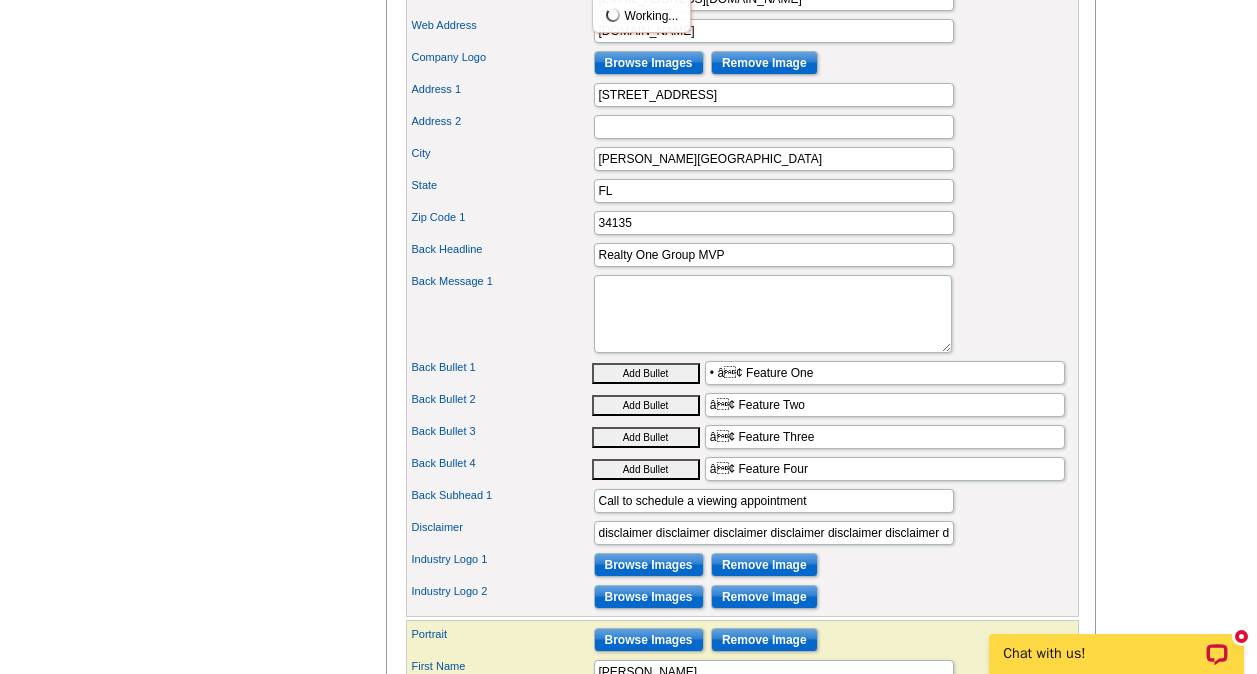 click on "Add Bullet" at bounding box center (646, 373) 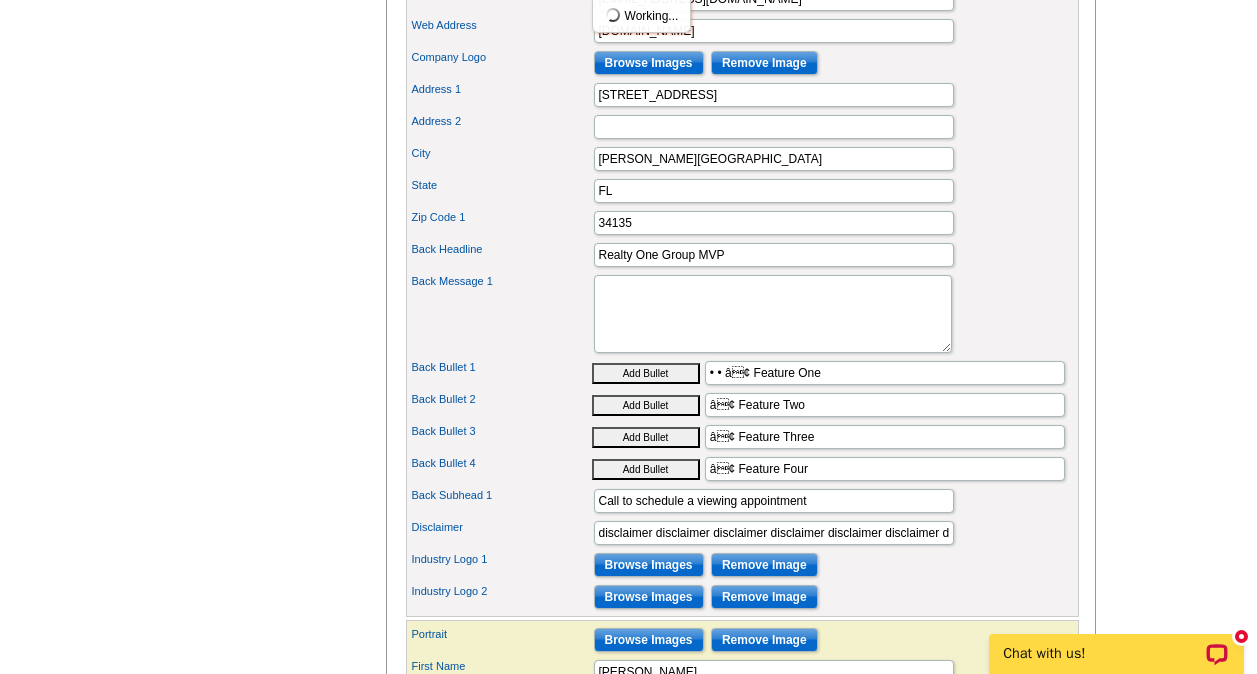 click on "Add Bullet" at bounding box center [646, 373] 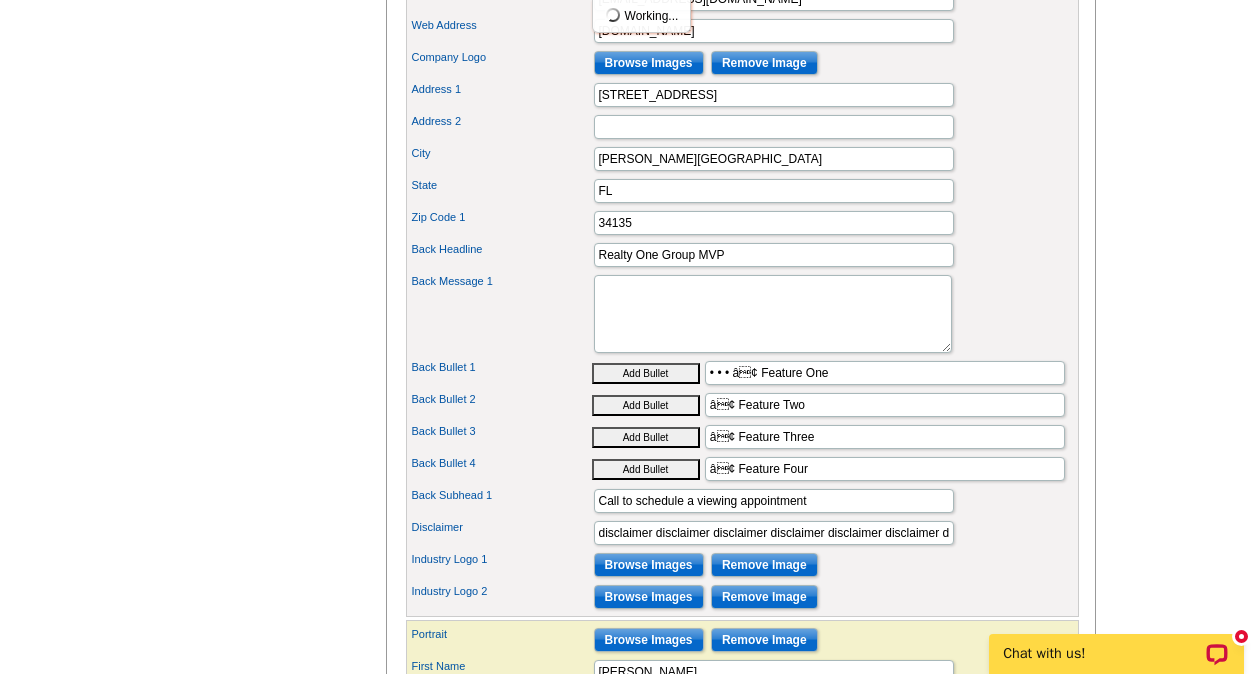 type 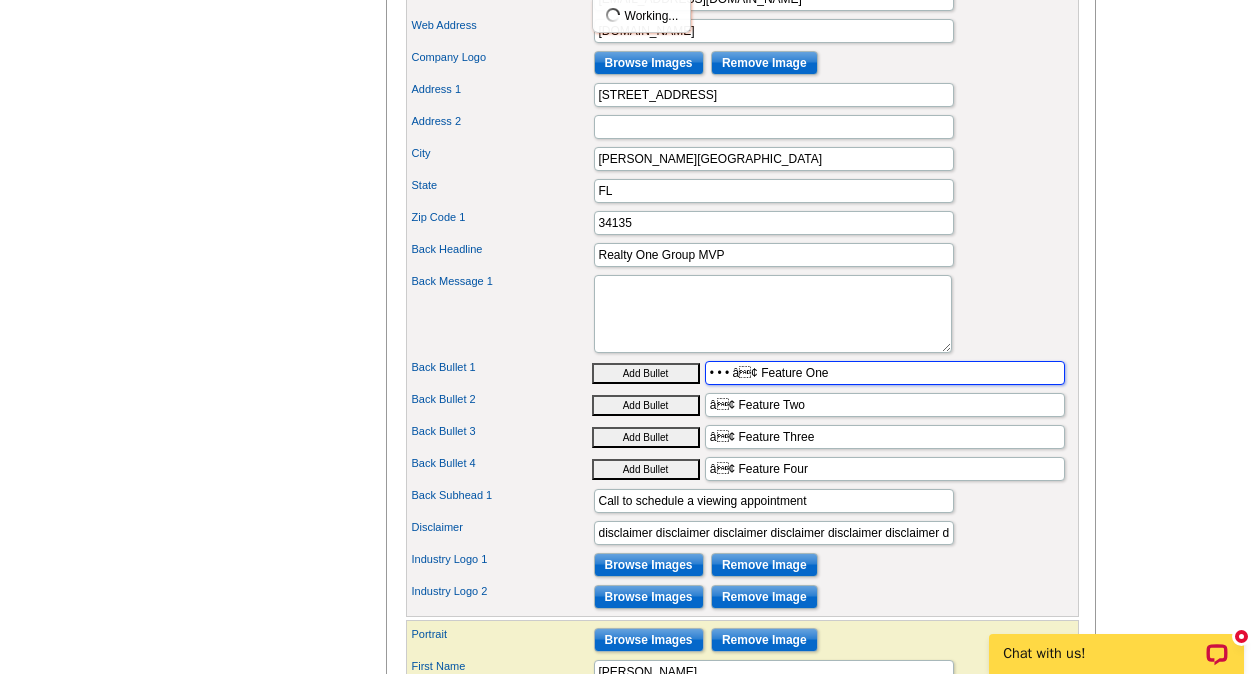 click on "• • • â¢ Feature One" at bounding box center [885, 373] 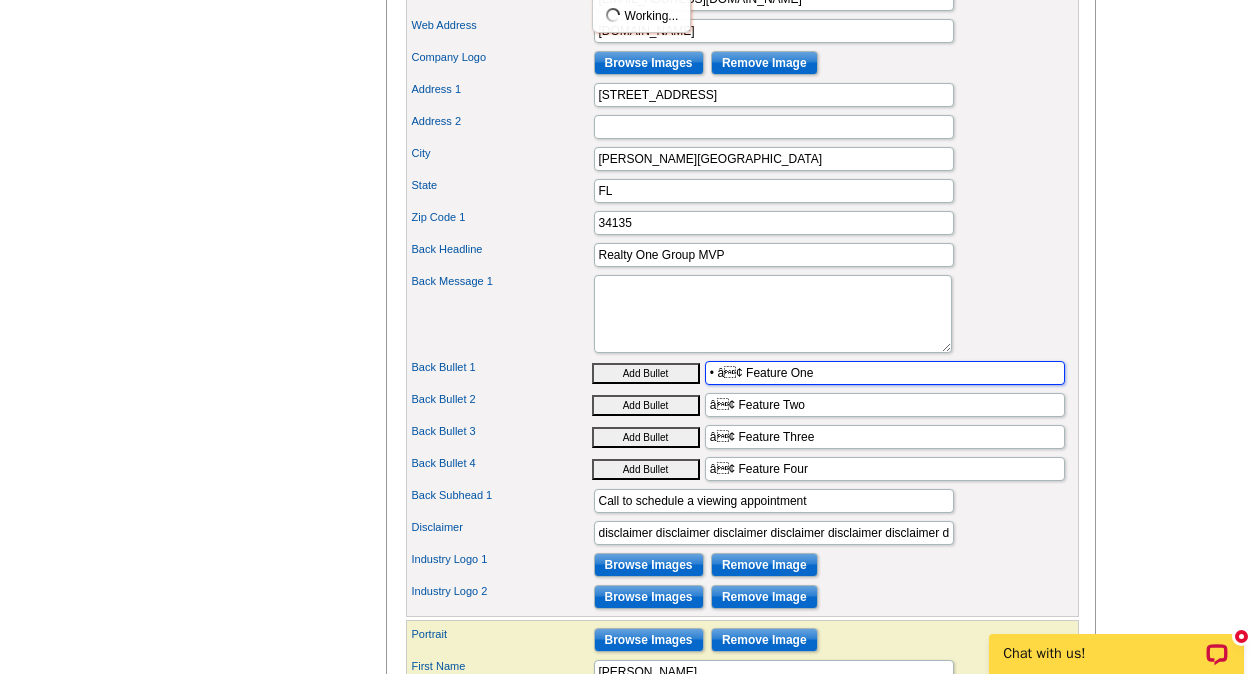 drag, startPoint x: 816, startPoint y: 404, endPoint x: 718, endPoint y: 408, distance: 98.0816 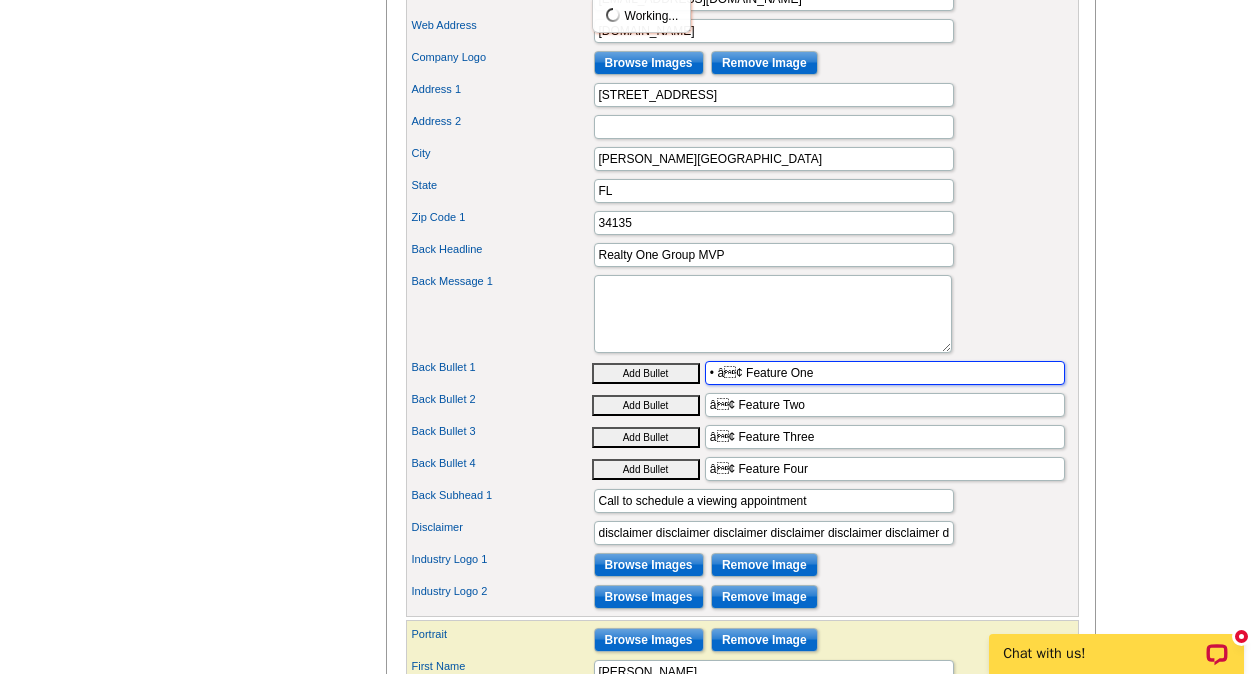 click on "• â¢ Feature One" at bounding box center [885, 373] 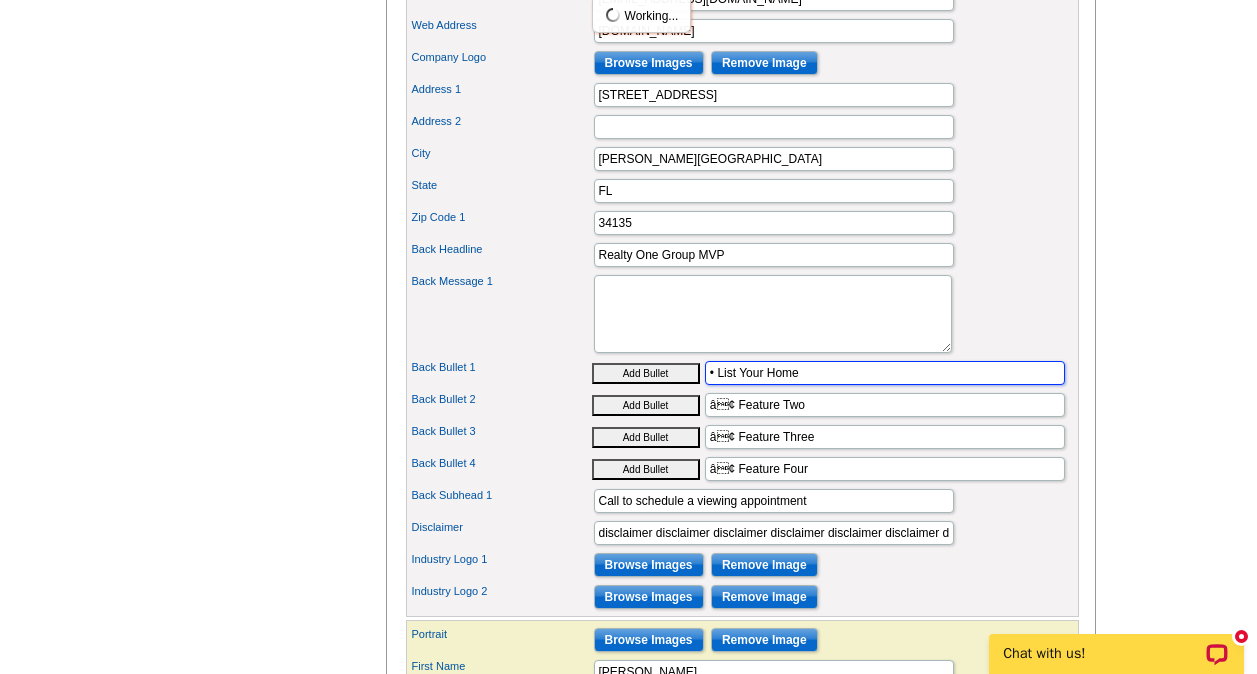 type on "• List Your Home" 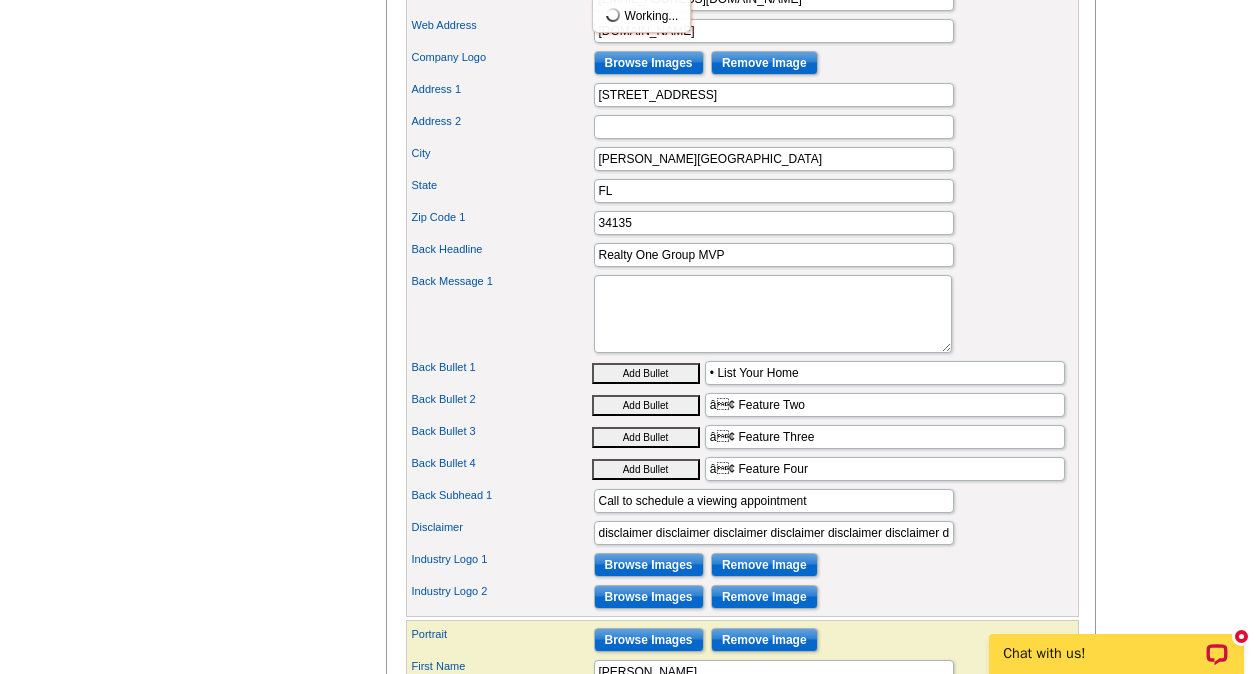 click on "Add Bullet" at bounding box center [646, 405] 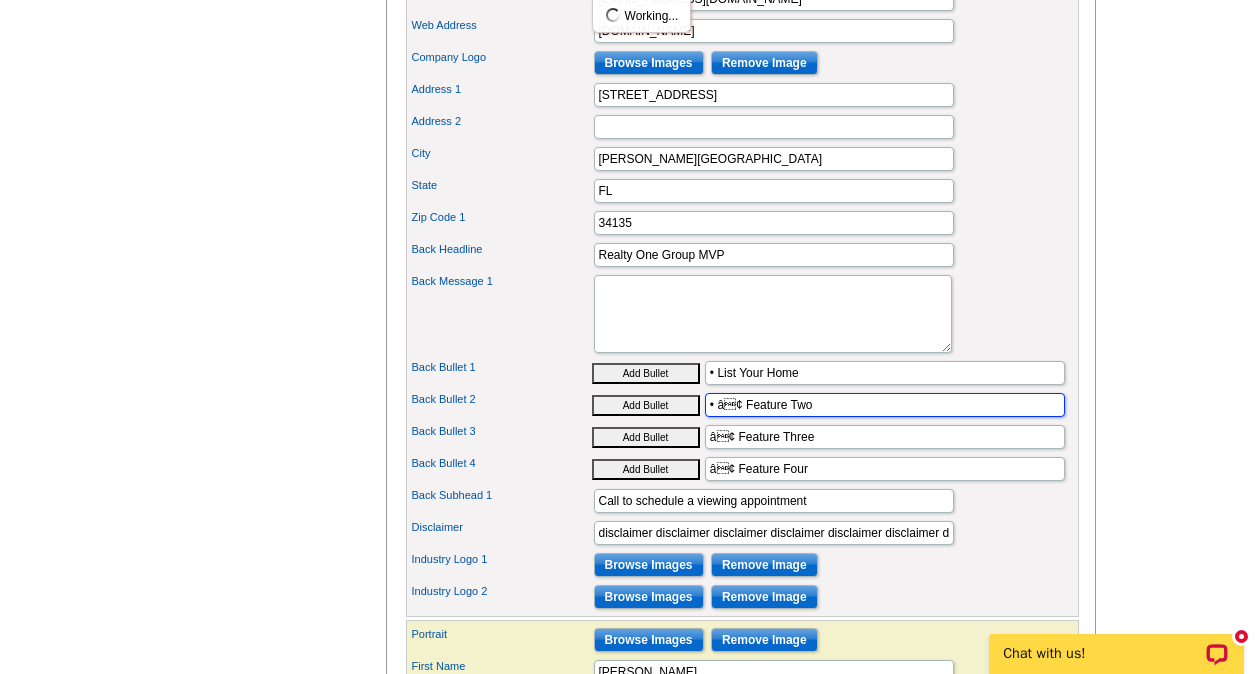 drag, startPoint x: 813, startPoint y: 442, endPoint x: 719, endPoint y: 446, distance: 94.08507 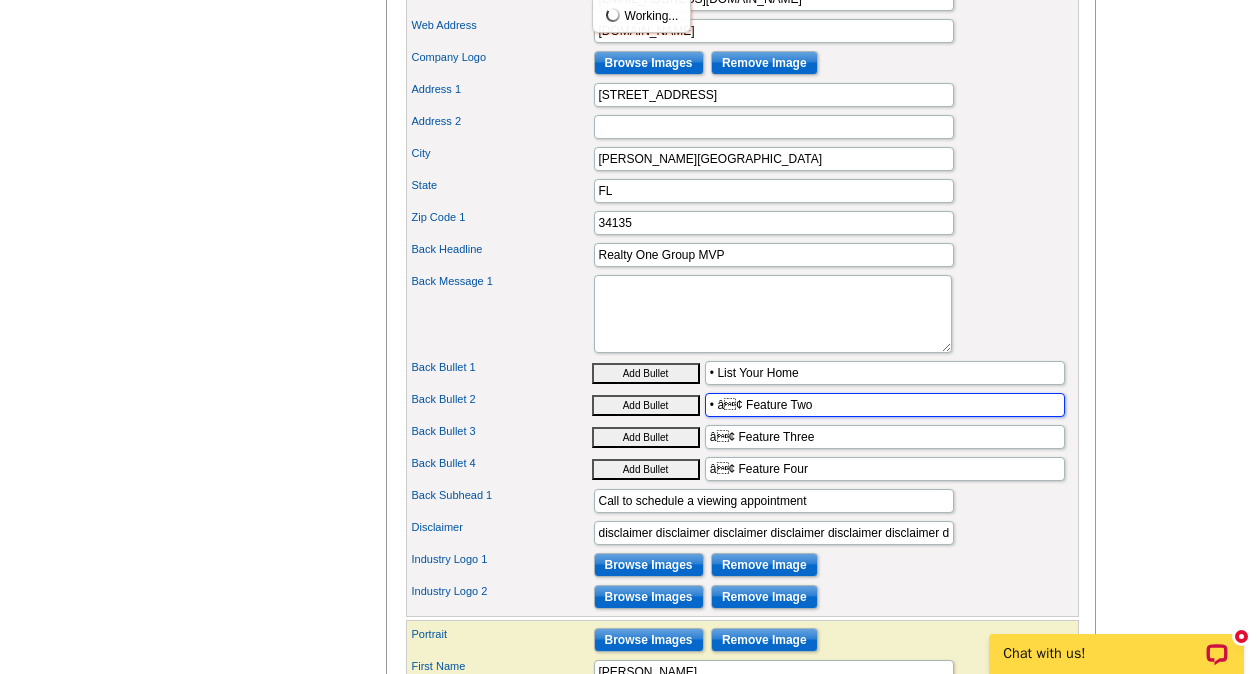 click on "• â¢ Feature Two" at bounding box center (885, 405) 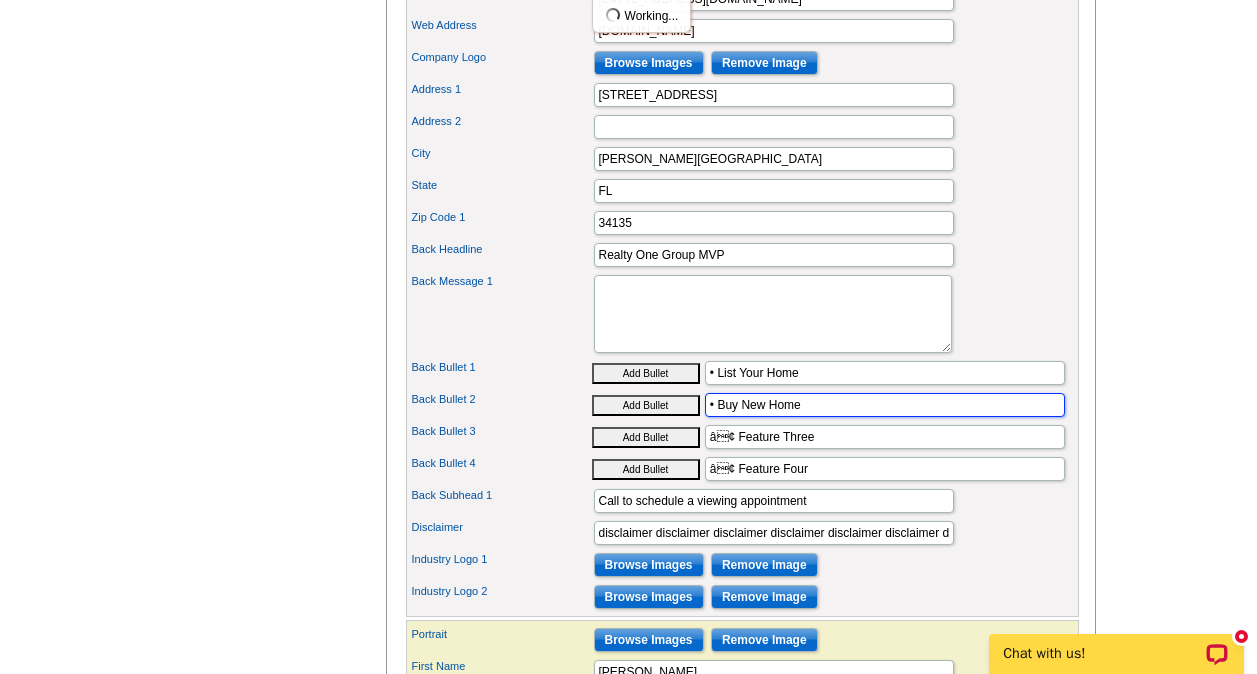 type on "• Buy New Home" 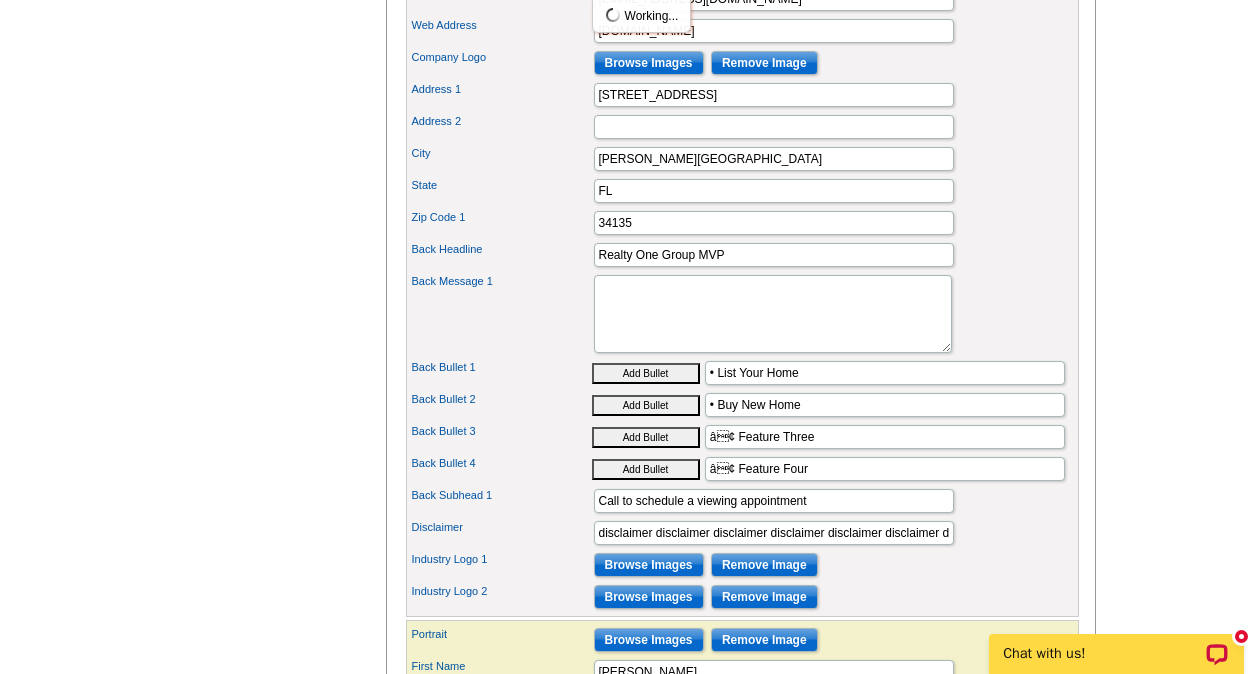 click on "Add Bullet" at bounding box center (646, 437) 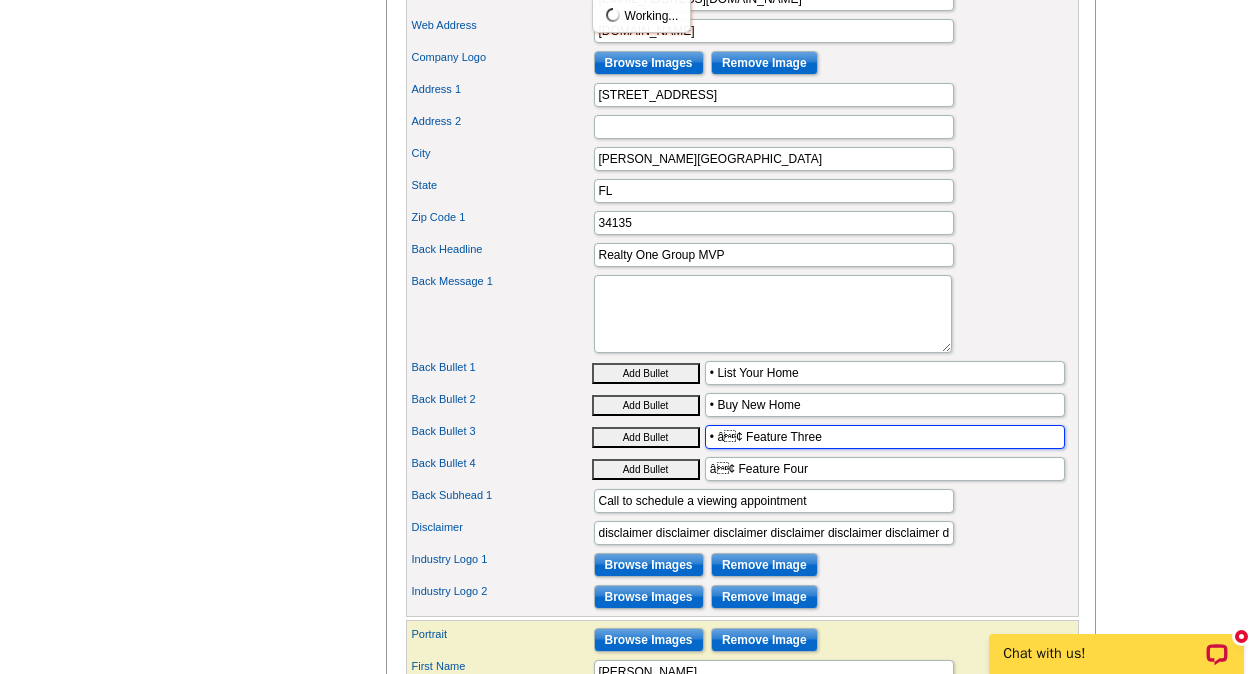 drag, startPoint x: 821, startPoint y: 467, endPoint x: 714, endPoint y: 475, distance: 107.298645 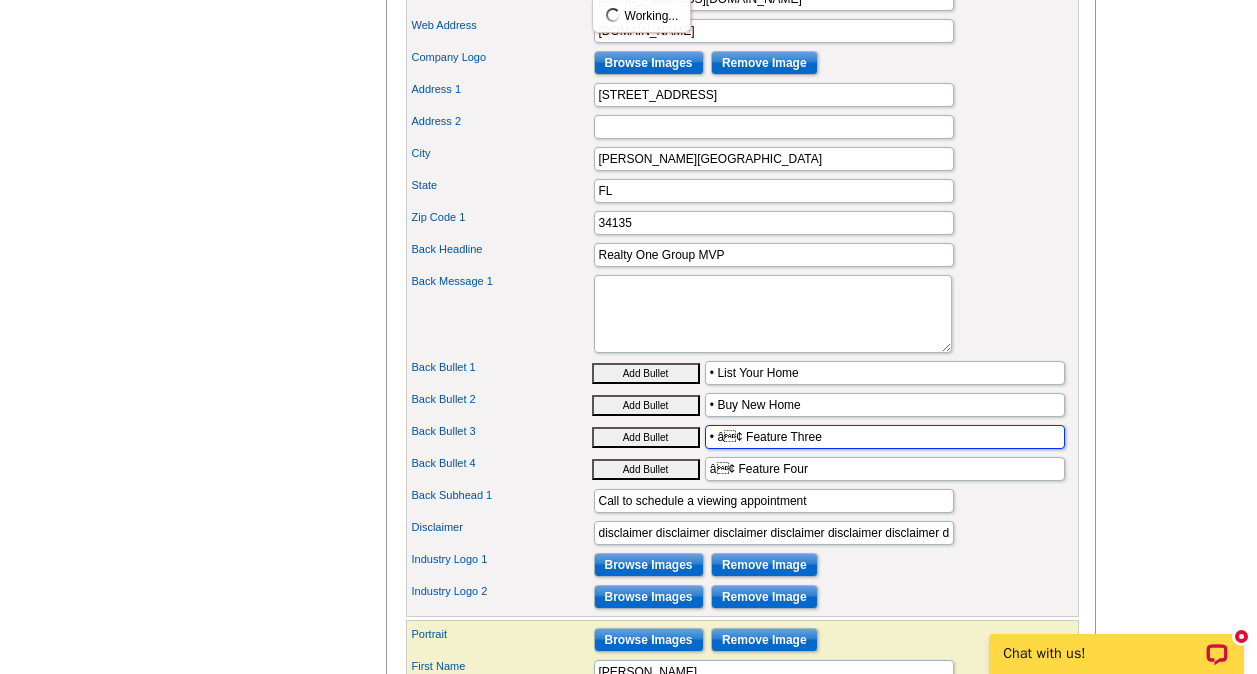 click on "• â¢ Feature Three" at bounding box center [885, 437] 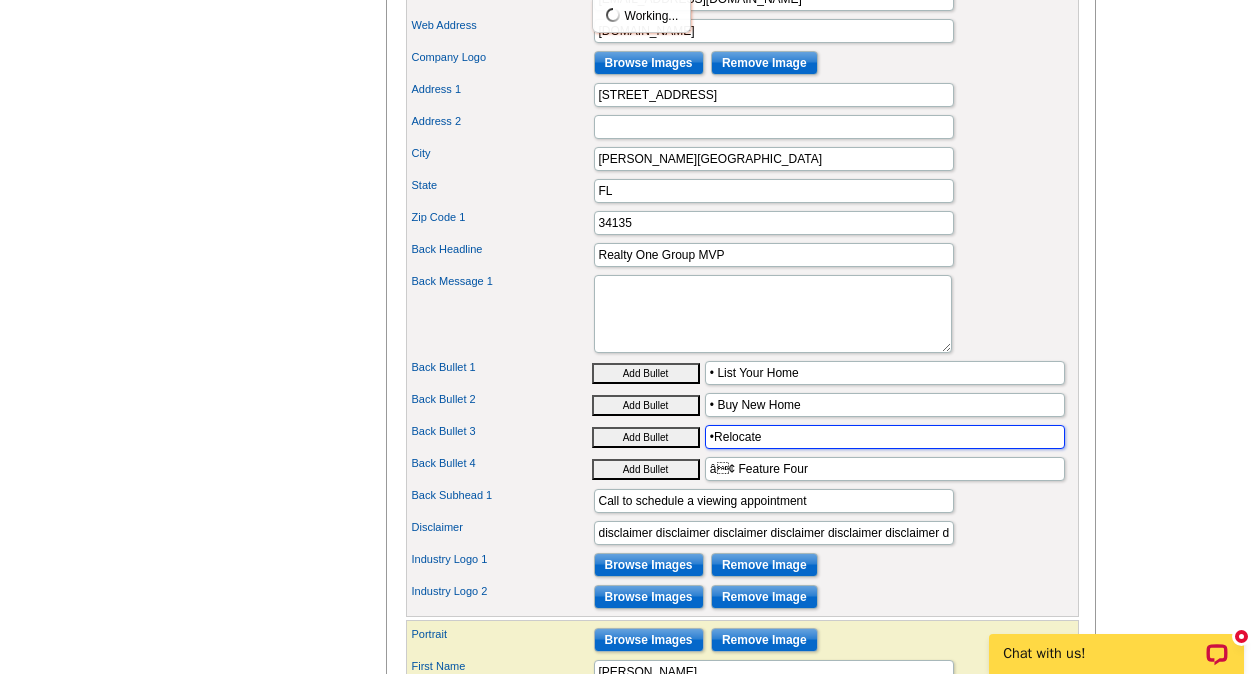 type on "•Relocate" 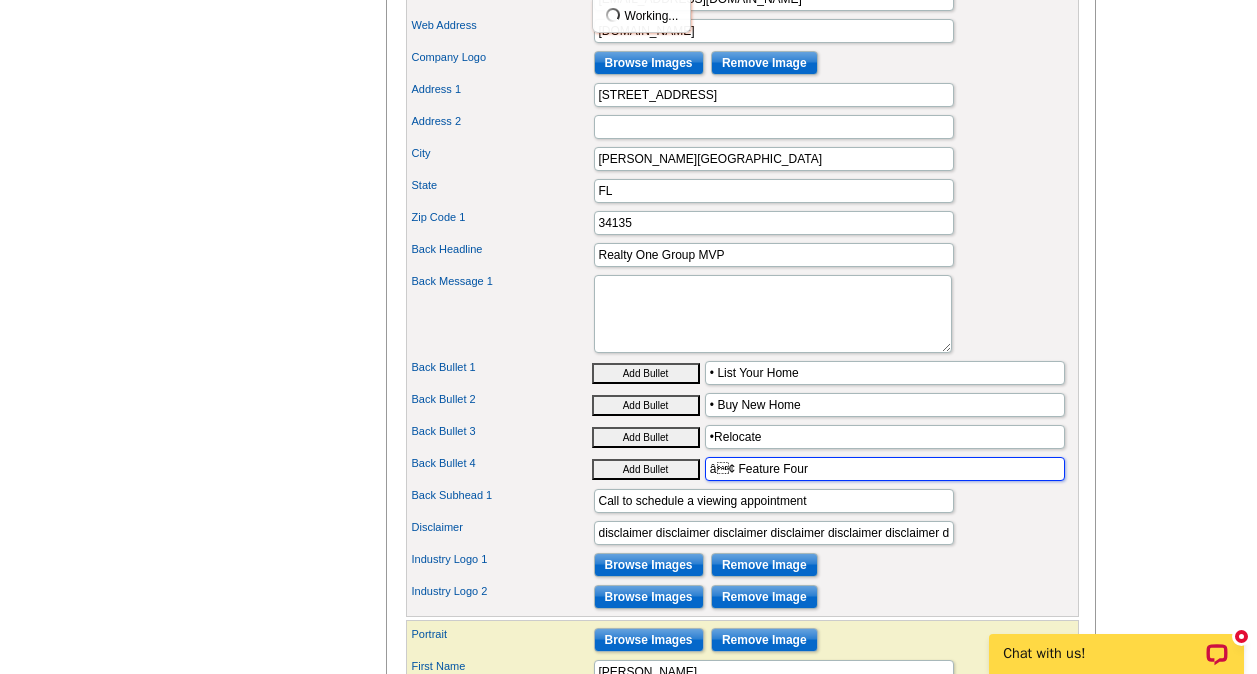drag, startPoint x: 858, startPoint y: 501, endPoint x: 679, endPoint y: 506, distance: 179.06982 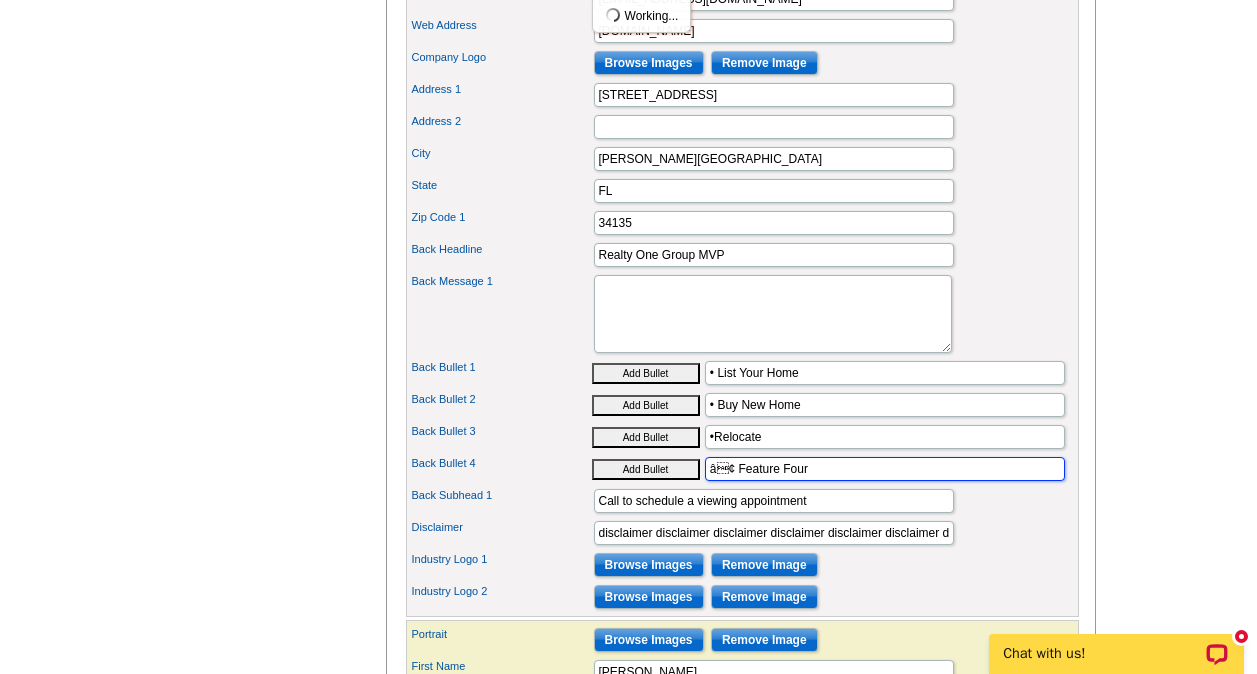 click on "Back Bullet 4
Add Bullet
â¢ Feature Four" at bounding box center [742, 469] 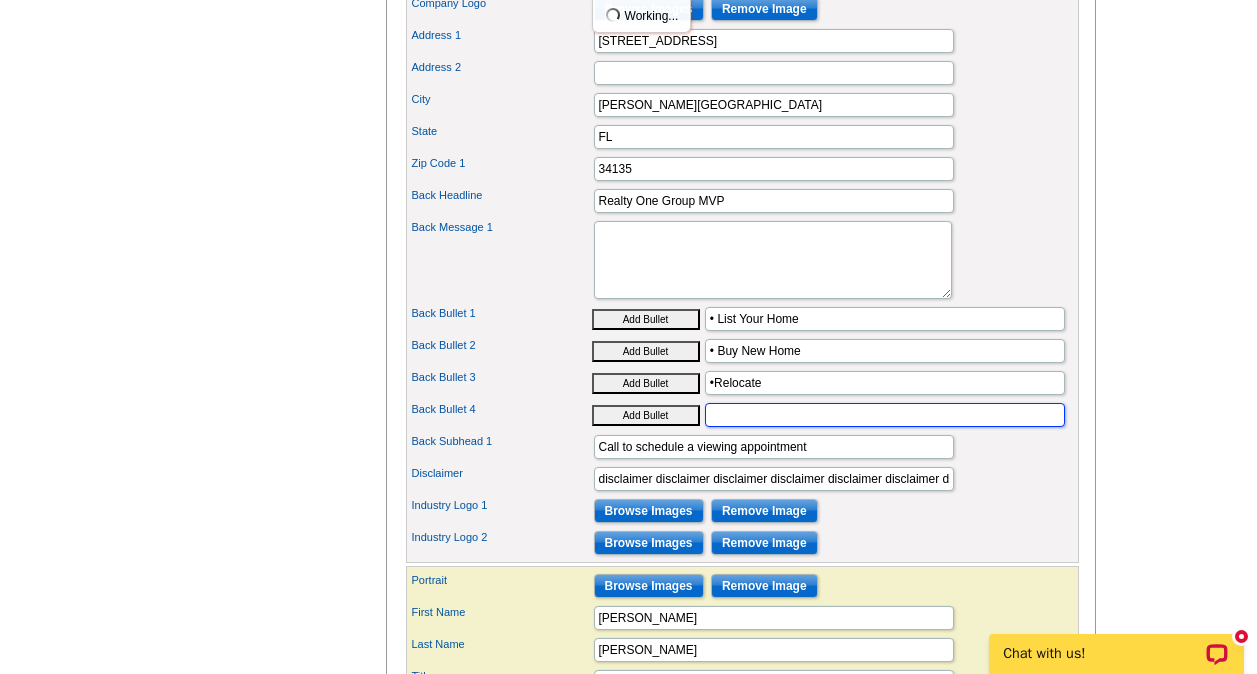 scroll, scrollTop: 1068, scrollLeft: 0, axis: vertical 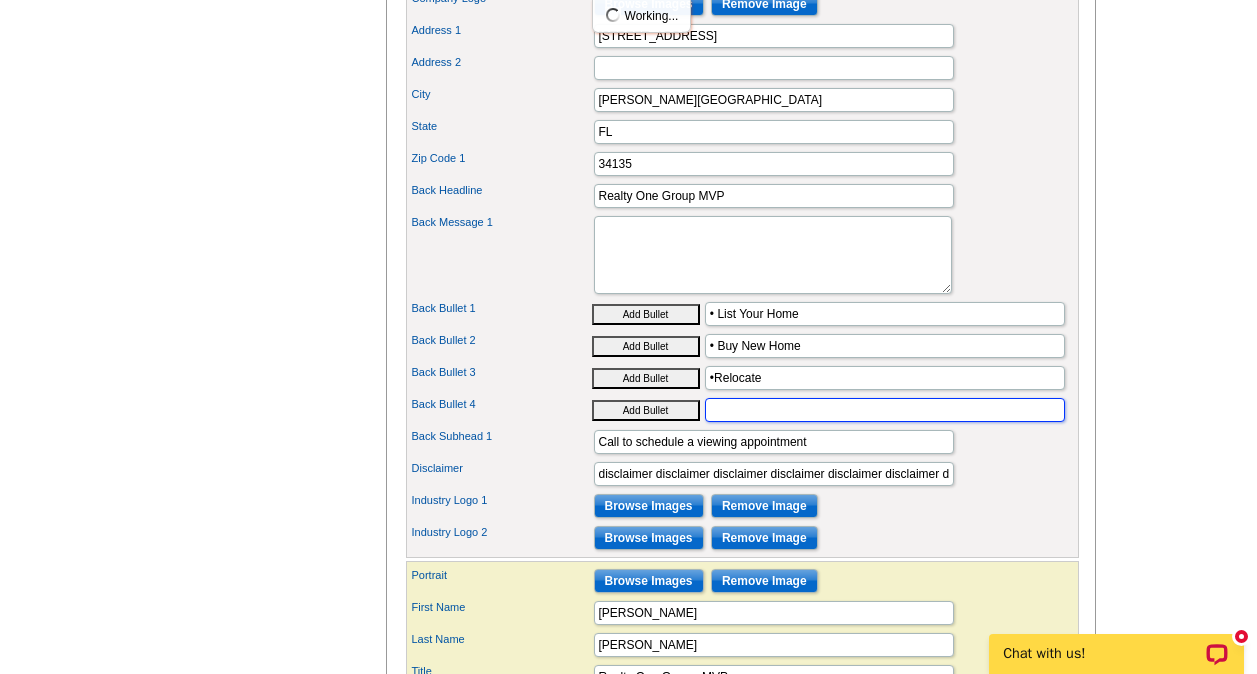 type 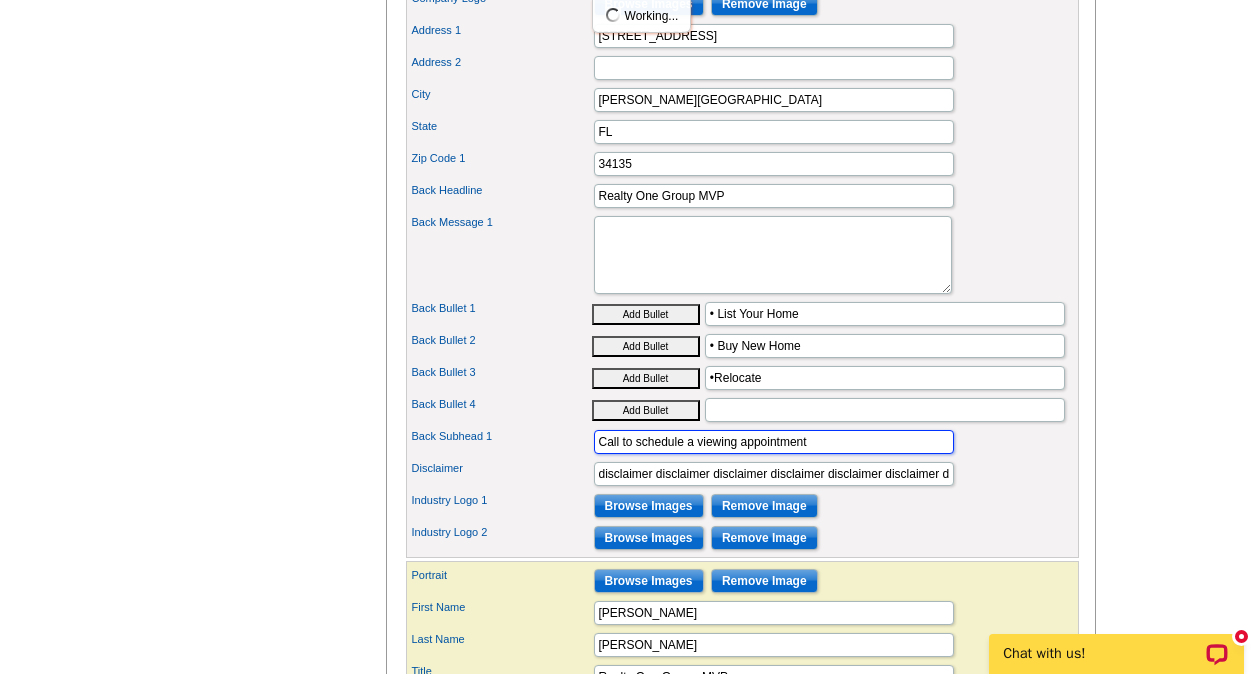 drag, startPoint x: 829, startPoint y: 476, endPoint x: 621, endPoint y: 475, distance: 208.00241 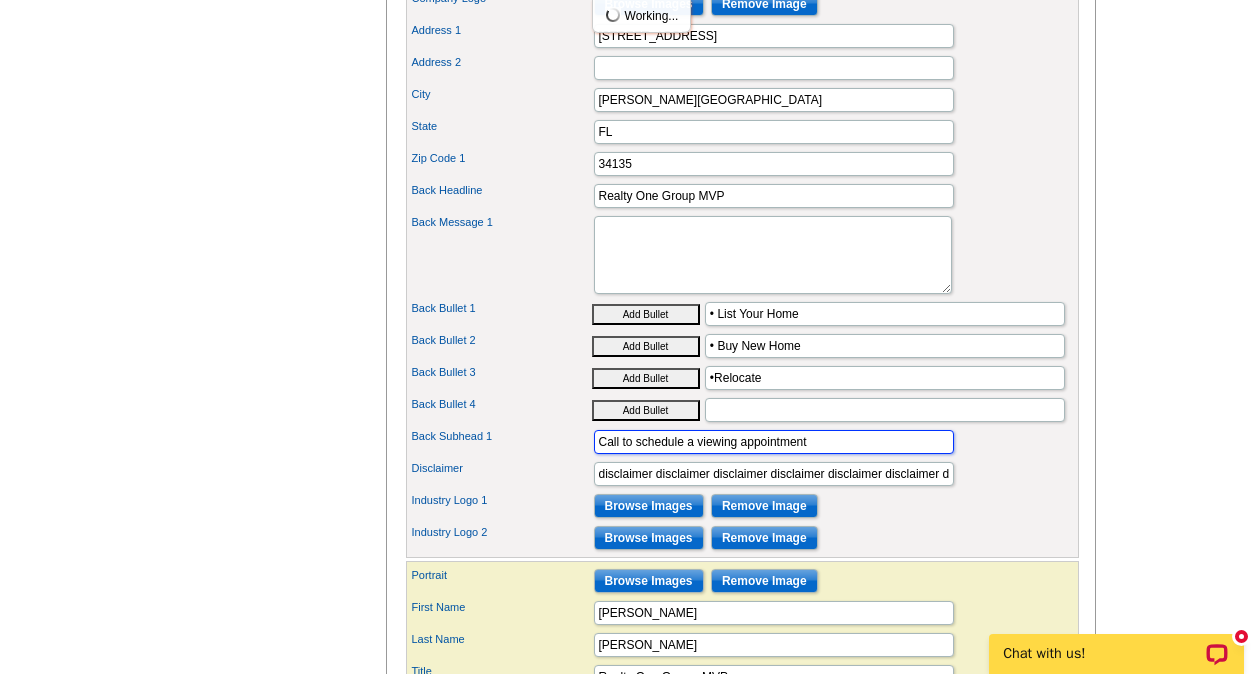 click on "Call to schedule a viewing appointment" at bounding box center (774, 442) 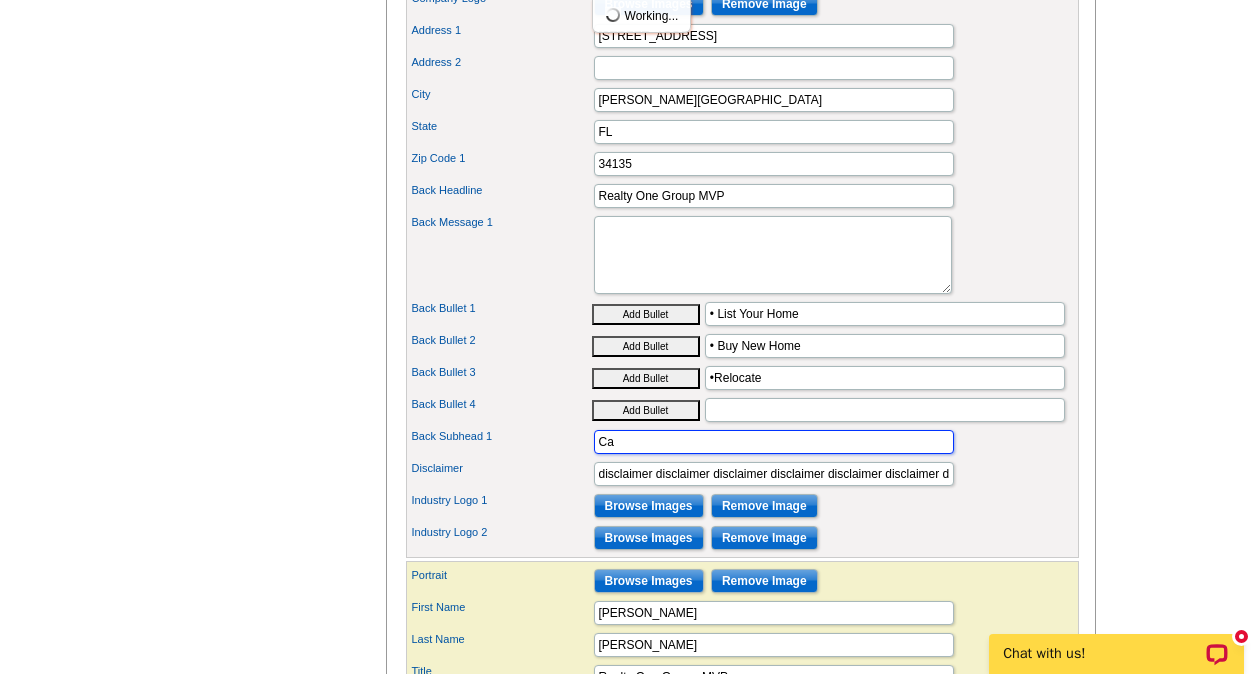 type on "C" 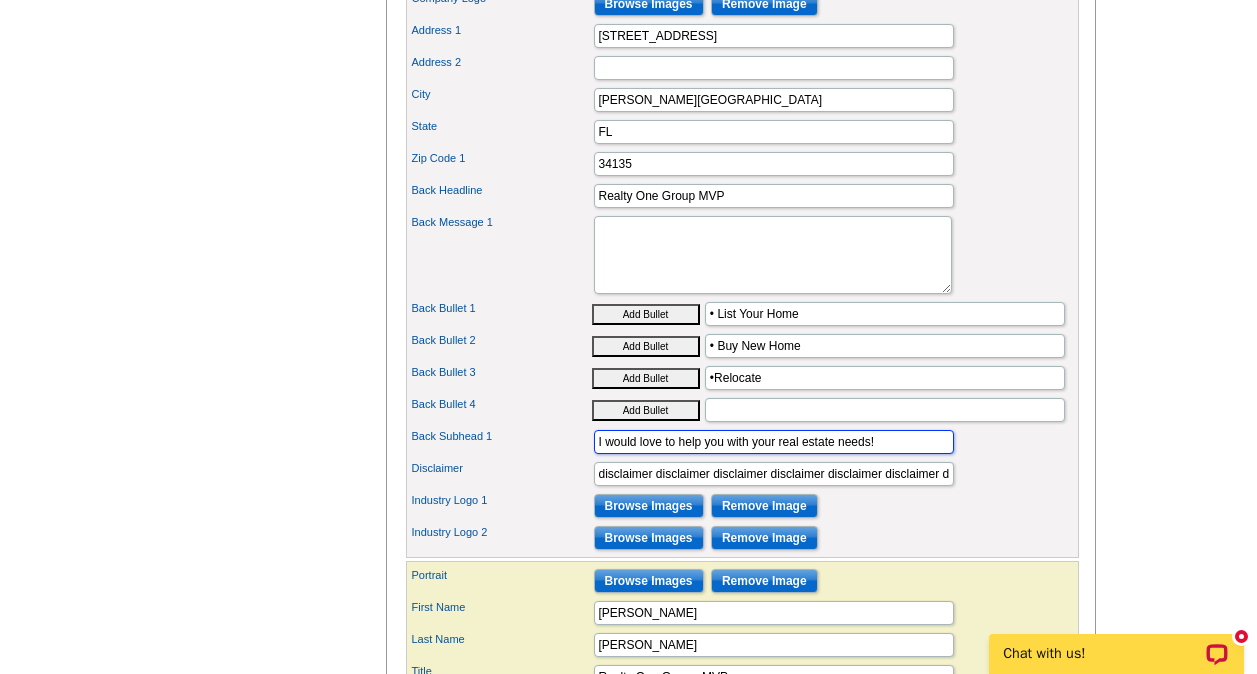 type on "I would love to help you with your real estate needs!" 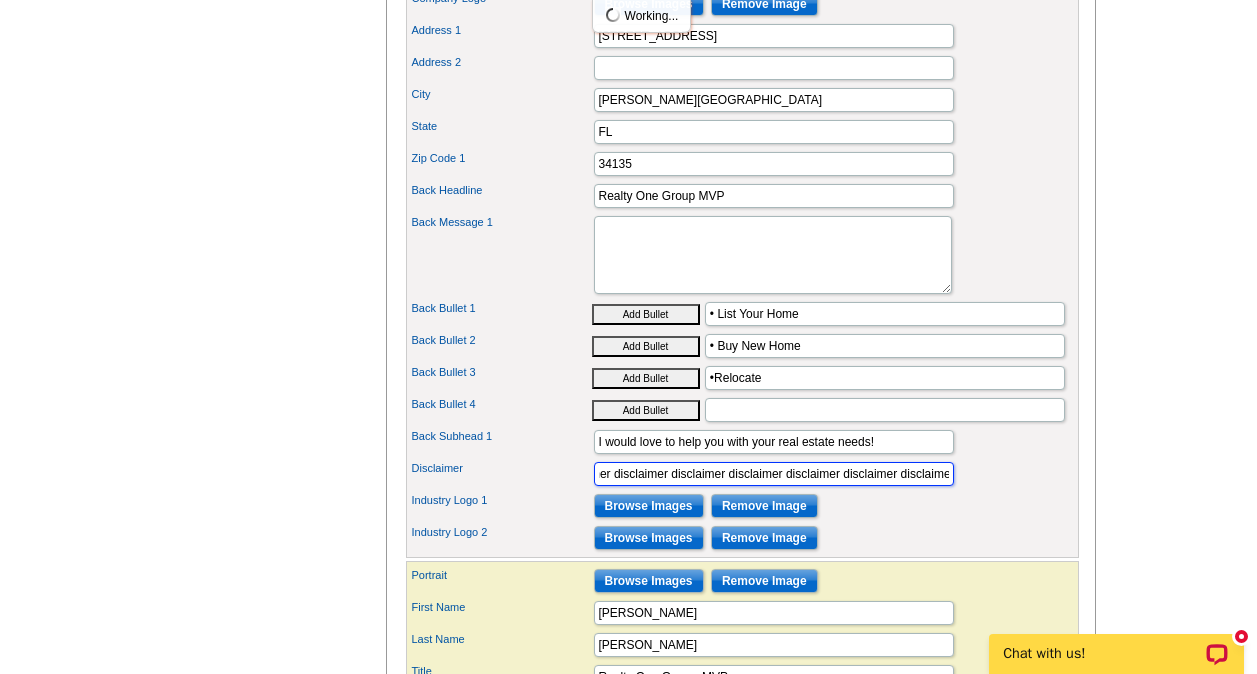 scroll, scrollTop: 0, scrollLeft: 334, axis: horizontal 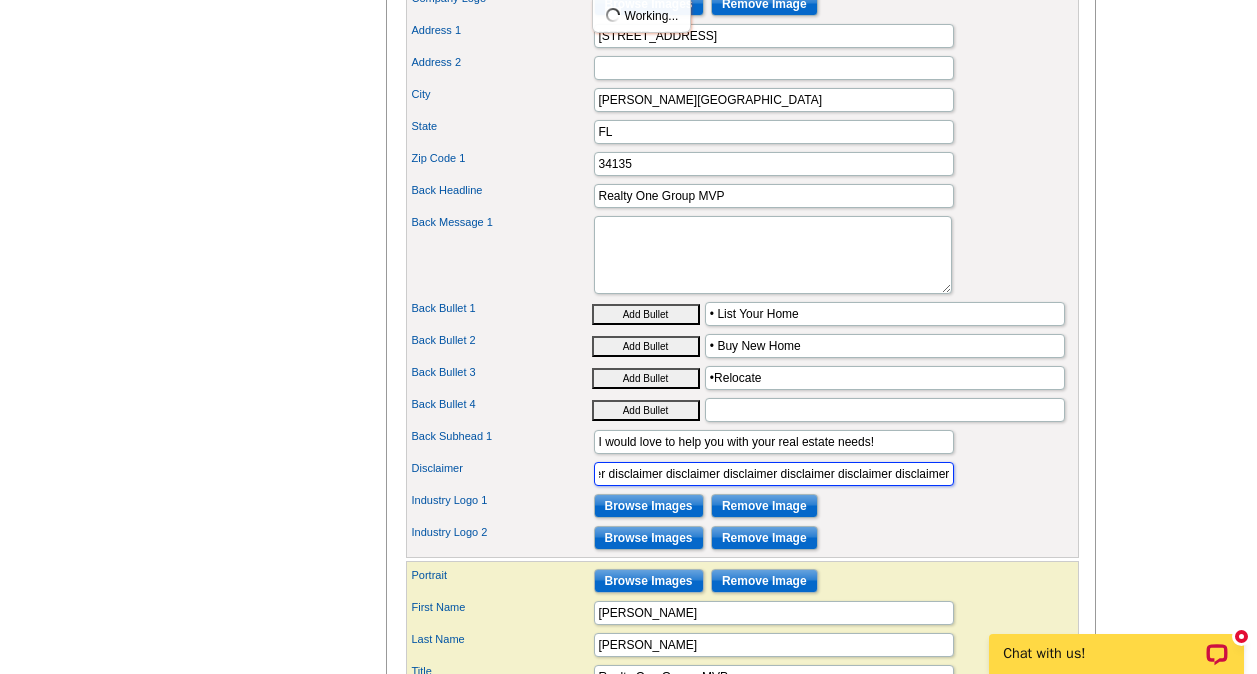 drag, startPoint x: 598, startPoint y: 509, endPoint x: 1039, endPoint y: 491, distance: 441.3672 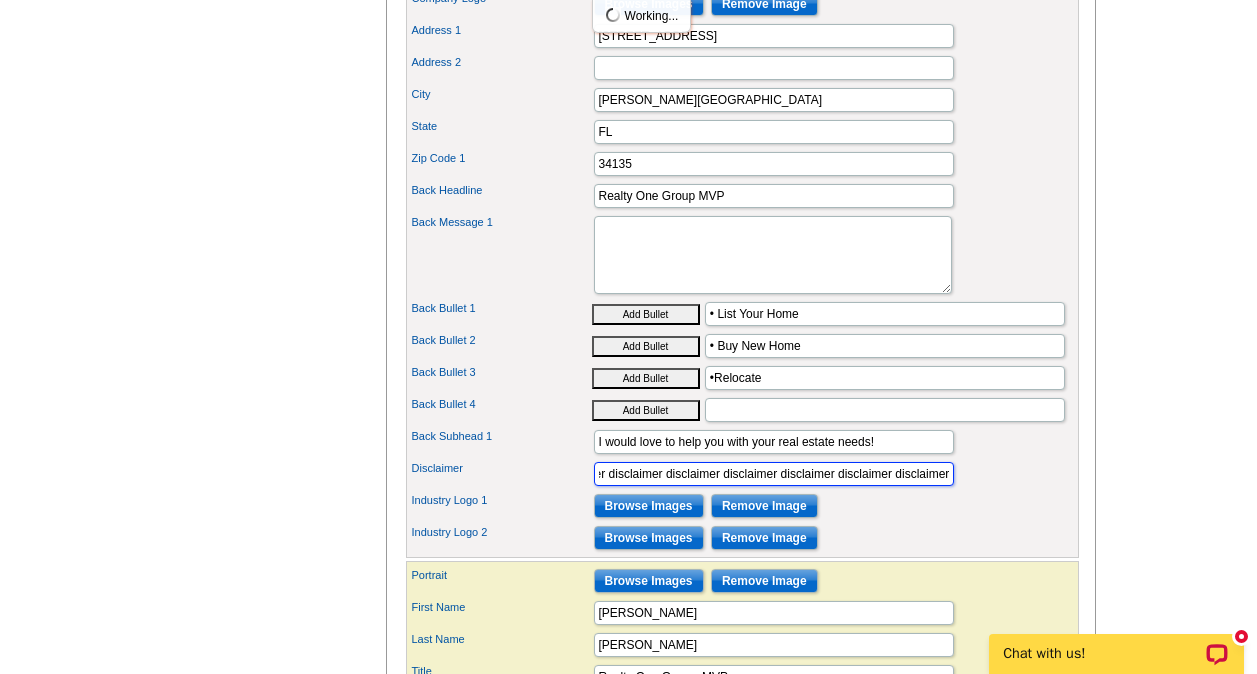 click on "Phone Label
office
Phone 2
Phone 2 Label
Email Address Web Address" at bounding box center (742, 191) 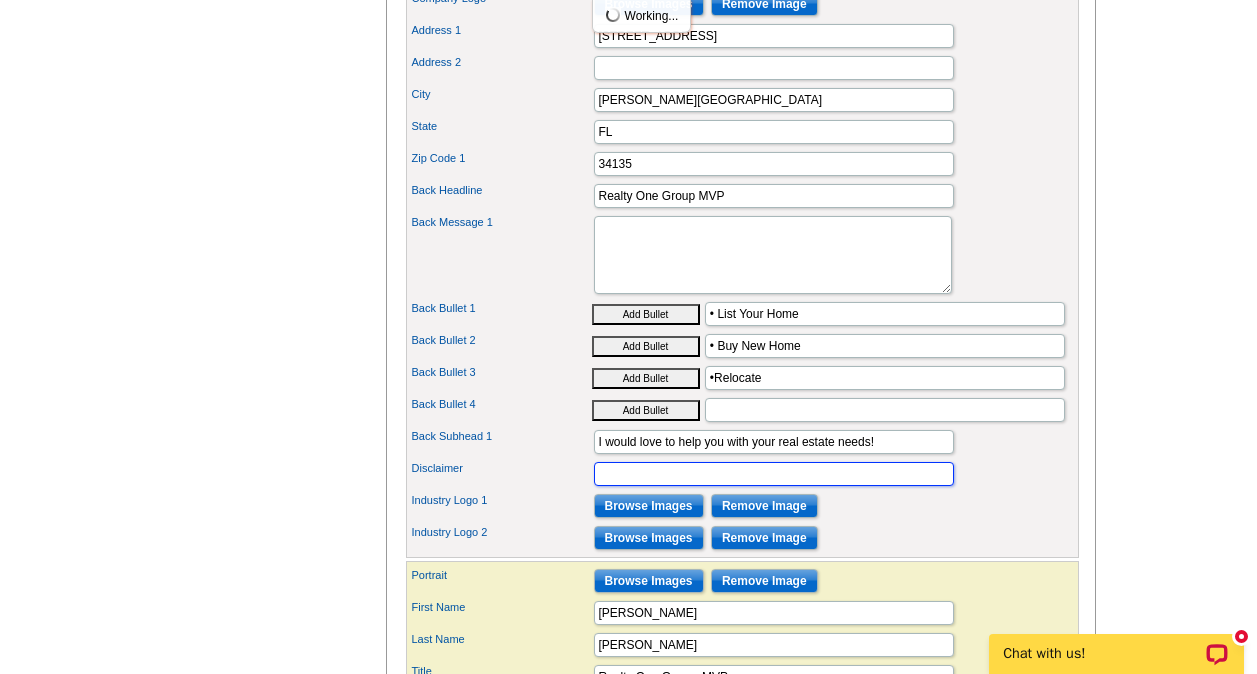 scroll, scrollTop: 0, scrollLeft: 0, axis: both 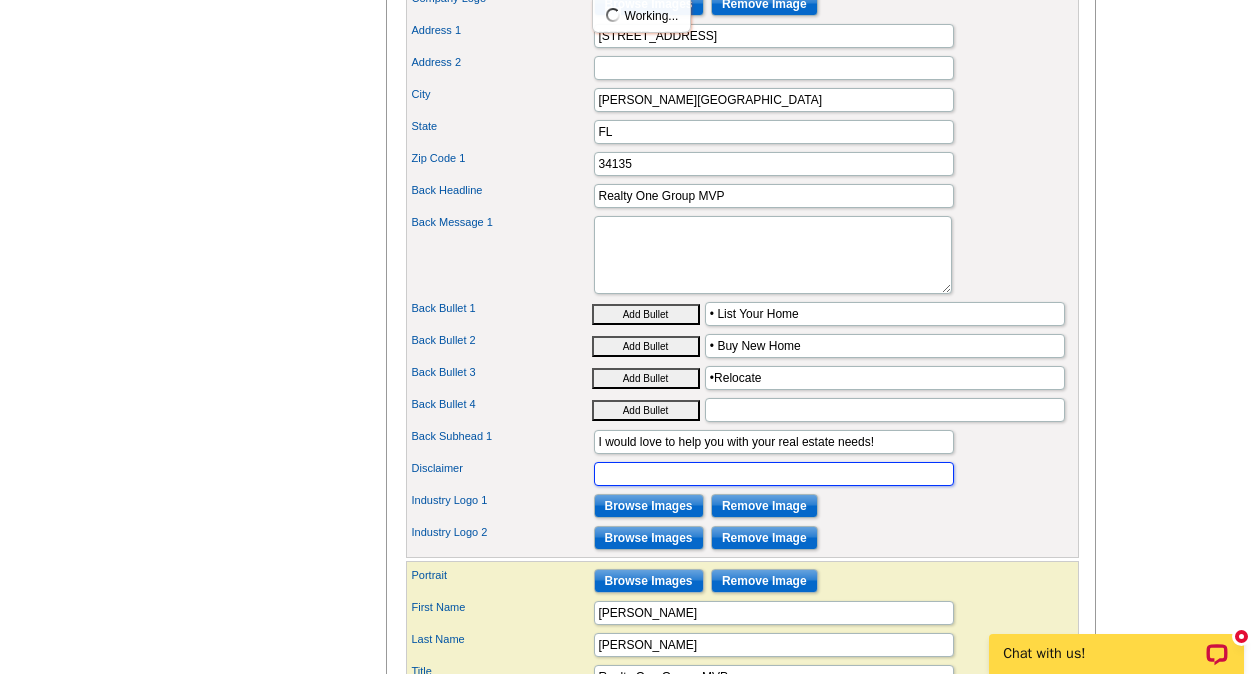 type 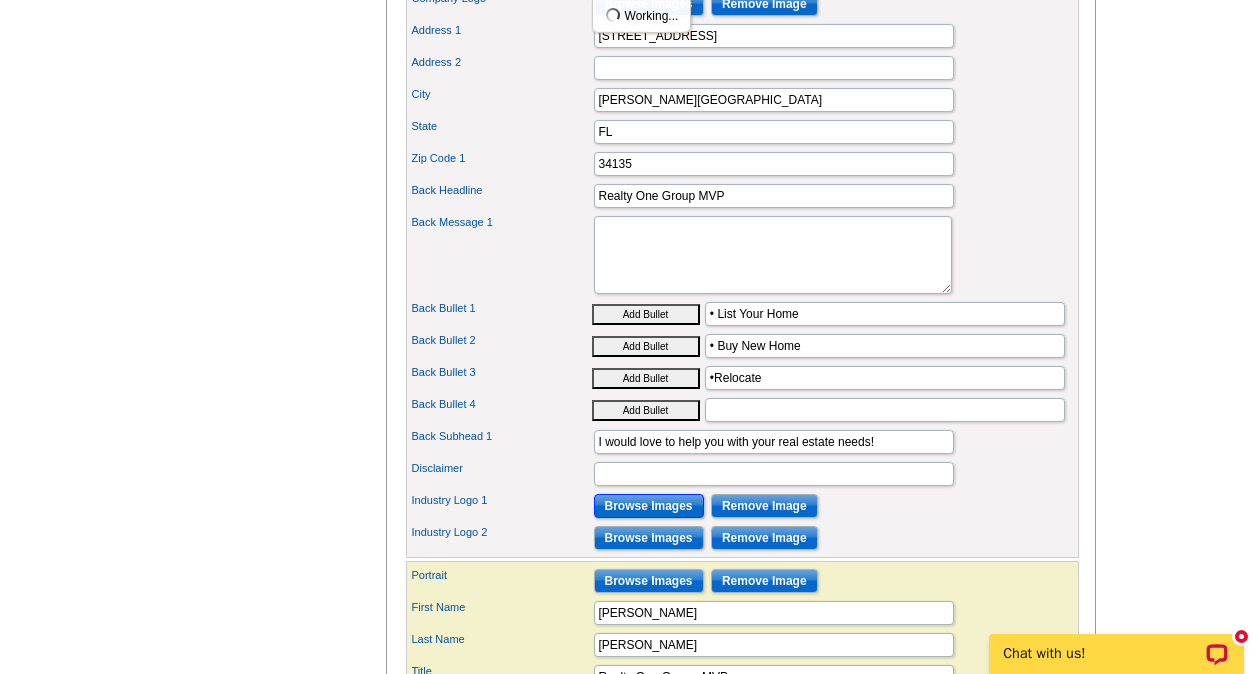 click on "Browse Images" at bounding box center (649, 506) 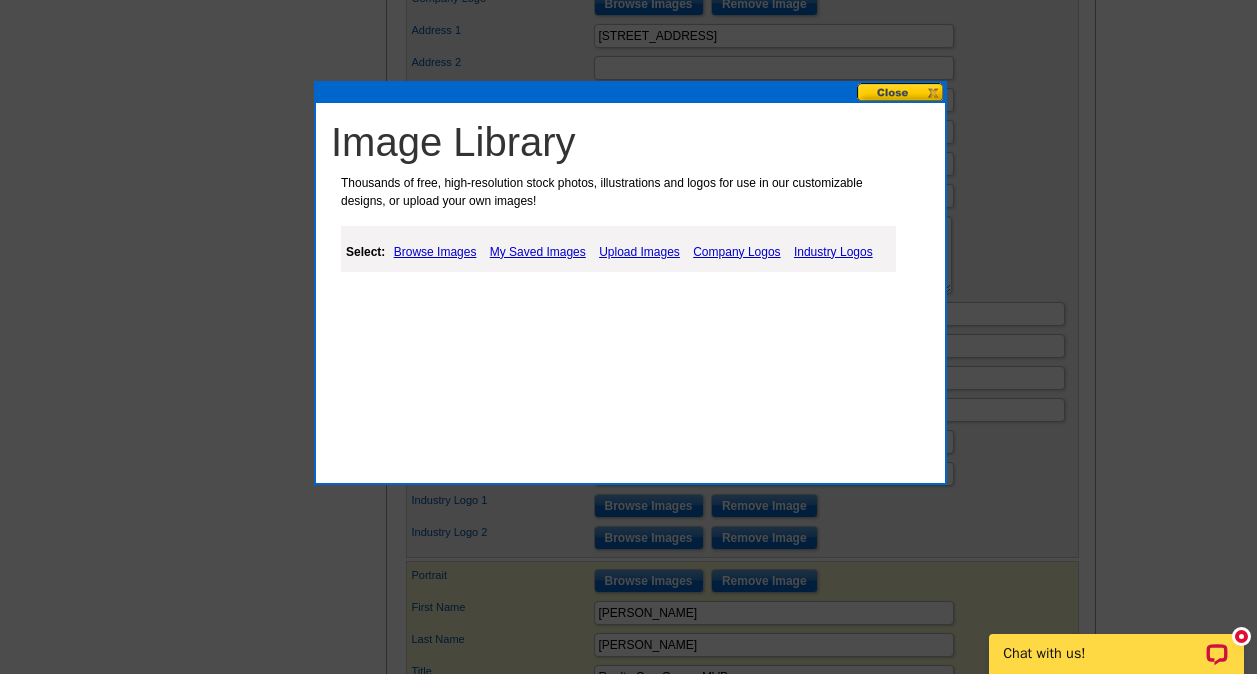 click on "My Saved Images" at bounding box center [538, 252] 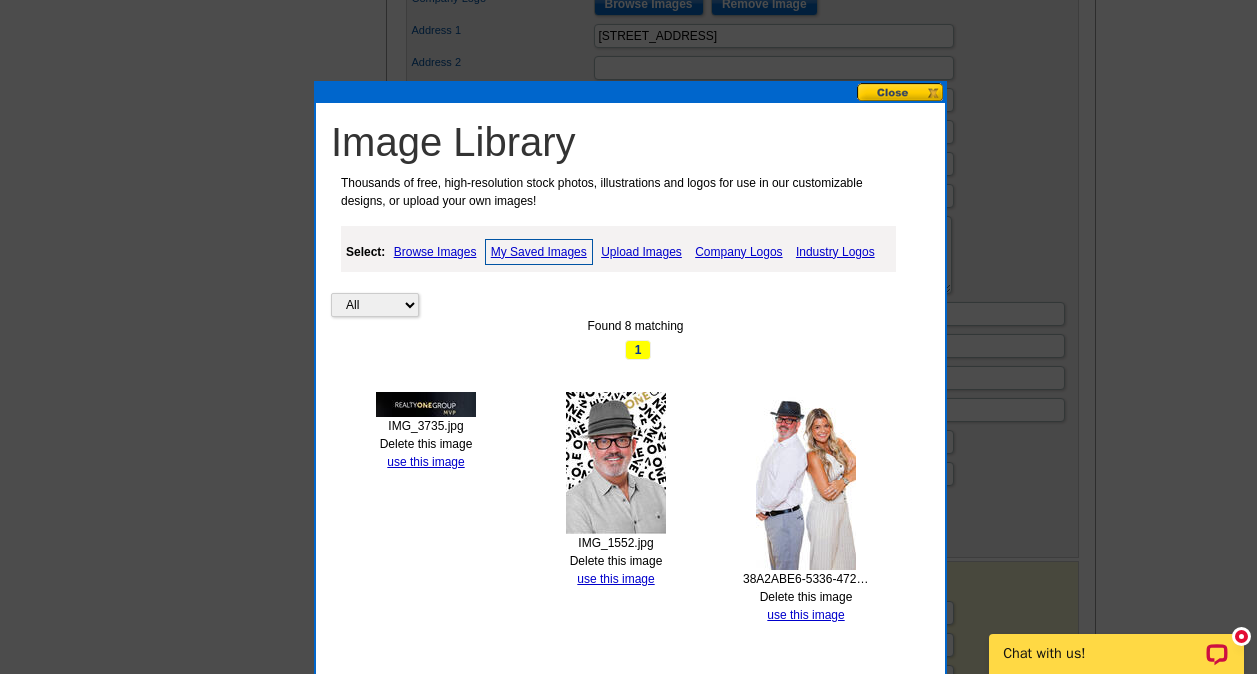 click at bounding box center (426, 404) 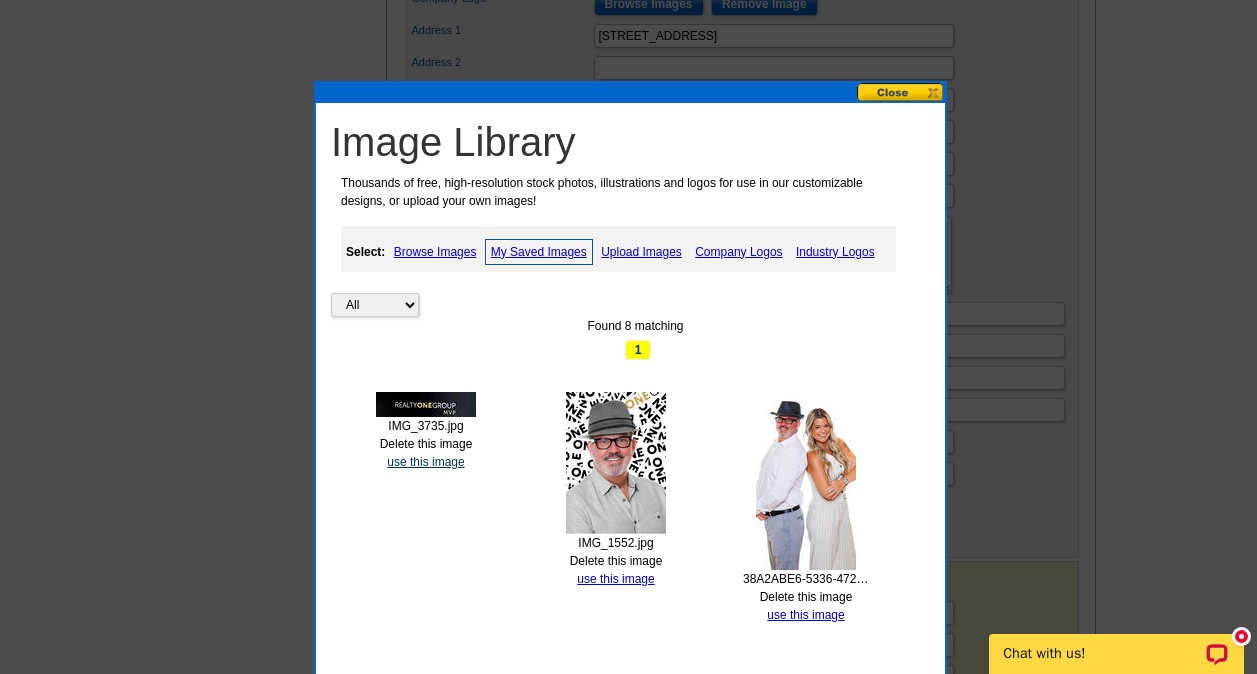 click on "use this image" at bounding box center [425, 462] 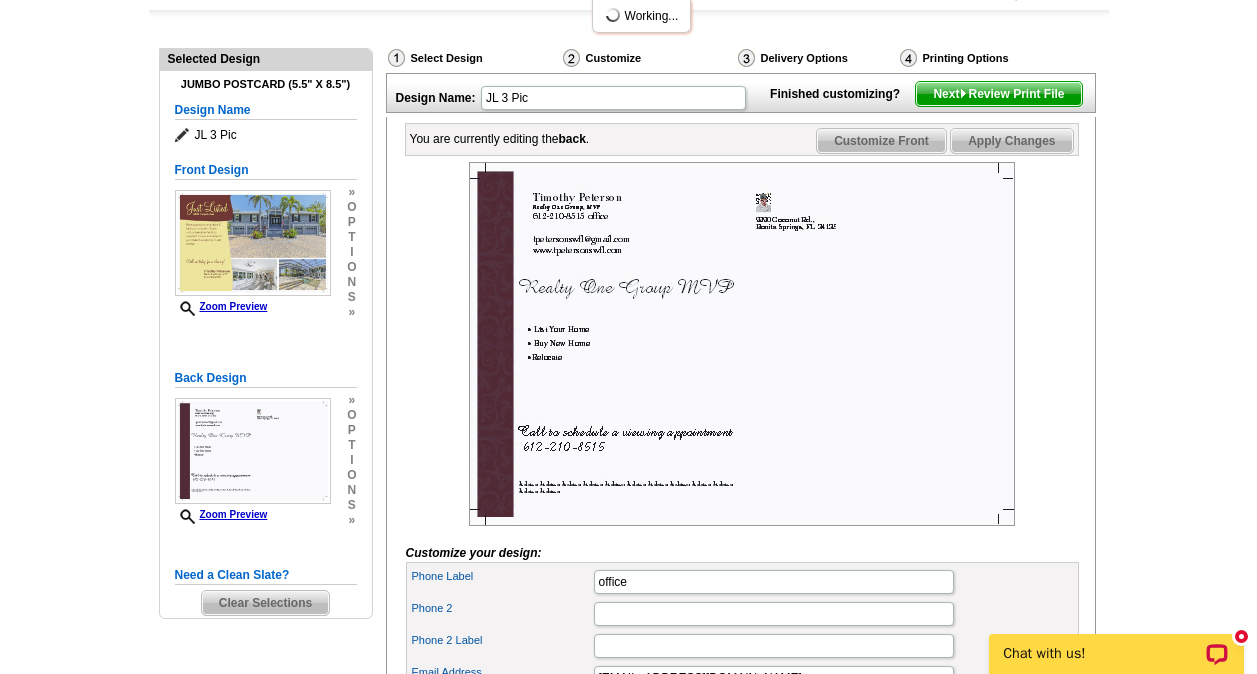 scroll, scrollTop: 336, scrollLeft: 0, axis: vertical 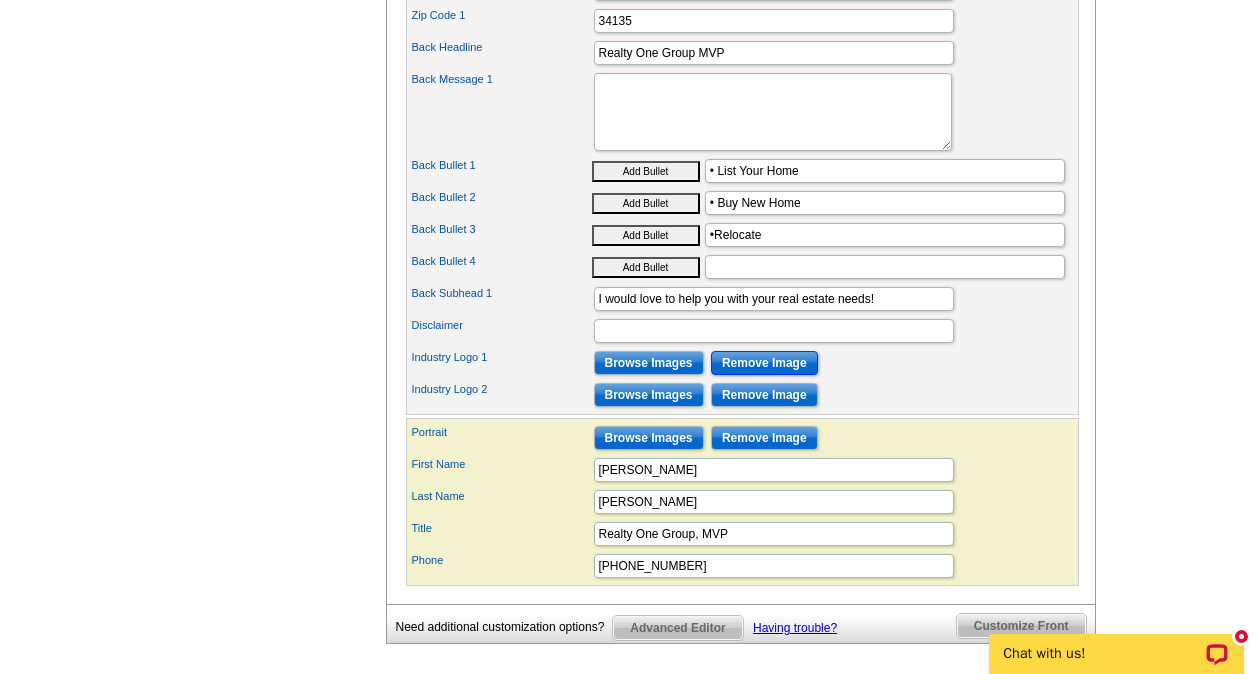 click on "Remove Image" at bounding box center [764, 363] 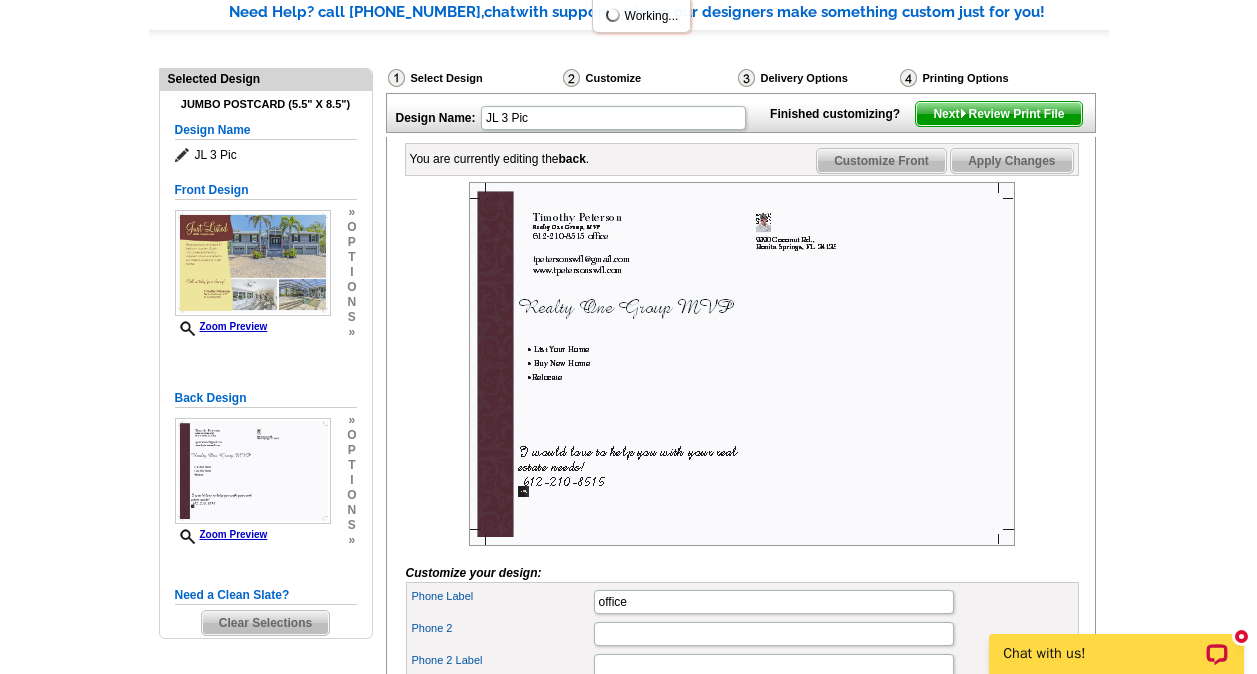 scroll, scrollTop: 321, scrollLeft: 0, axis: vertical 